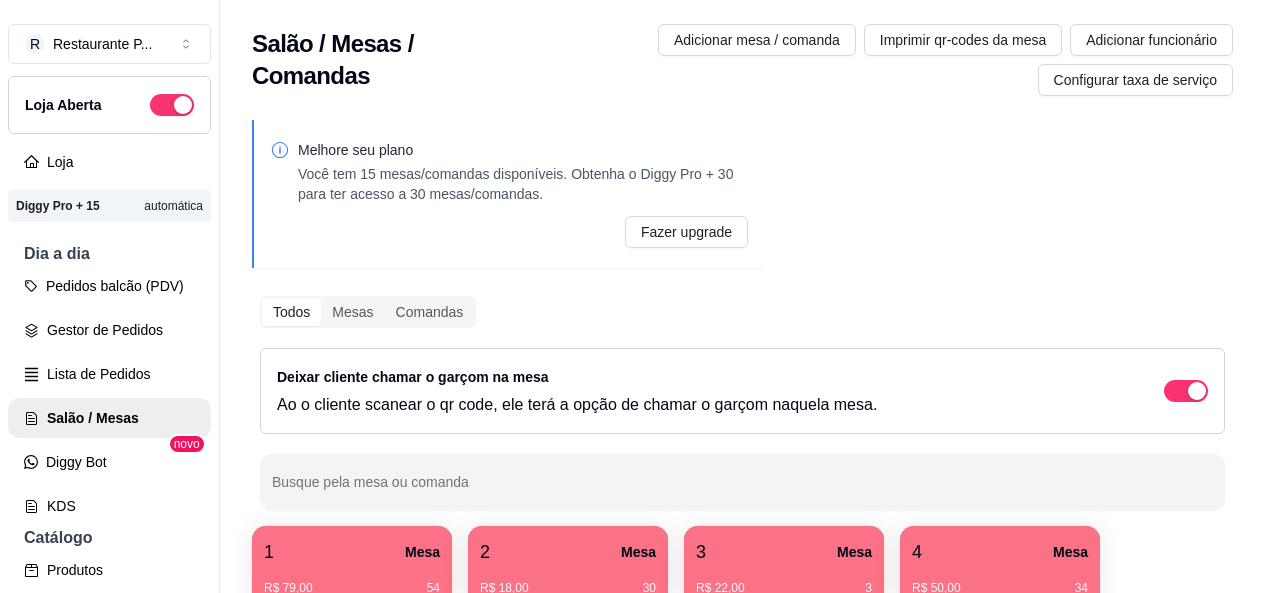 scroll, scrollTop: 0, scrollLeft: 0, axis: both 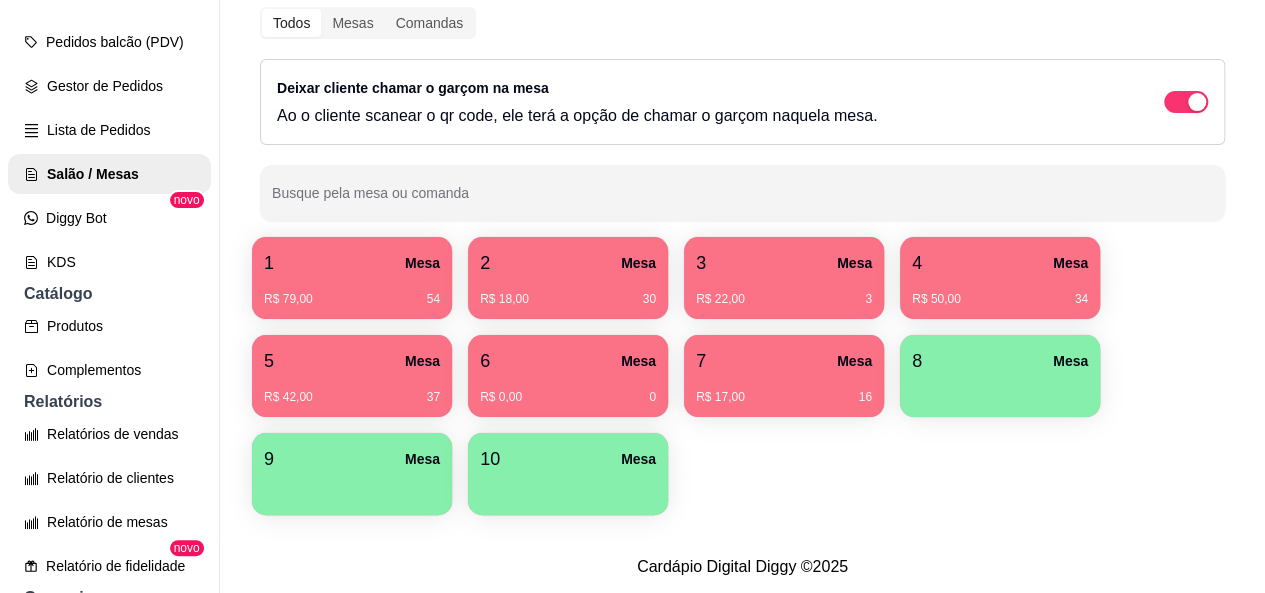 click on "R$ 50,00 34" at bounding box center (1000, 292) 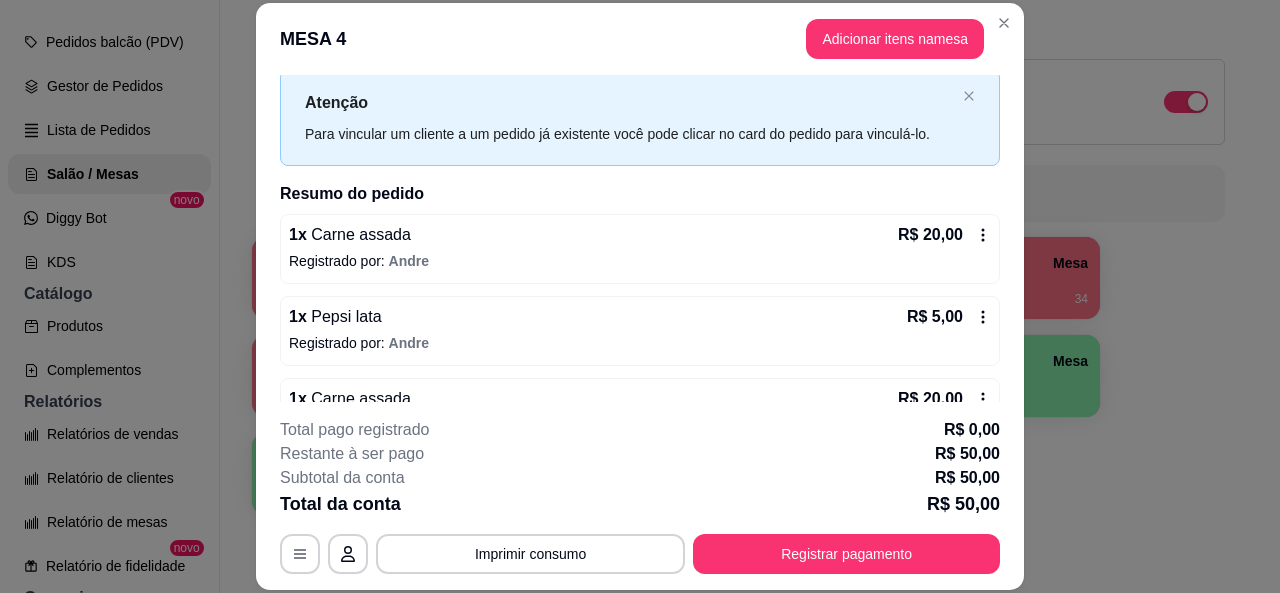 scroll, scrollTop: 182, scrollLeft: 0, axis: vertical 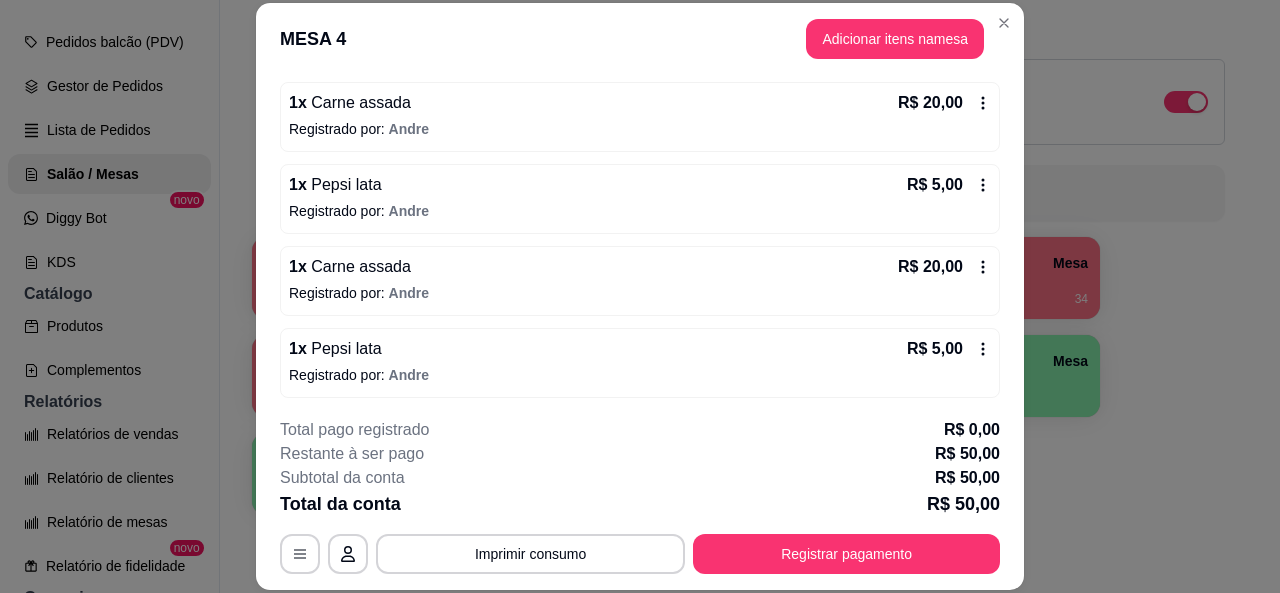 click on "R$ 20,00" at bounding box center [944, 267] 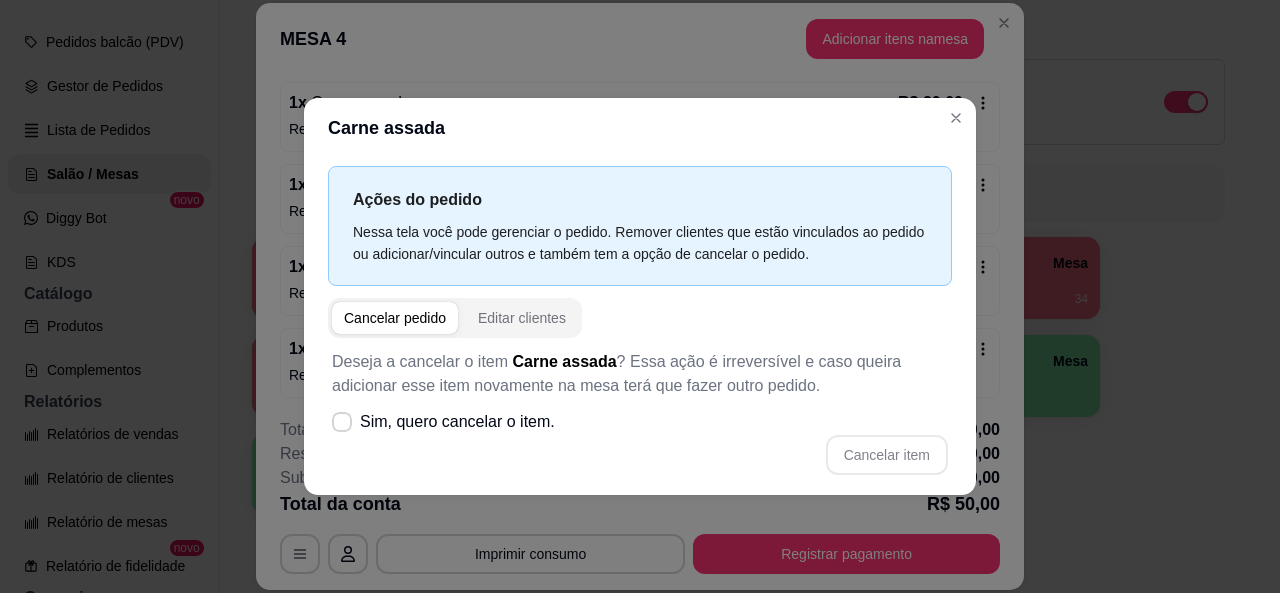 click on "Cancelar pedido" at bounding box center [395, 318] 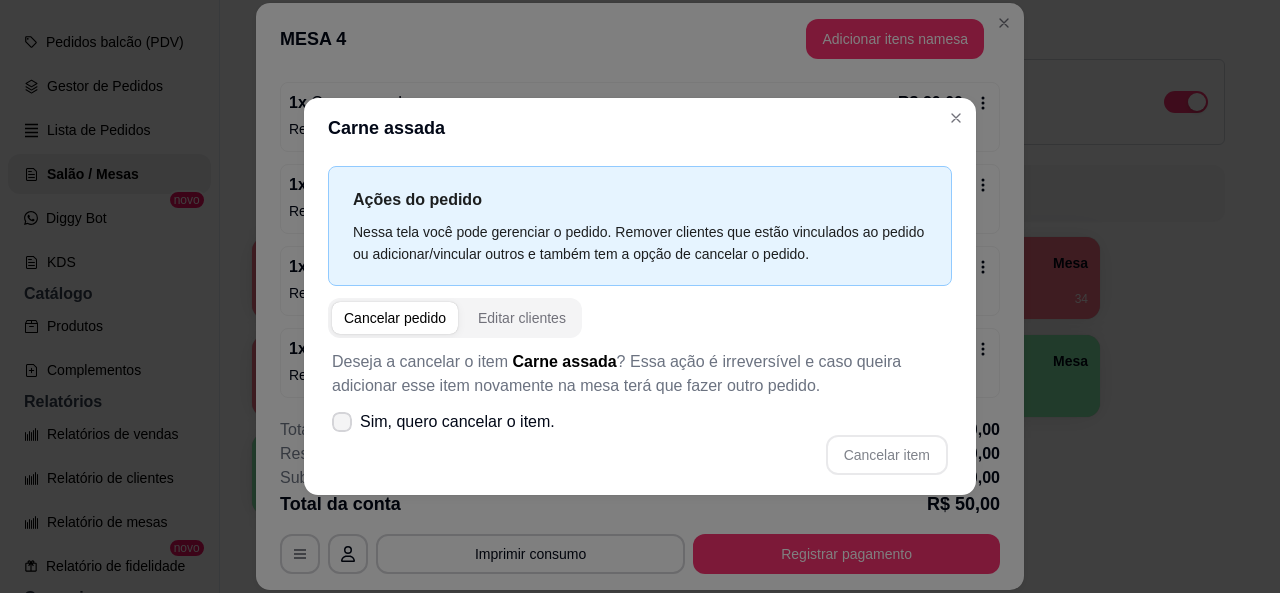 click on "Sim, quero cancelar o item." at bounding box center (443, 422) 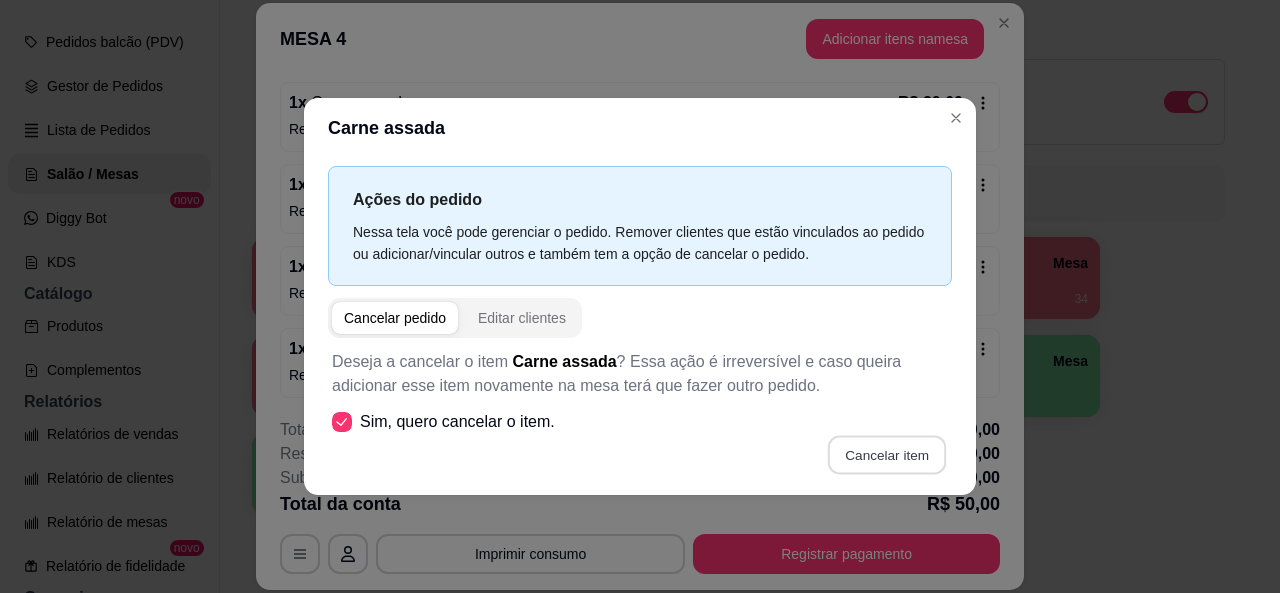 click on "Cancelar item" at bounding box center [886, 454] 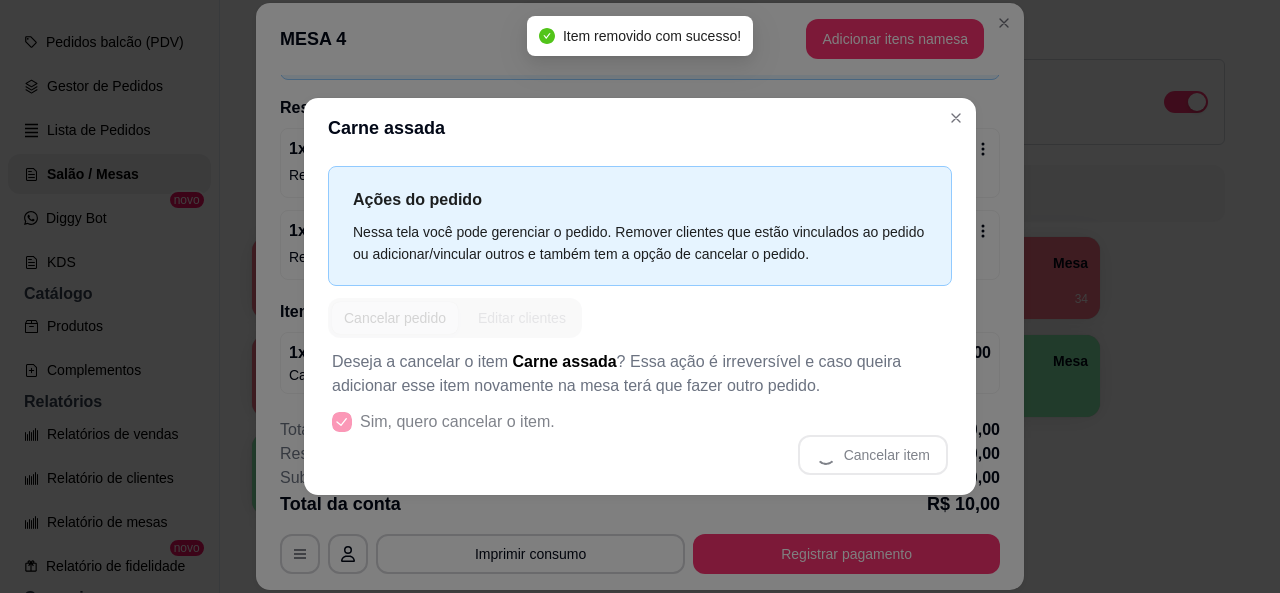 scroll, scrollTop: 133, scrollLeft: 0, axis: vertical 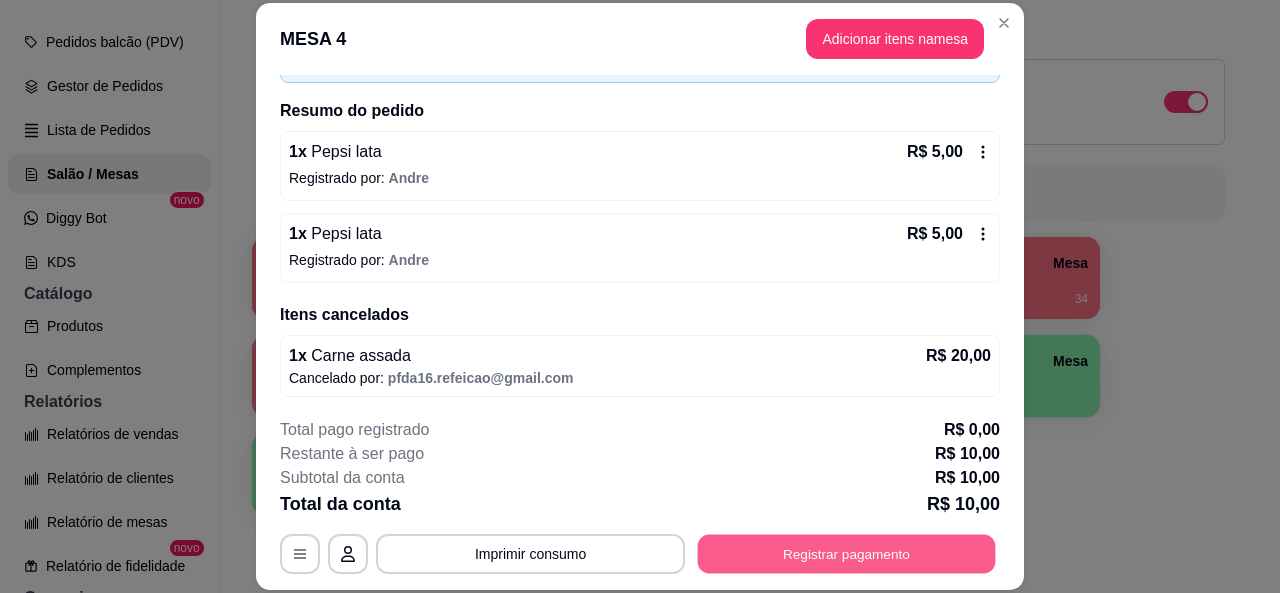 click on "Registrar pagamento" at bounding box center (847, 554) 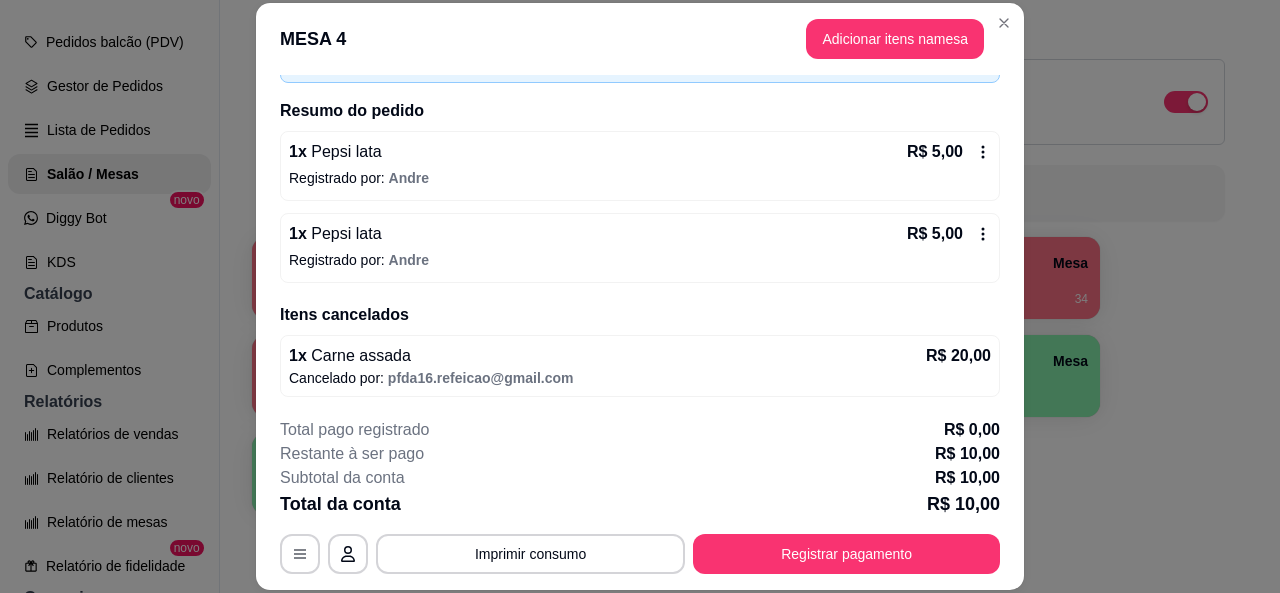 scroll, scrollTop: 16, scrollLeft: 0, axis: vertical 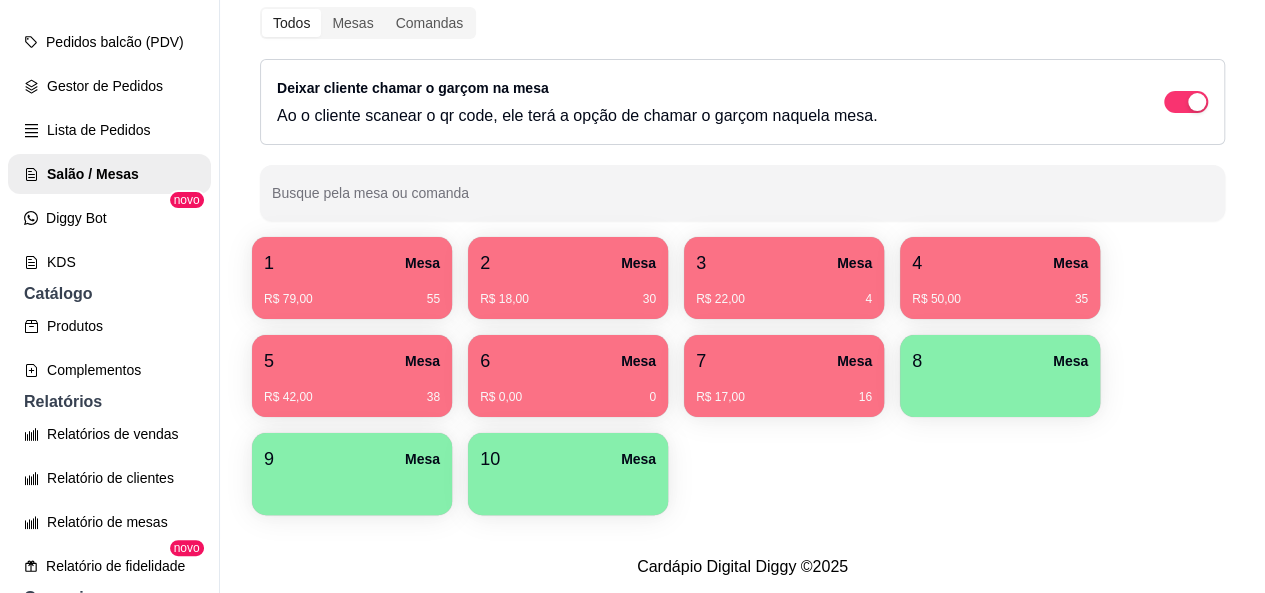 click on "4 Mesa" at bounding box center (1000, 263) 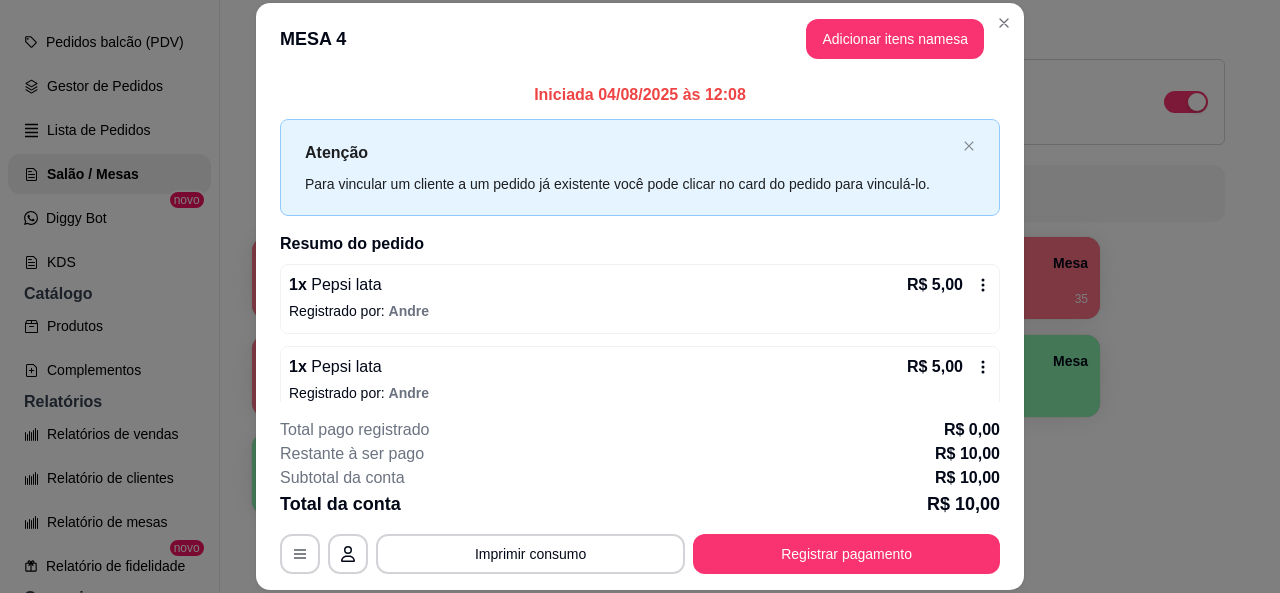 click 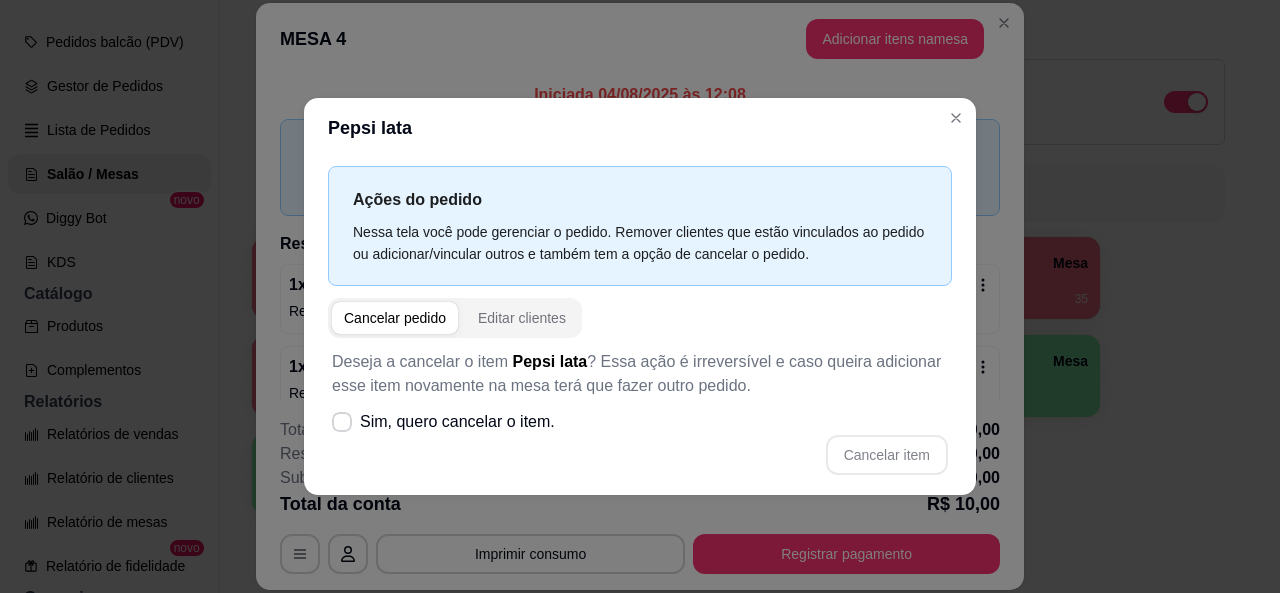 click on "Cancelar pedido" at bounding box center [395, 318] 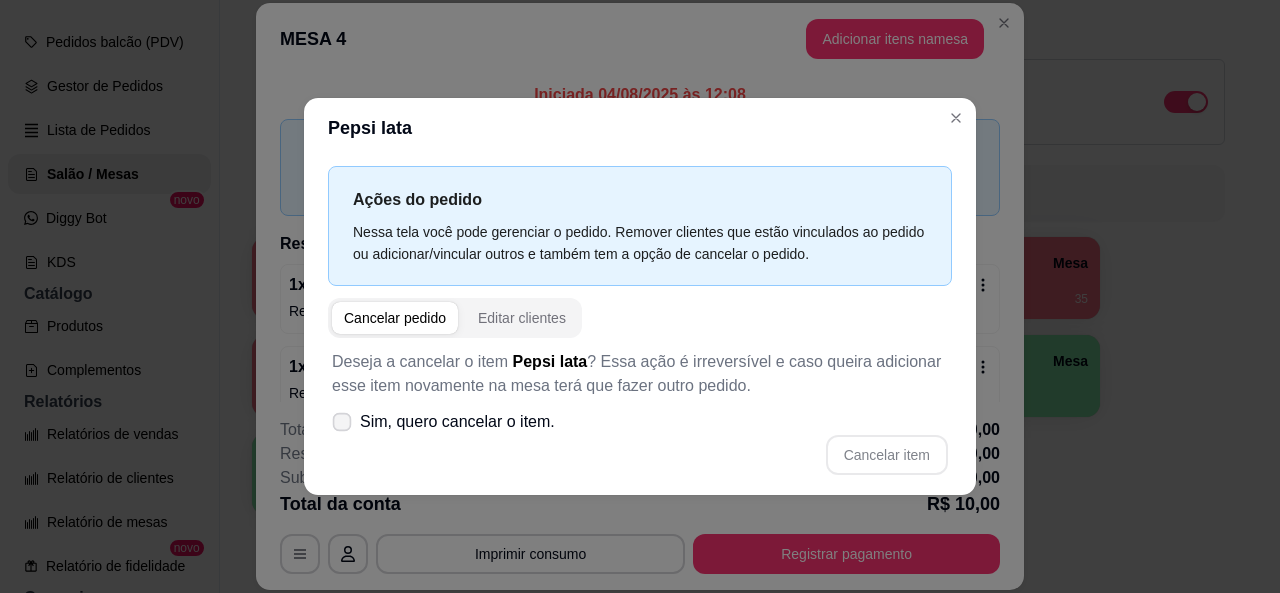 click at bounding box center (342, 421) 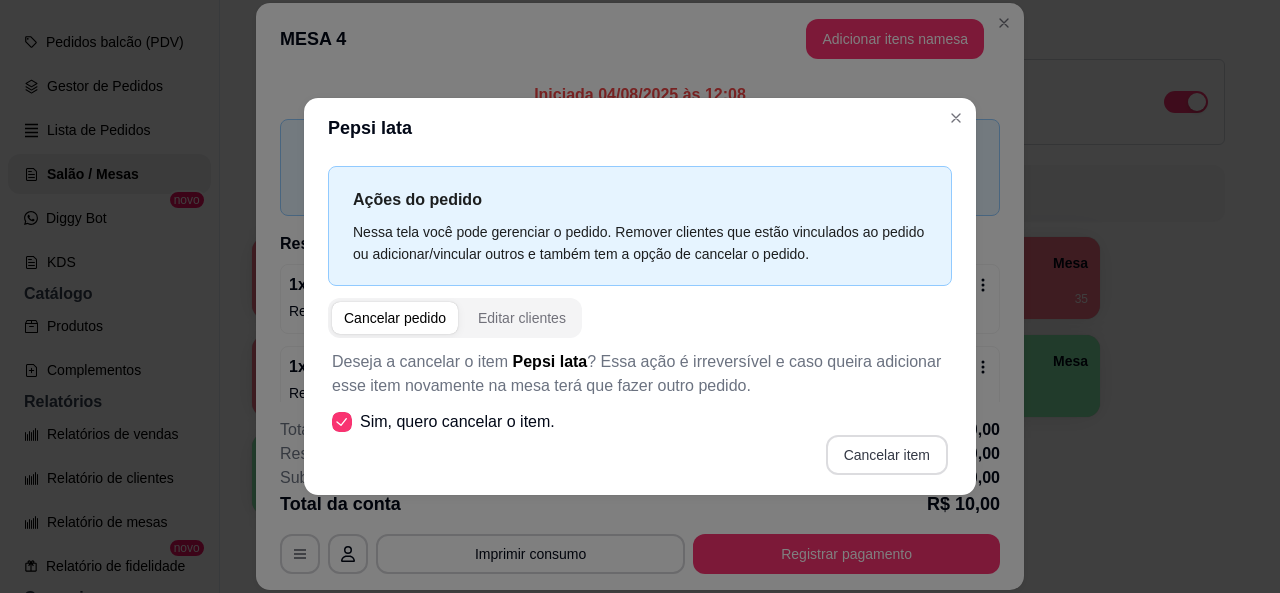 click on "Cancelar item" at bounding box center (887, 455) 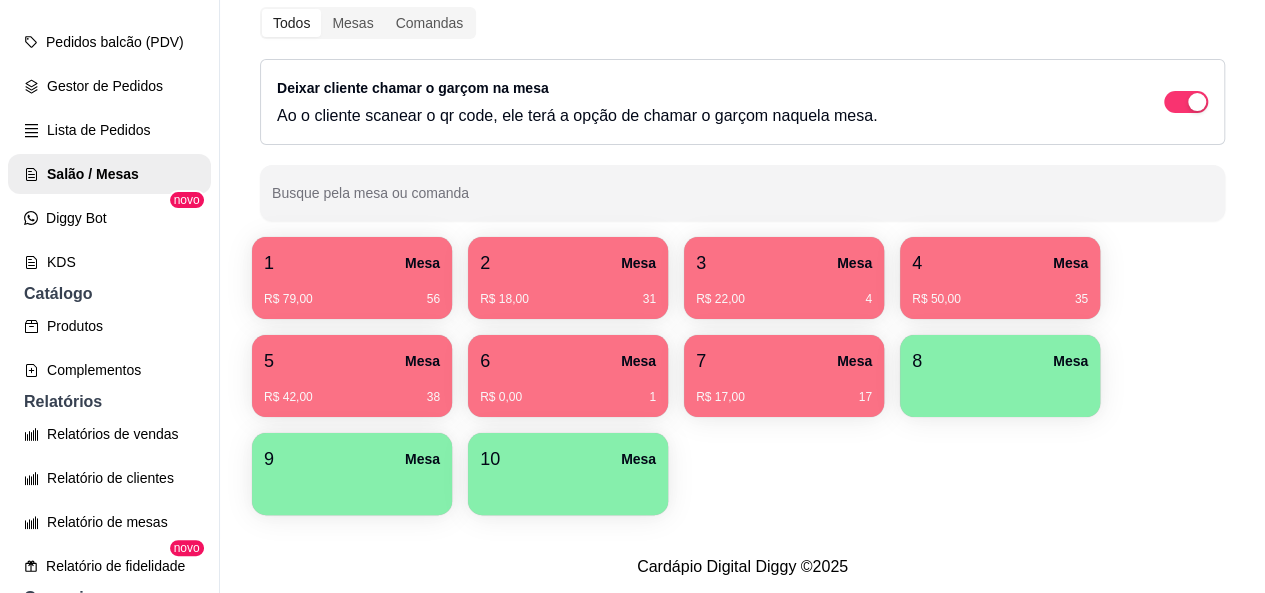 click on "R$ 50,00 35" at bounding box center [1000, 292] 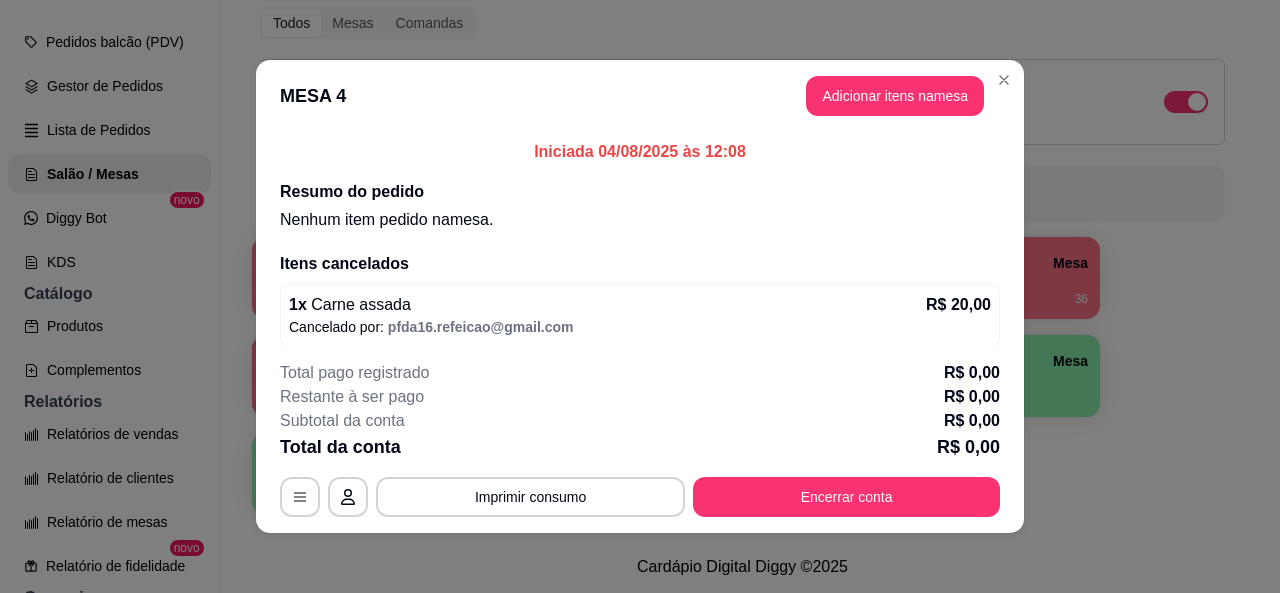 scroll, scrollTop: 81, scrollLeft: 0, axis: vertical 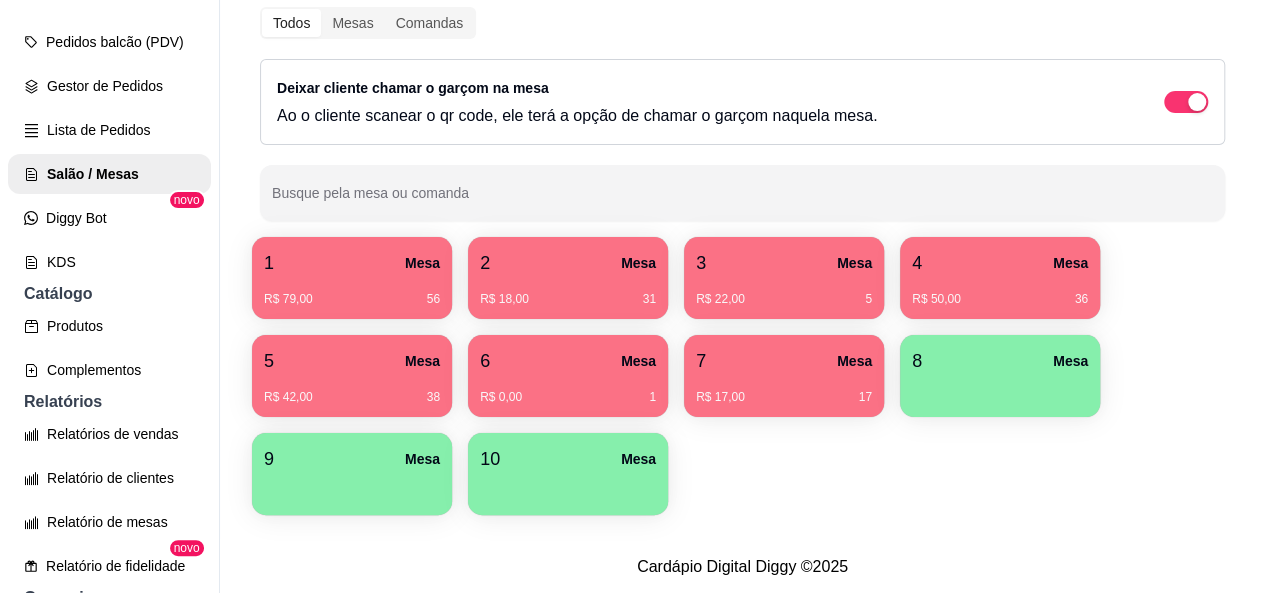 click on "4 Mesa" at bounding box center [1000, 263] 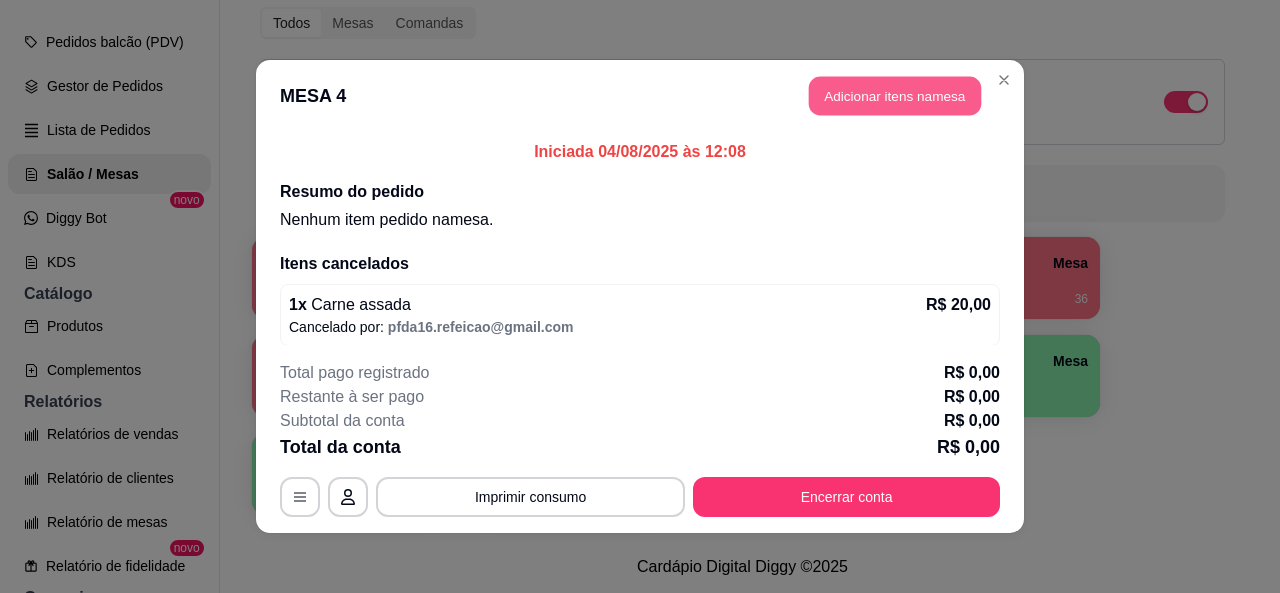 click on "Adicionar itens na  mesa" at bounding box center [895, 96] 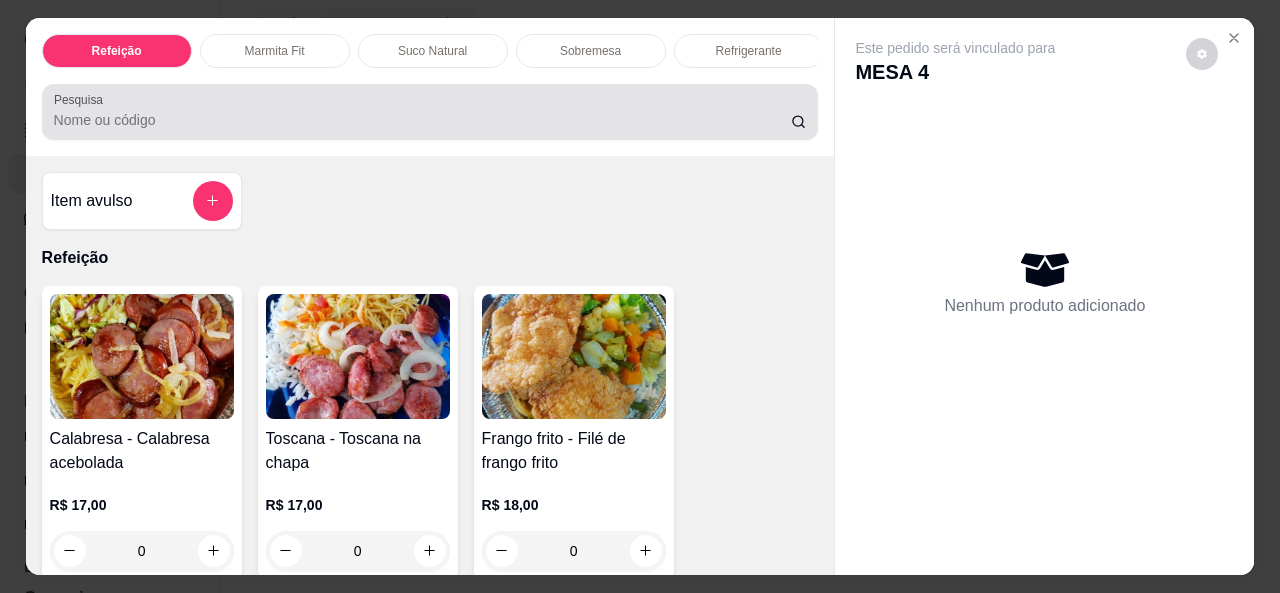 click on "Pesquisa" at bounding box center (422, 120) 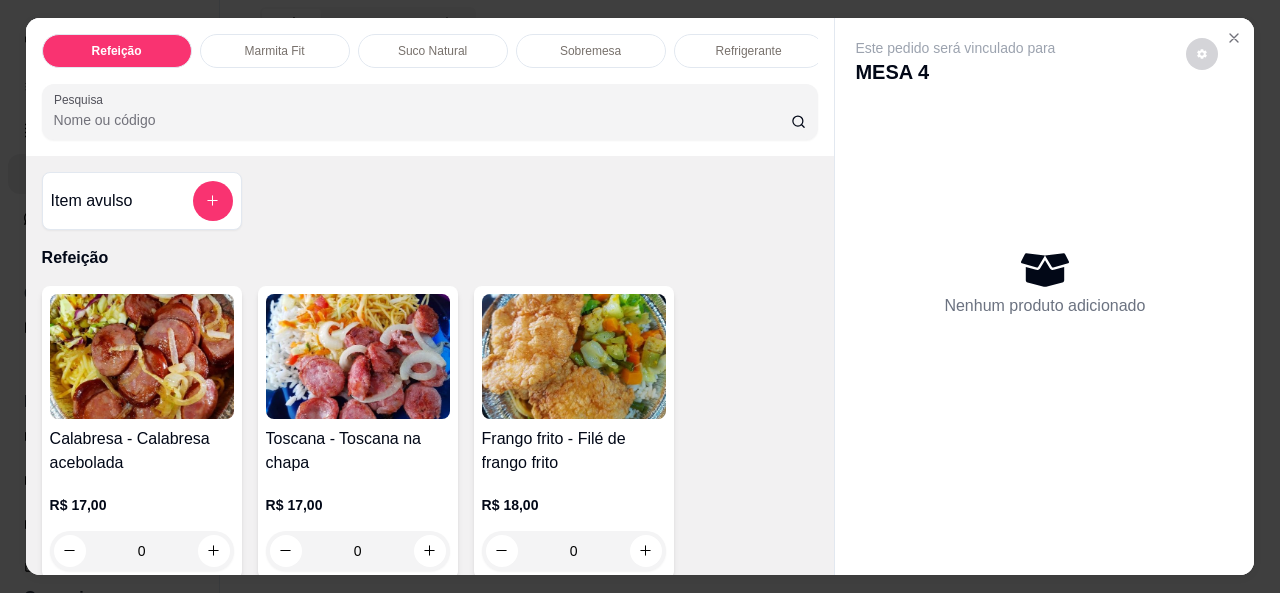 click on "Pesquisa" at bounding box center [422, 120] 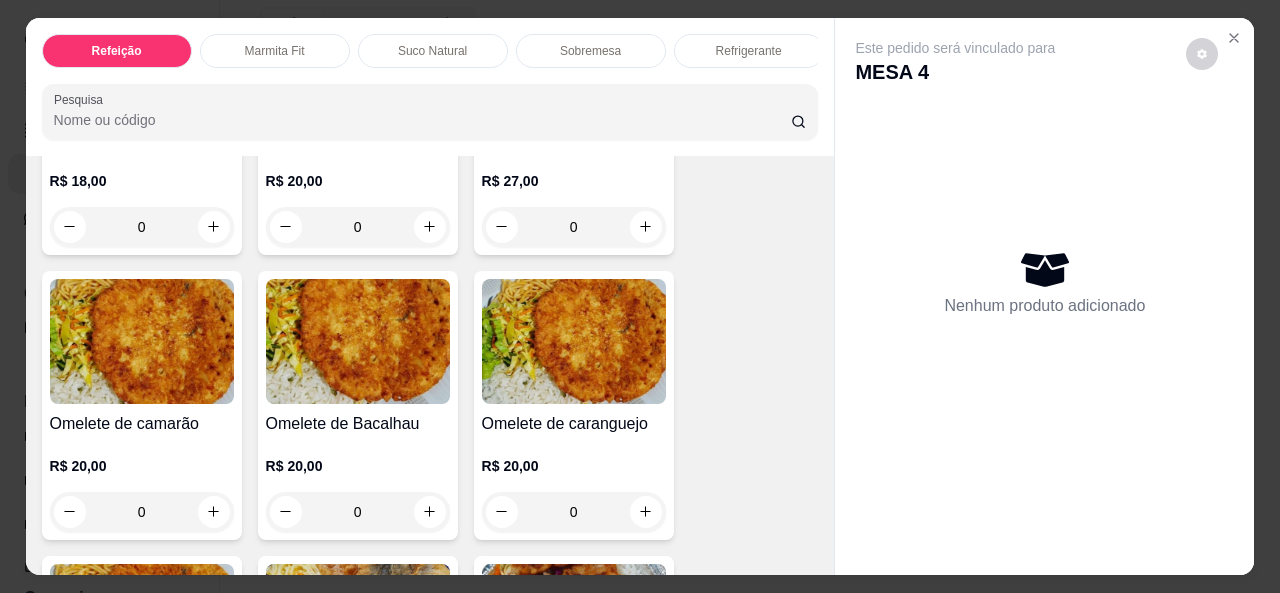 scroll, scrollTop: 518, scrollLeft: 0, axis: vertical 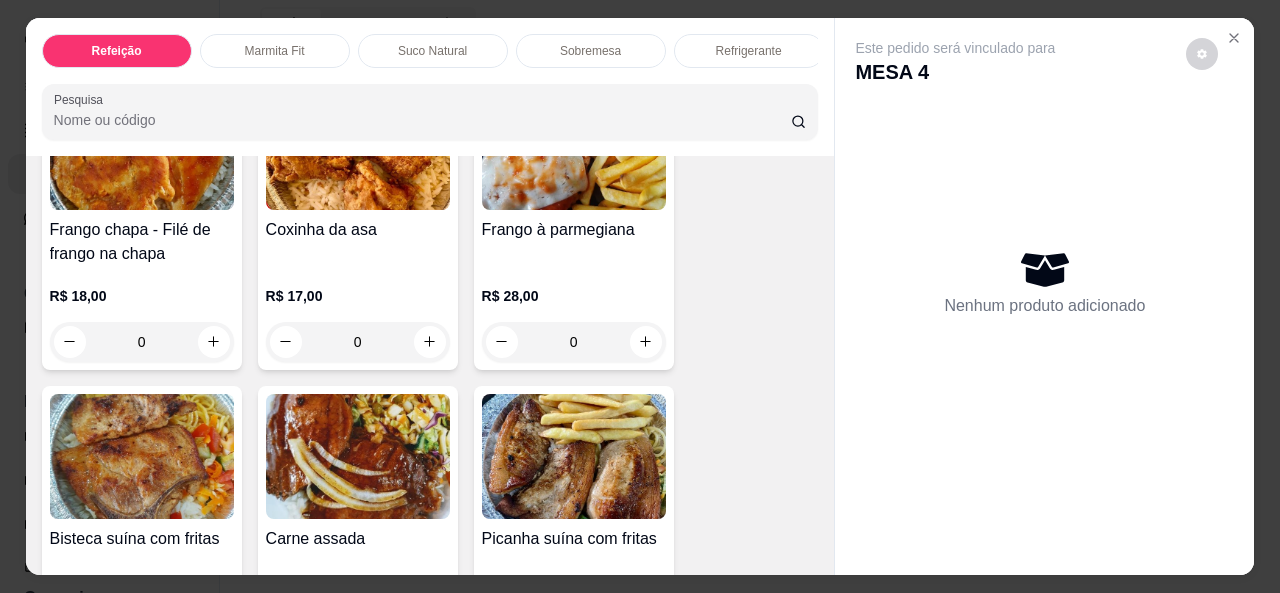 click at bounding box center (358, 456) 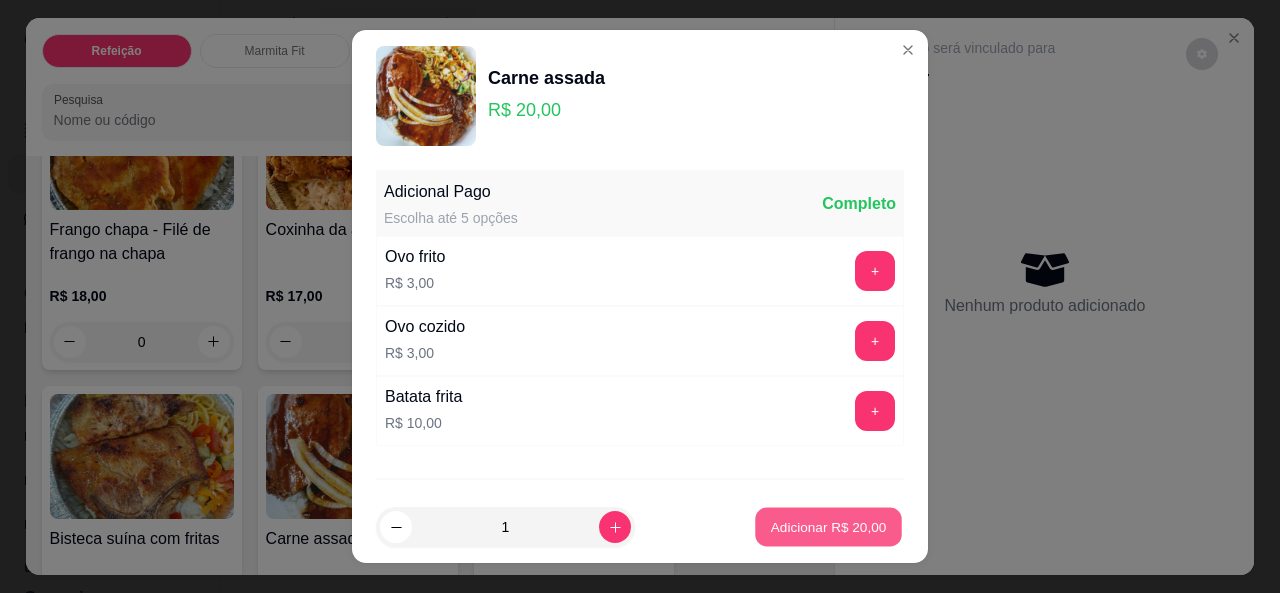 click on "Adicionar   R$ 20,00" at bounding box center (829, 527) 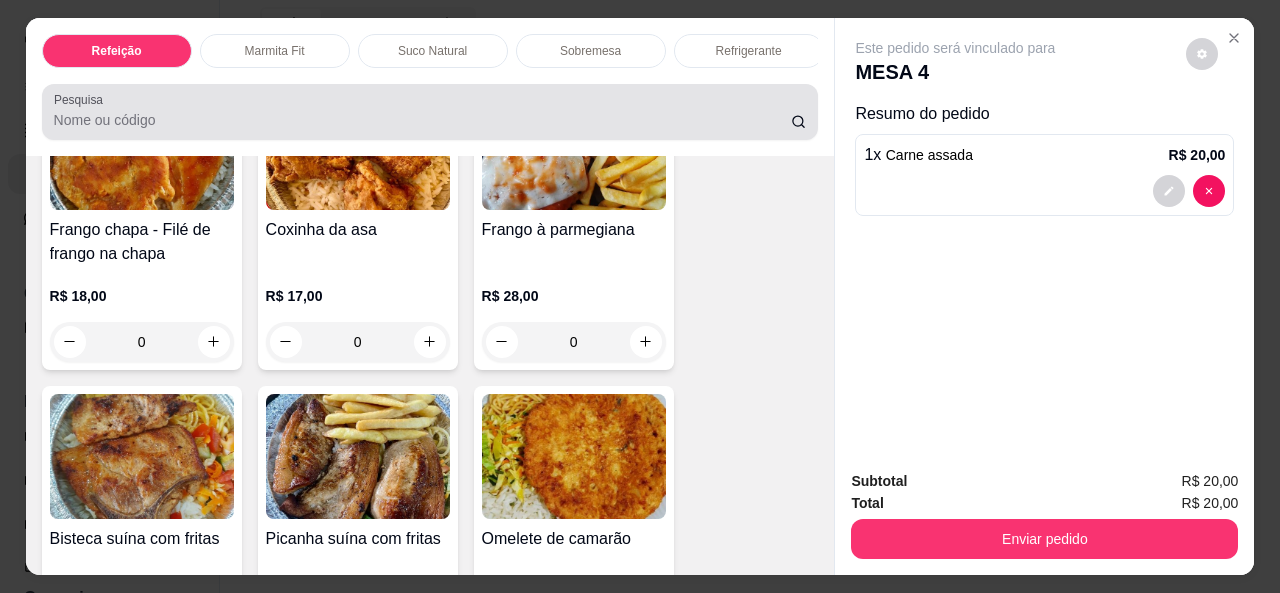 click on "Pesquisa" at bounding box center [422, 120] 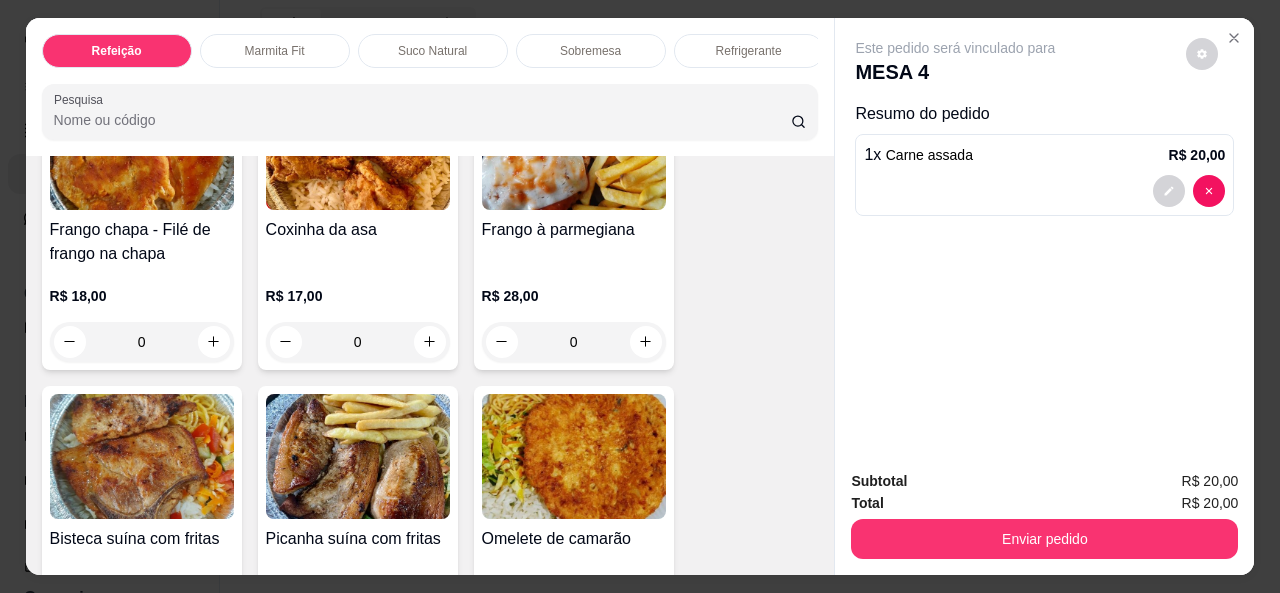 click on "Pesquisa" at bounding box center [422, 120] 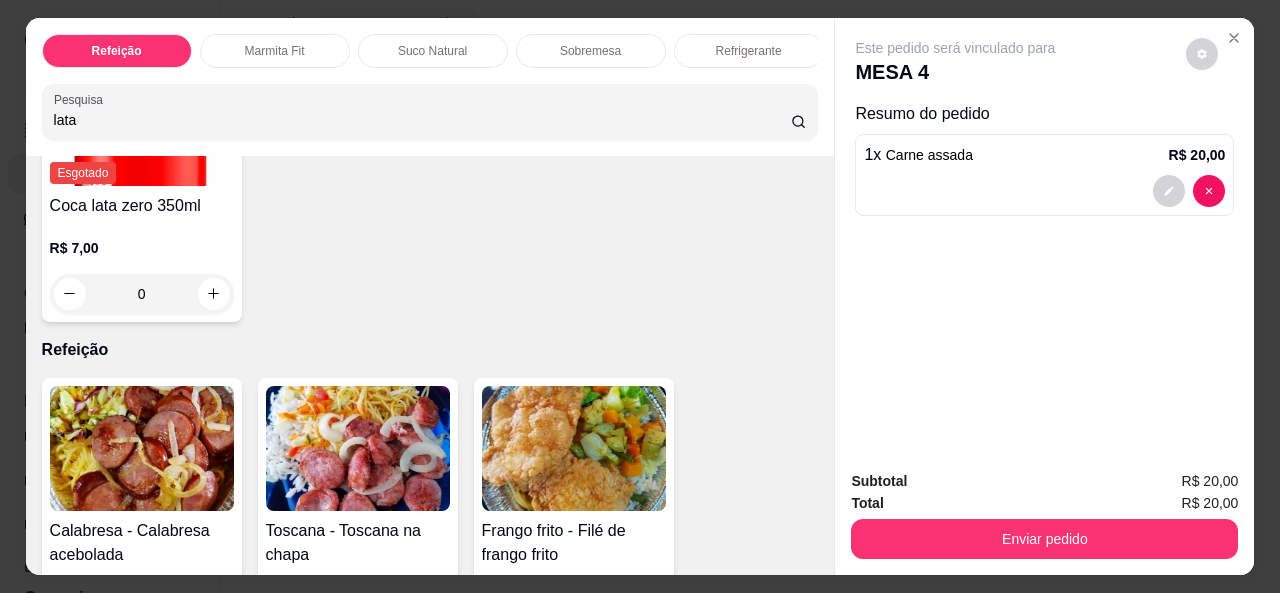 scroll, scrollTop: 1128, scrollLeft: 0, axis: vertical 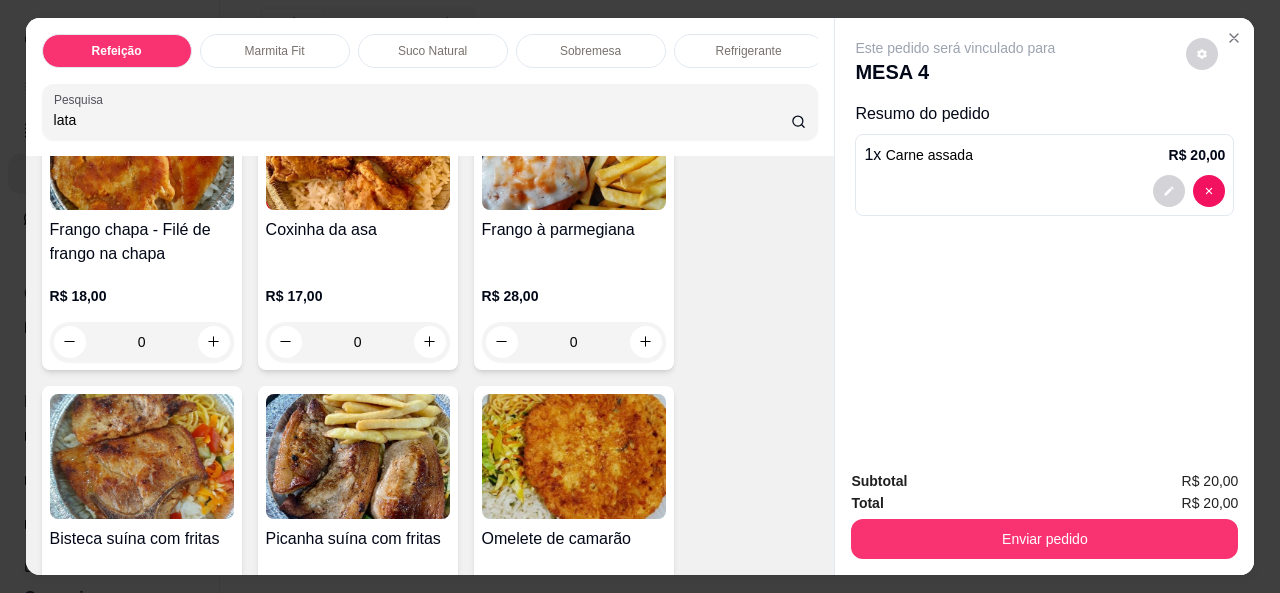 type on "lata" 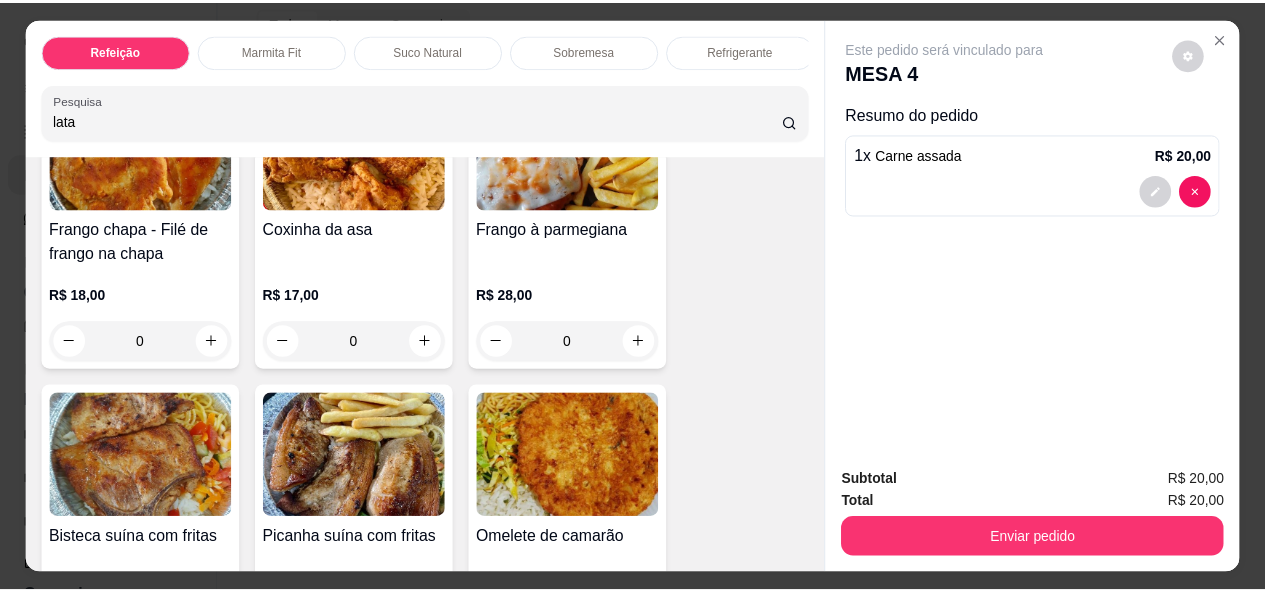 scroll, scrollTop: 0, scrollLeft: 0, axis: both 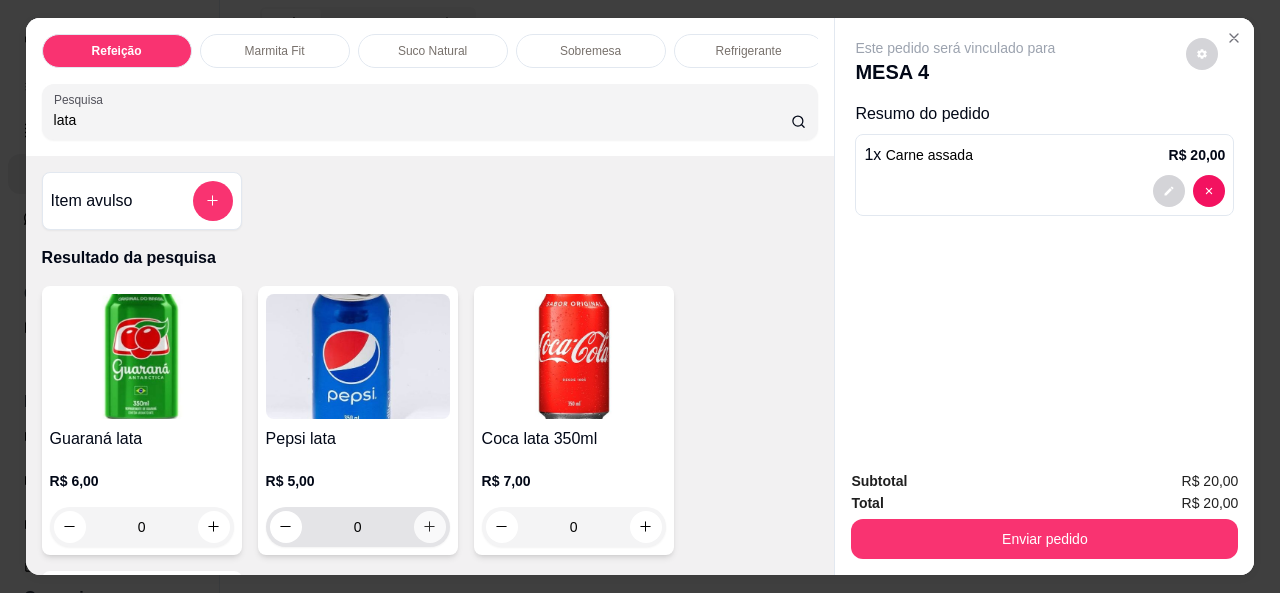 click at bounding box center (430, 527) 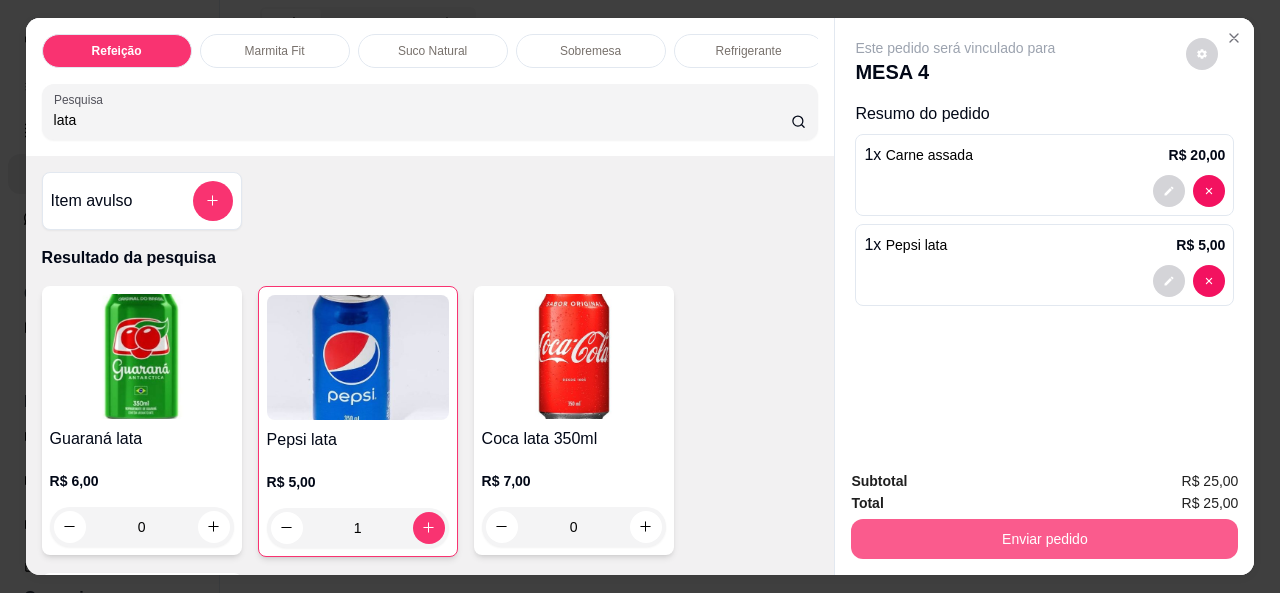 click on "Enviar pedido" at bounding box center (1044, 539) 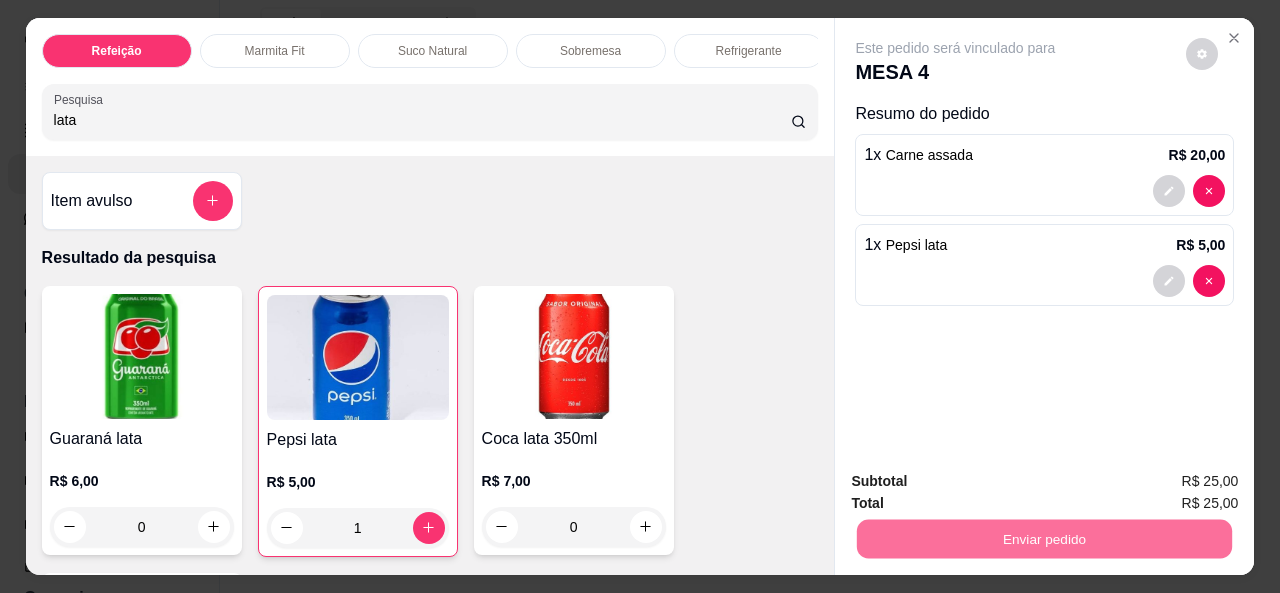 click on "Não registrar e enviar pedido" at bounding box center [978, 482] 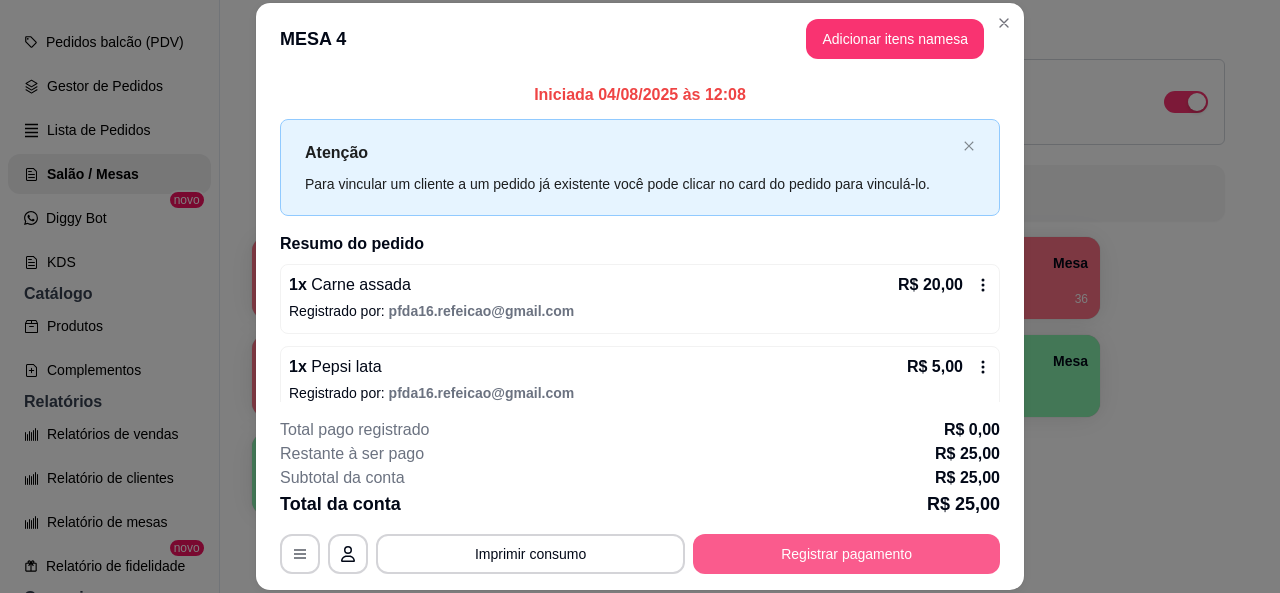 click on "Registrar pagamento" at bounding box center [846, 554] 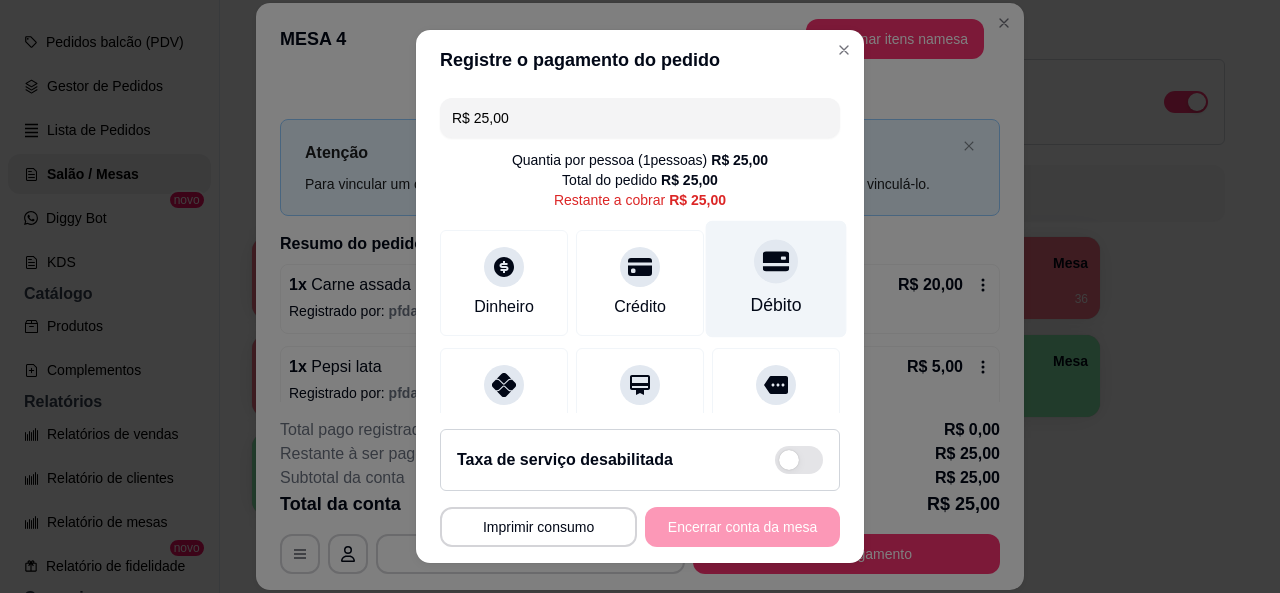 click on "Débito" at bounding box center [776, 278] 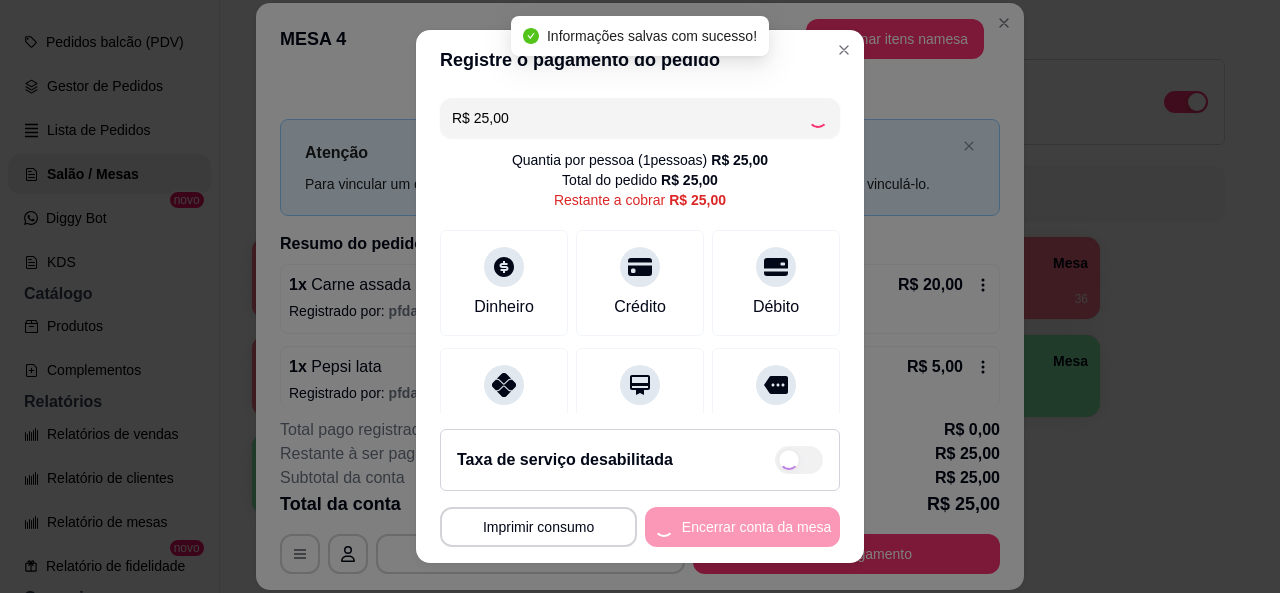 type on "R$ 0,00" 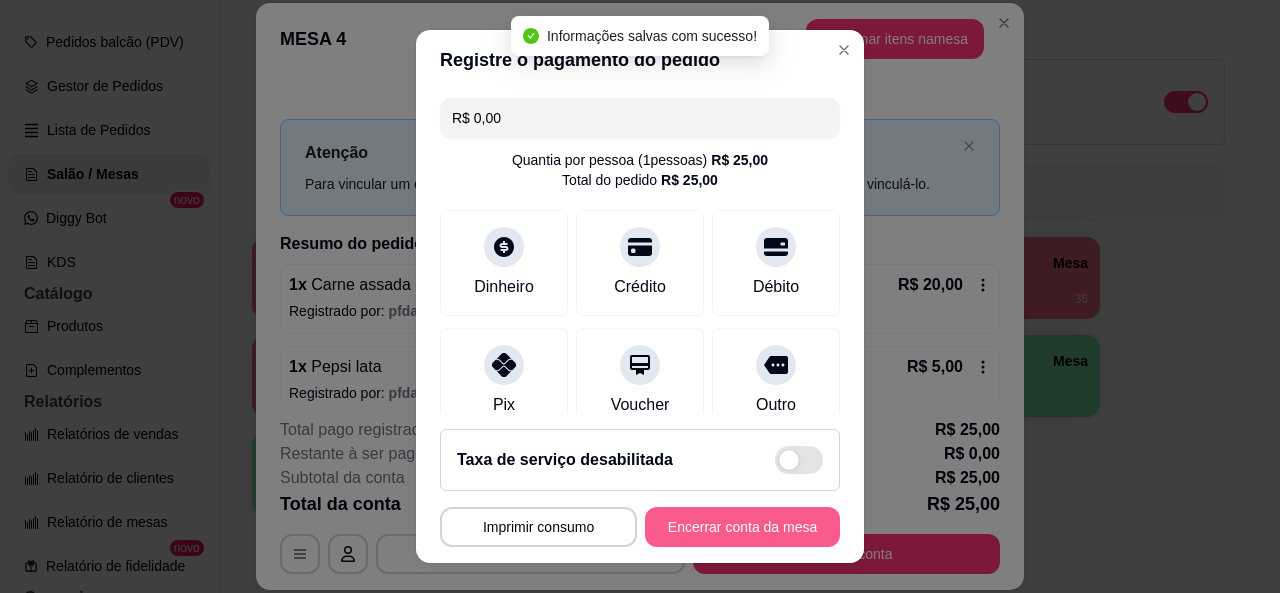 click on "Encerrar conta da mesa" at bounding box center (742, 527) 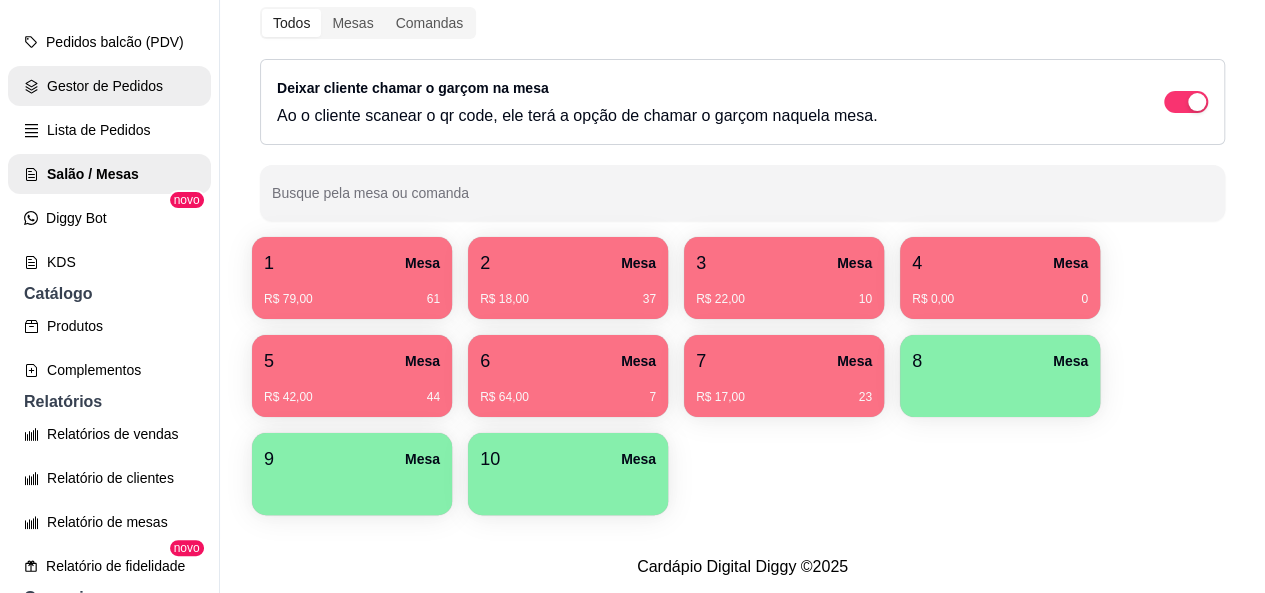 click on "Gestor de Pedidos" at bounding box center (109, 86) 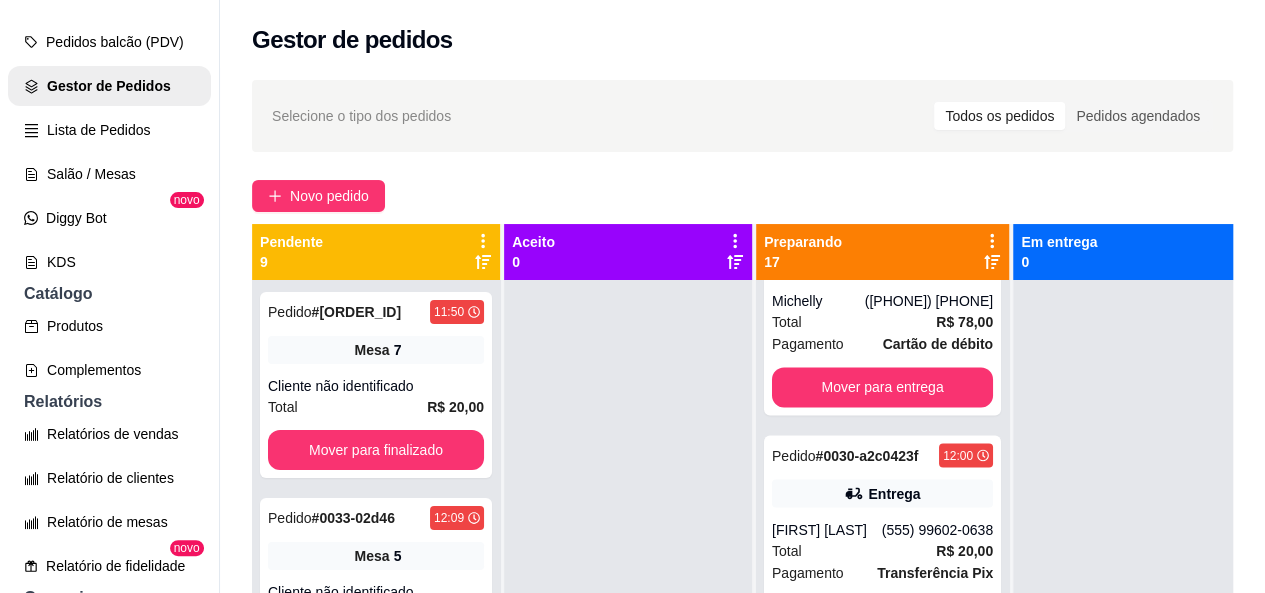 scroll, scrollTop: 2172, scrollLeft: 0, axis: vertical 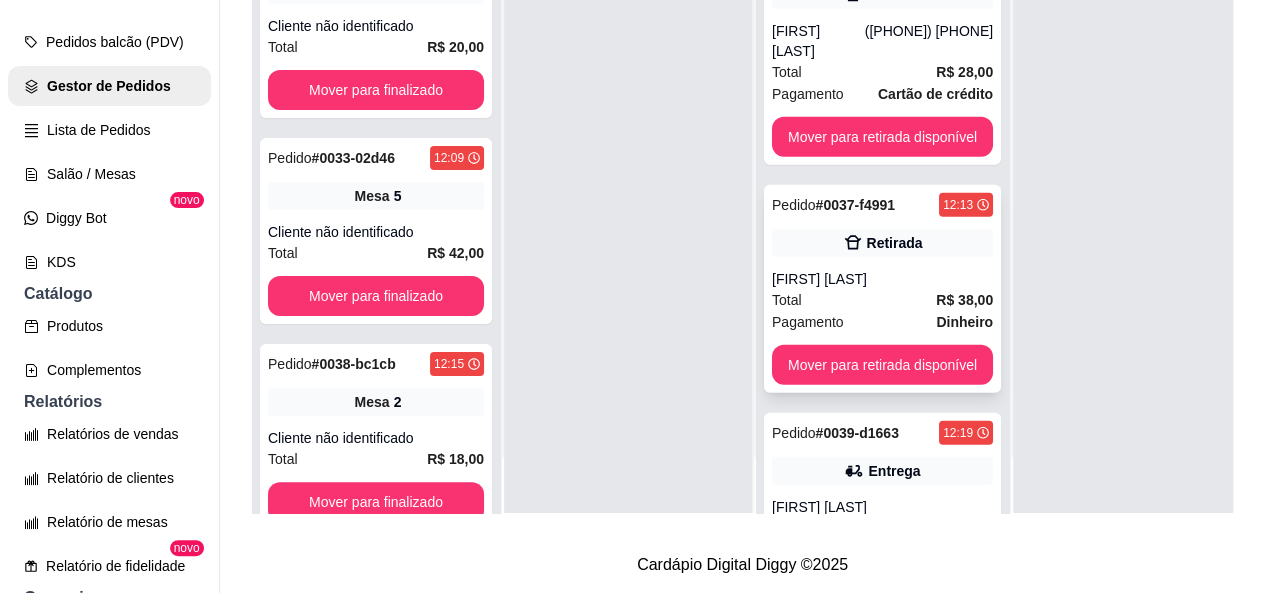 click on "Pagamento Dinheiro" at bounding box center (882, 322) 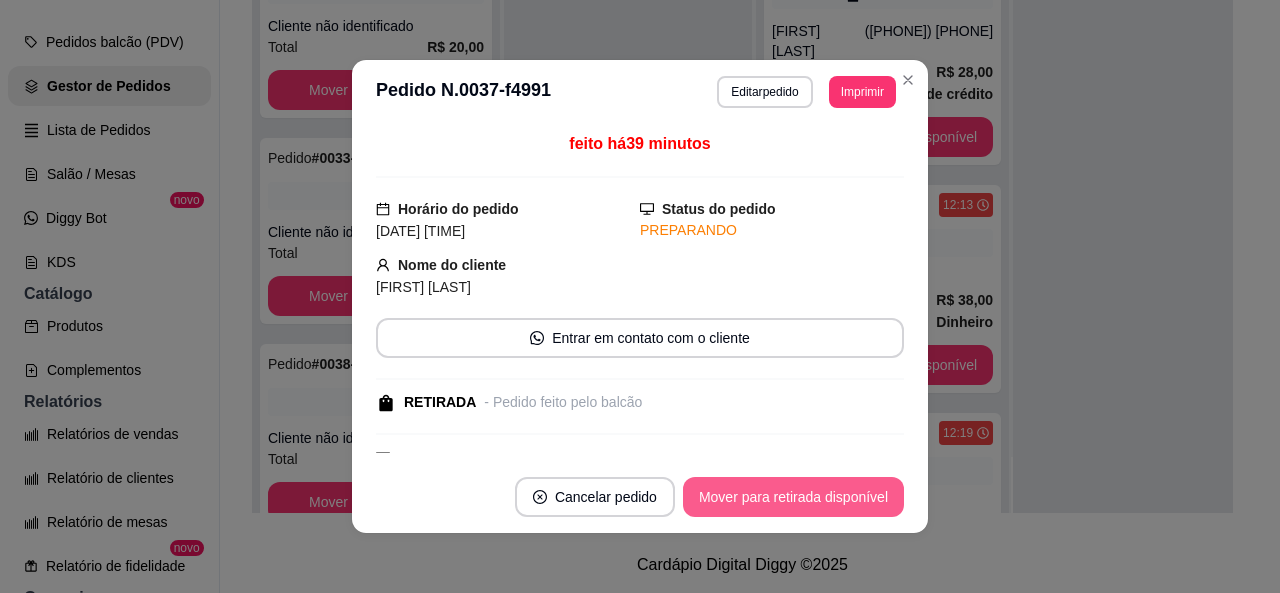 click on "Mover para retirada disponível" at bounding box center [793, 497] 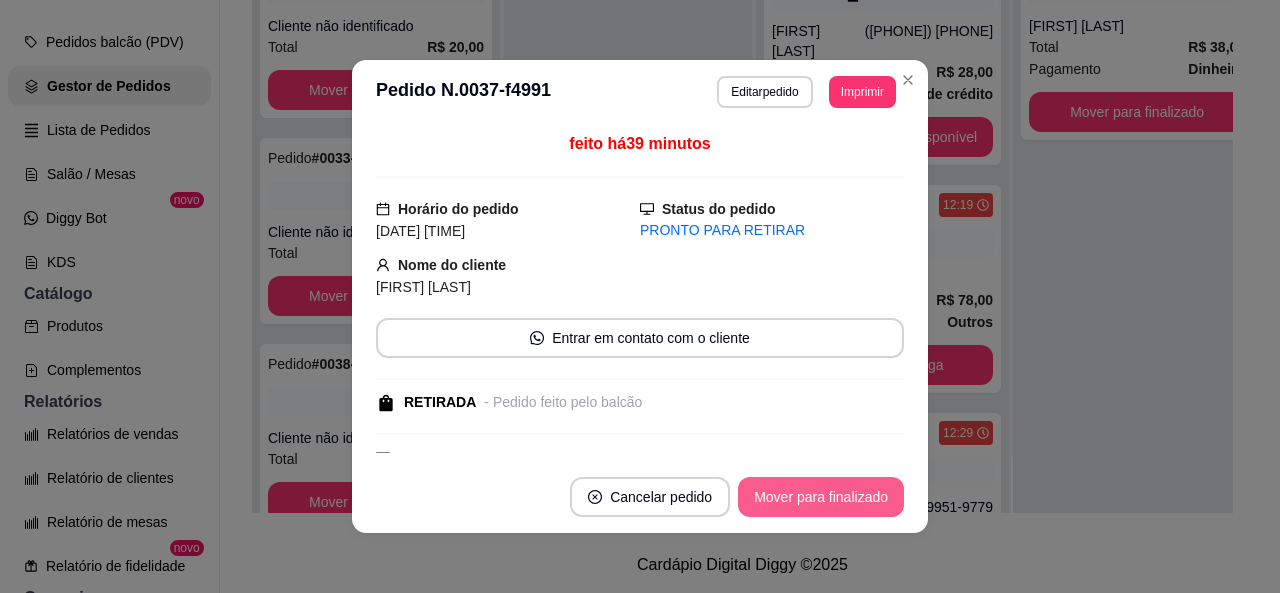 click on "Mover para finalizado" at bounding box center [821, 497] 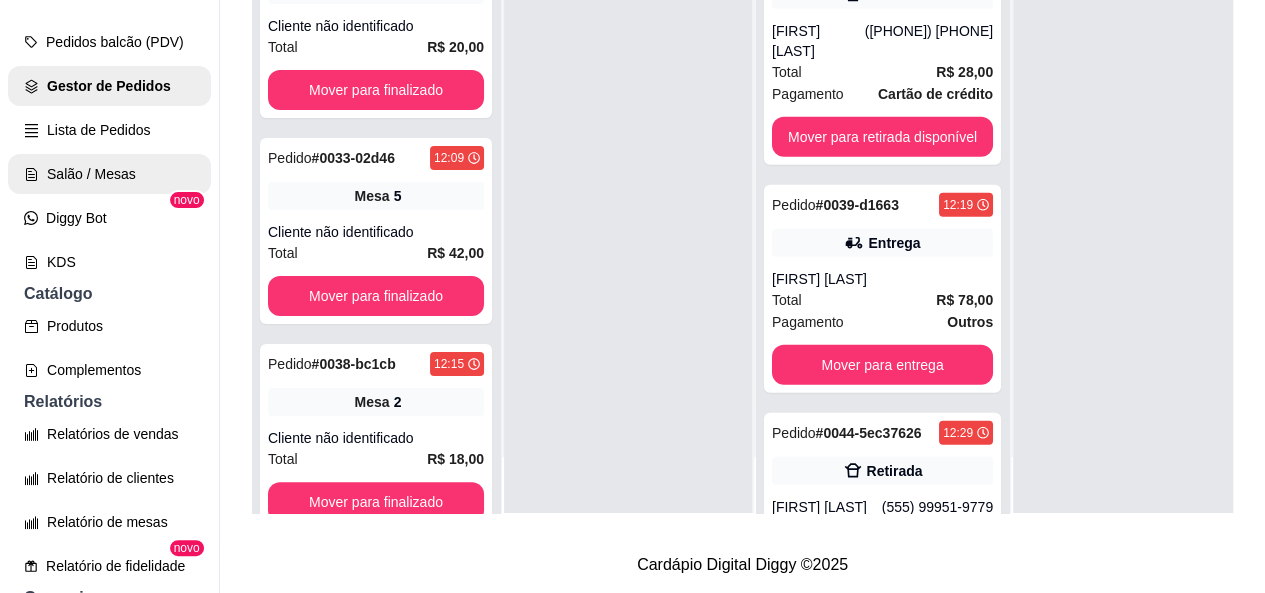 click on "Salão / Mesas" at bounding box center (109, 174) 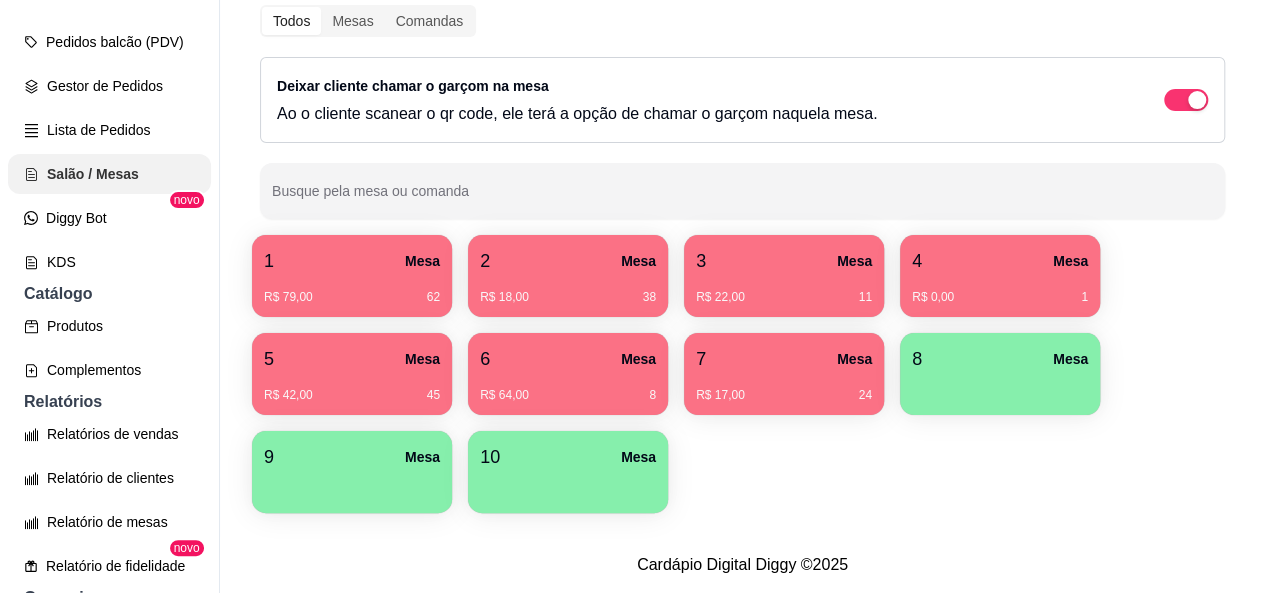 scroll, scrollTop: 0, scrollLeft: 0, axis: both 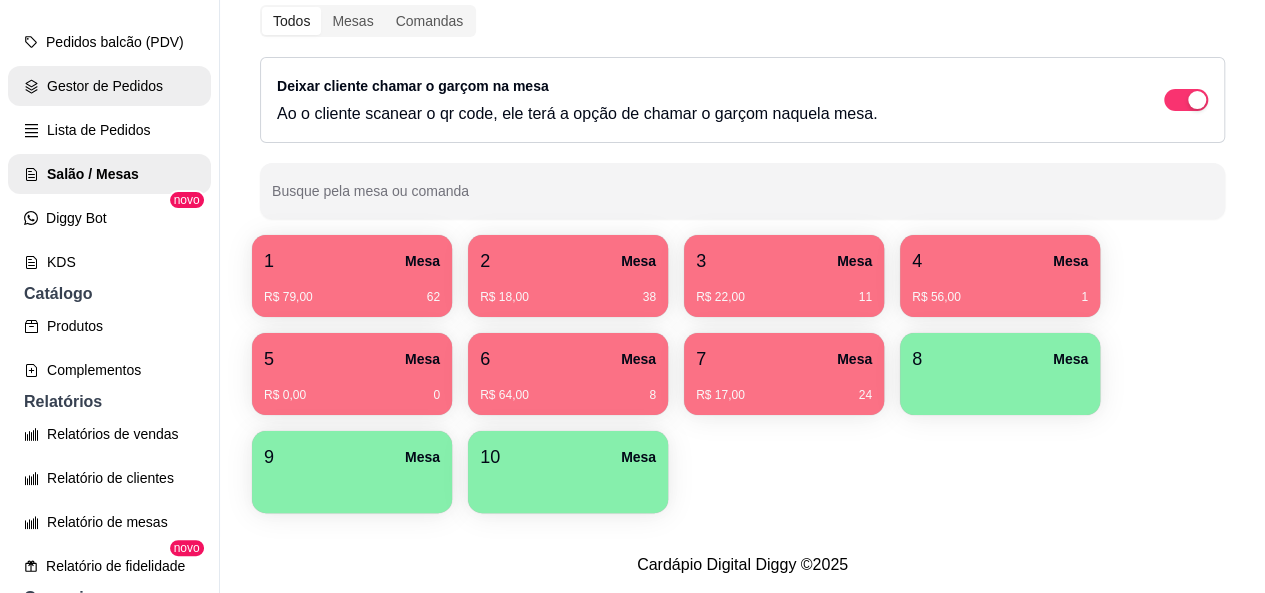 click on "Gestor de Pedidos" at bounding box center [109, 86] 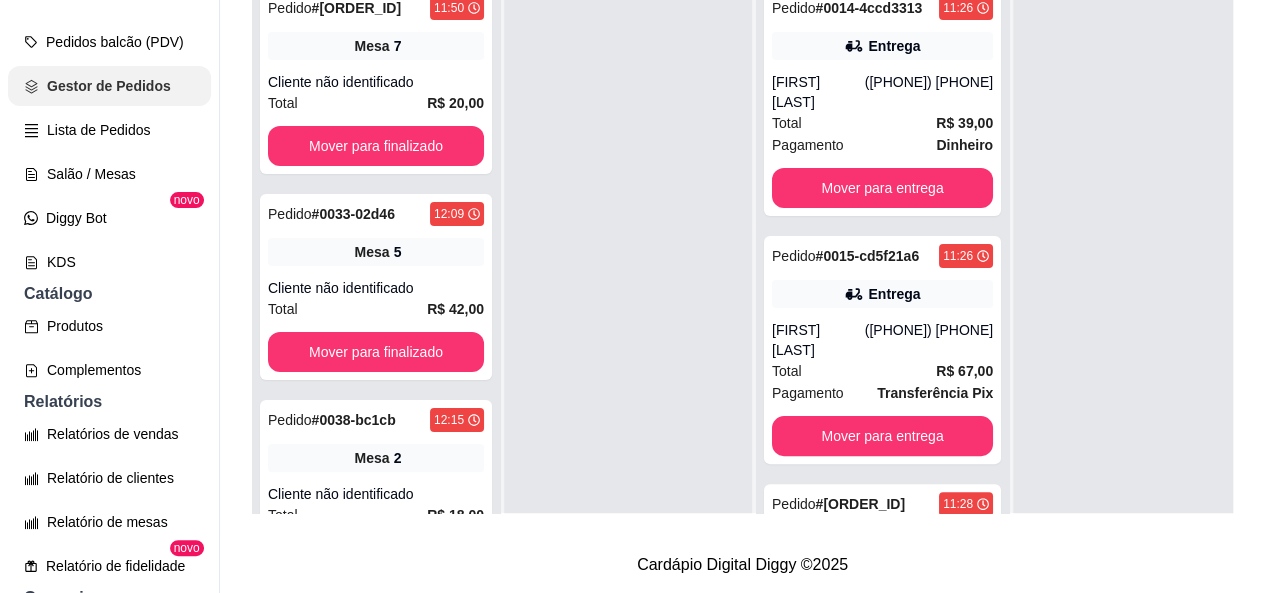 scroll, scrollTop: 0, scrollLeft: 0, axis: both 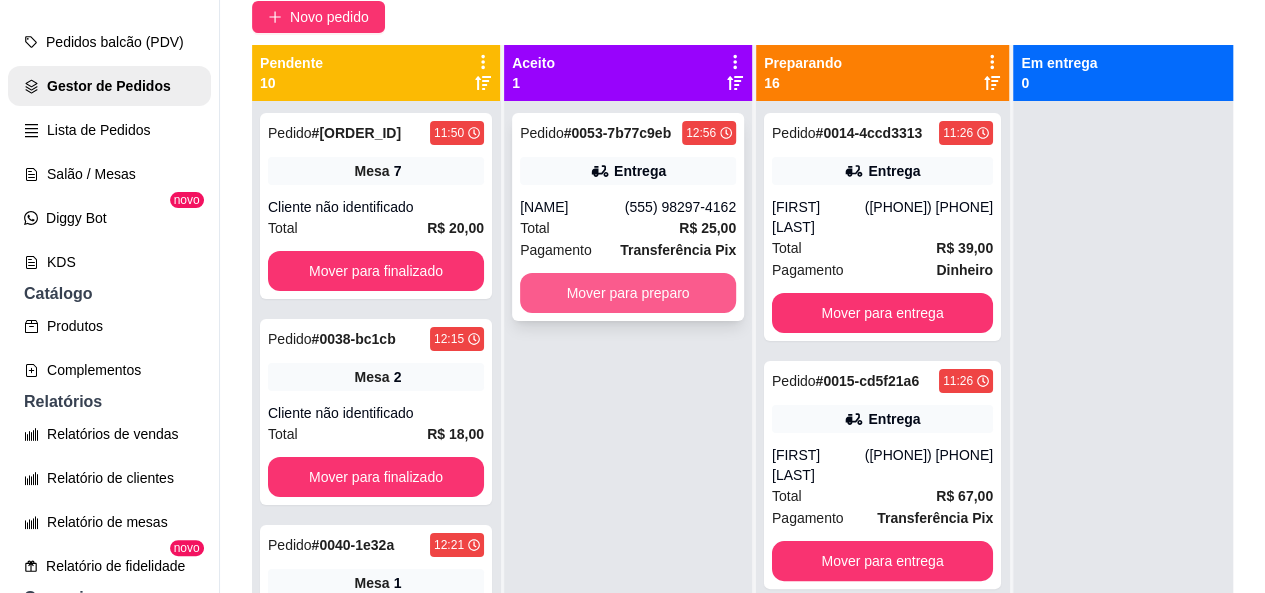 click on "Mover para preparo" at bounding box center [628, 293] 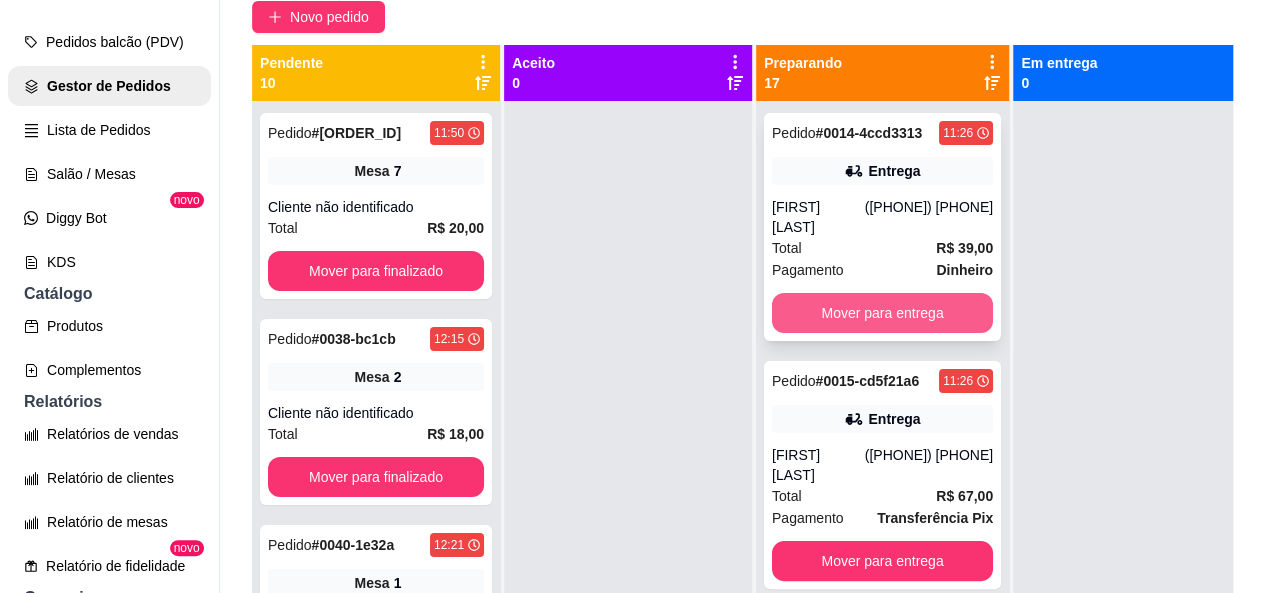 click on "Mover para entrega" at bounding box center [882, 313] 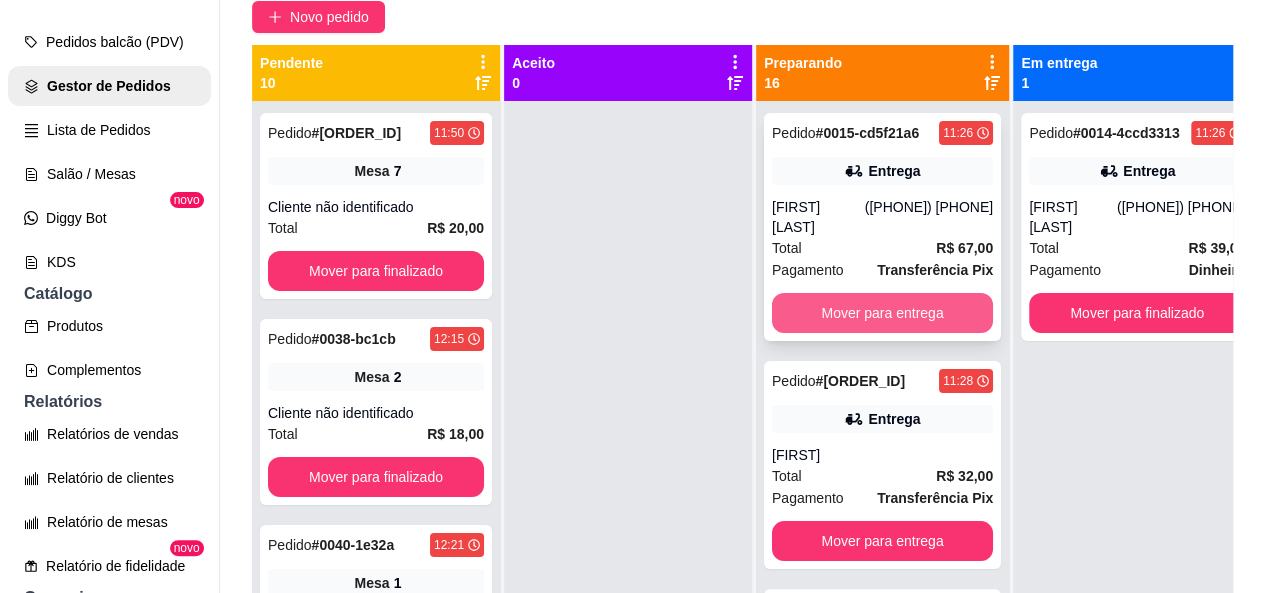 click on "Mover para entrega" at bounding box center [882, 313] 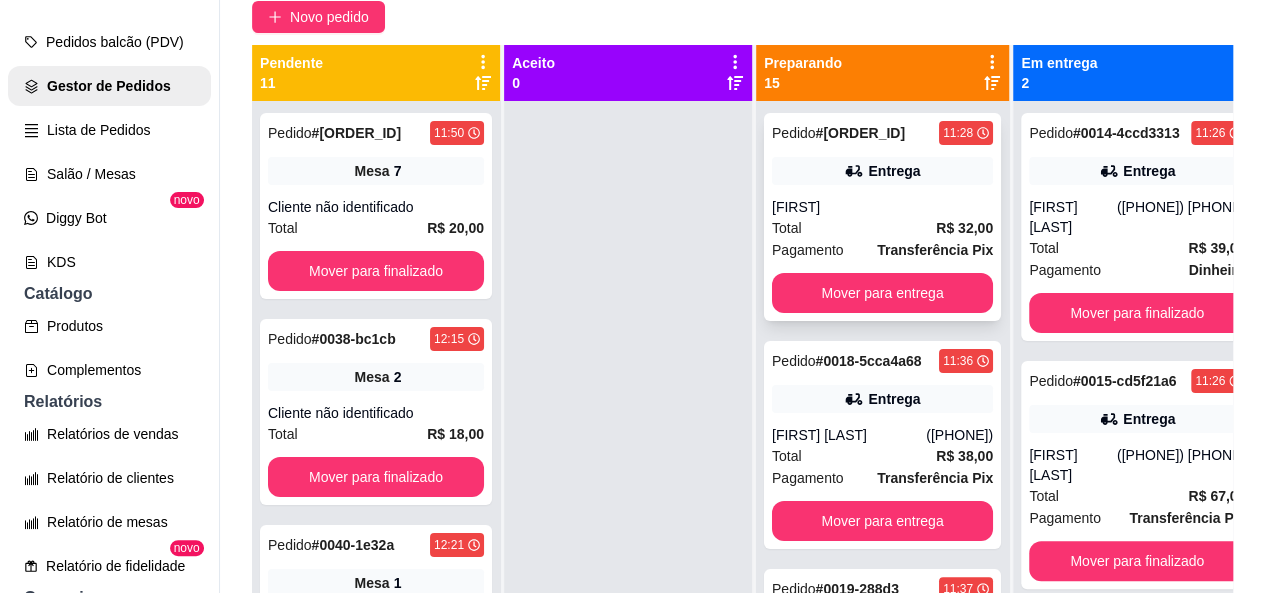 click on "[FIRST]" at bounding box center (882, 207) 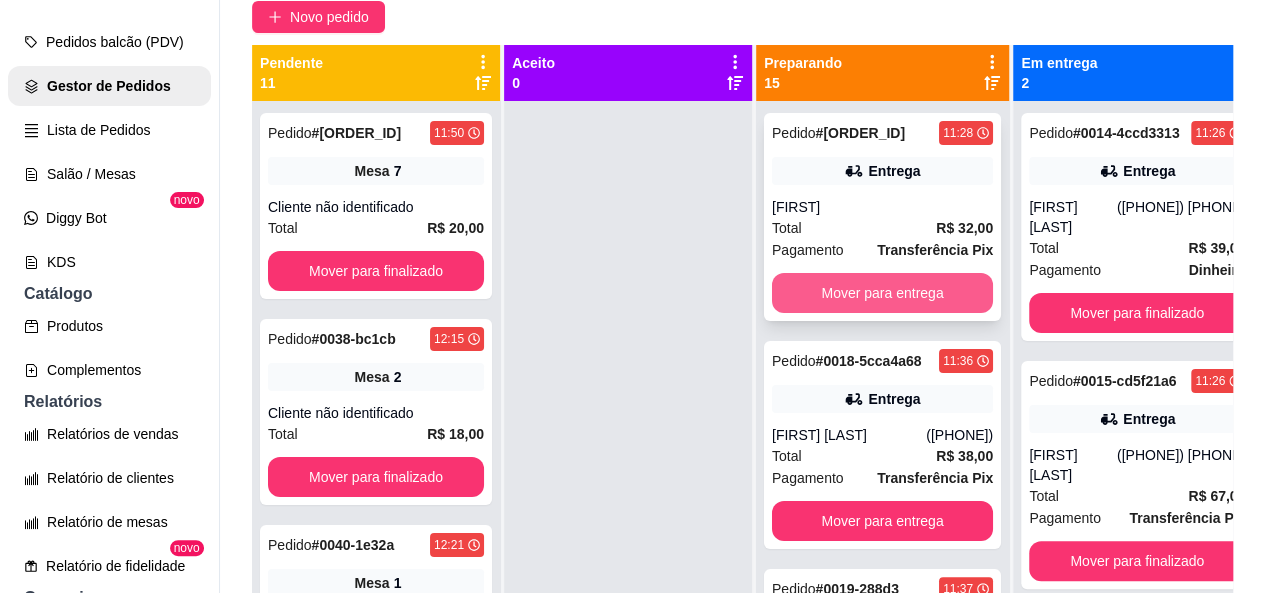 click on "Mover para entrega" at bounding box center (882, 293) 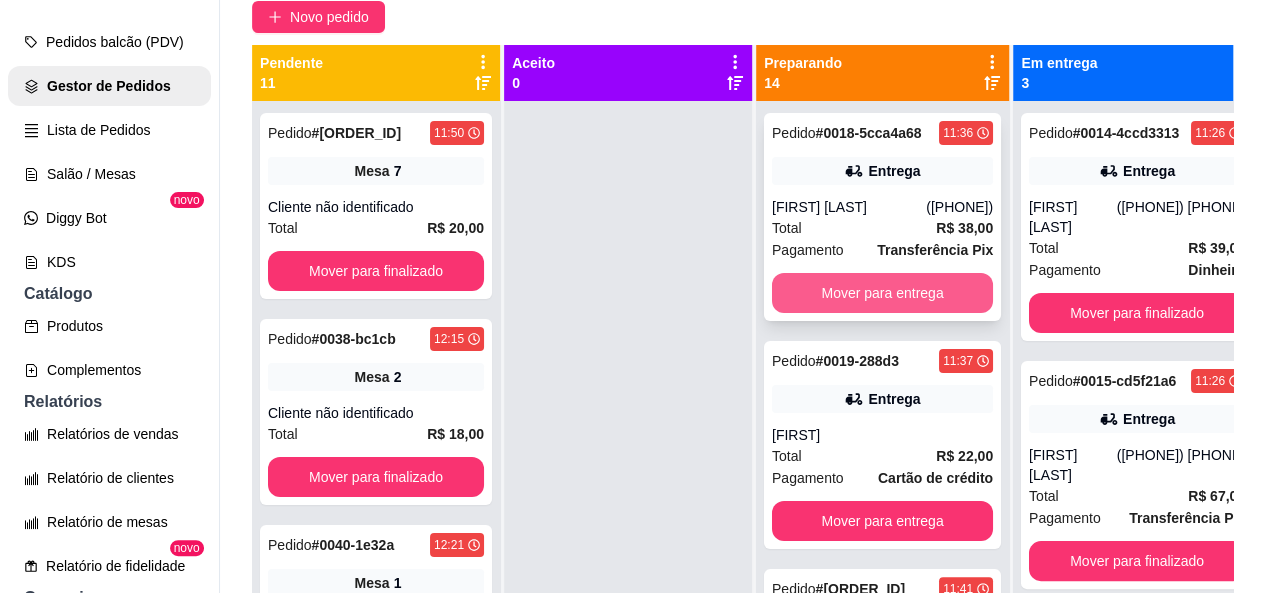 click on "Mover para entrega" at bounding box center [882, 293] 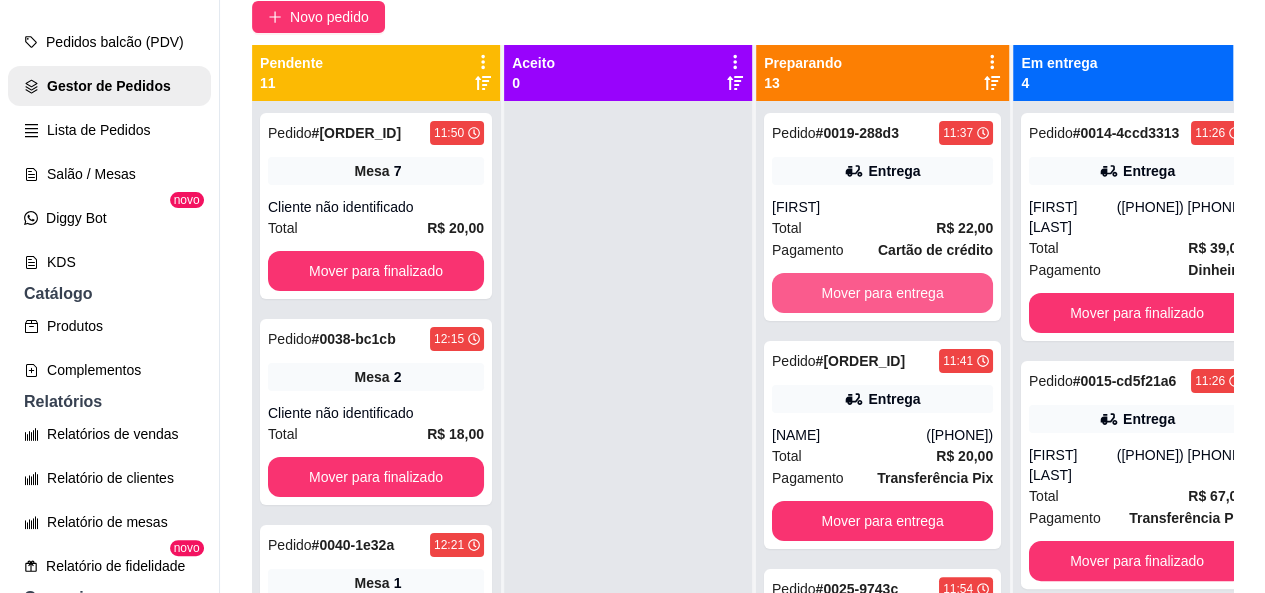 click on "Mover para entrega" at bounding box center [882, 293] 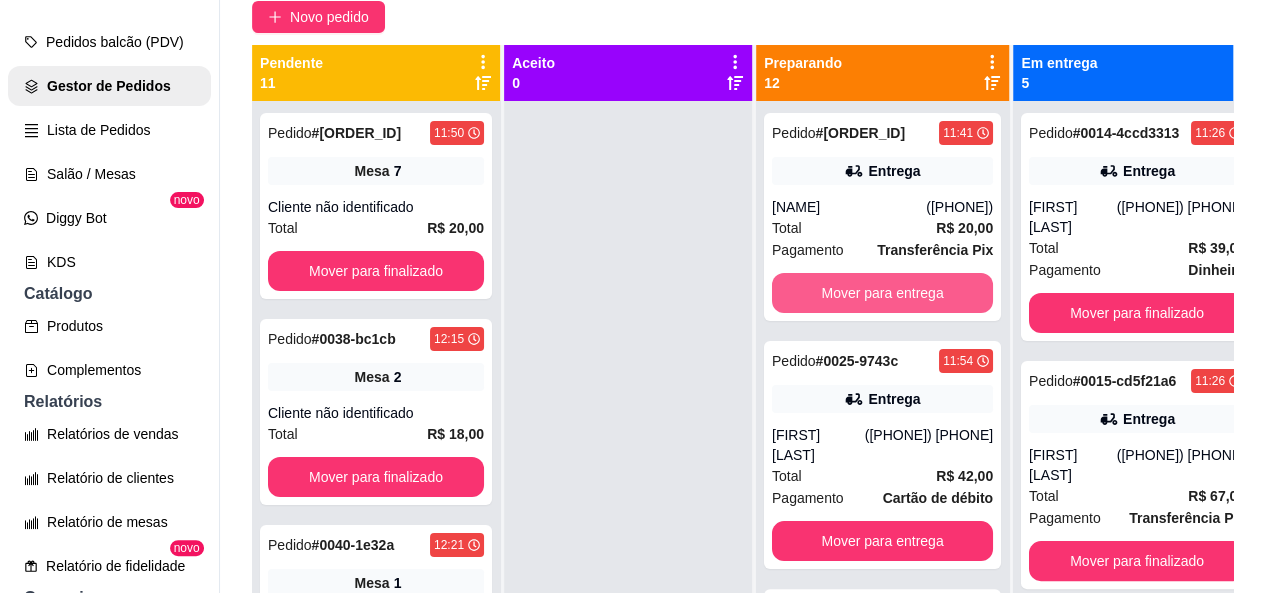 click on "Mover para entrega" at bounding box center [882, 293] 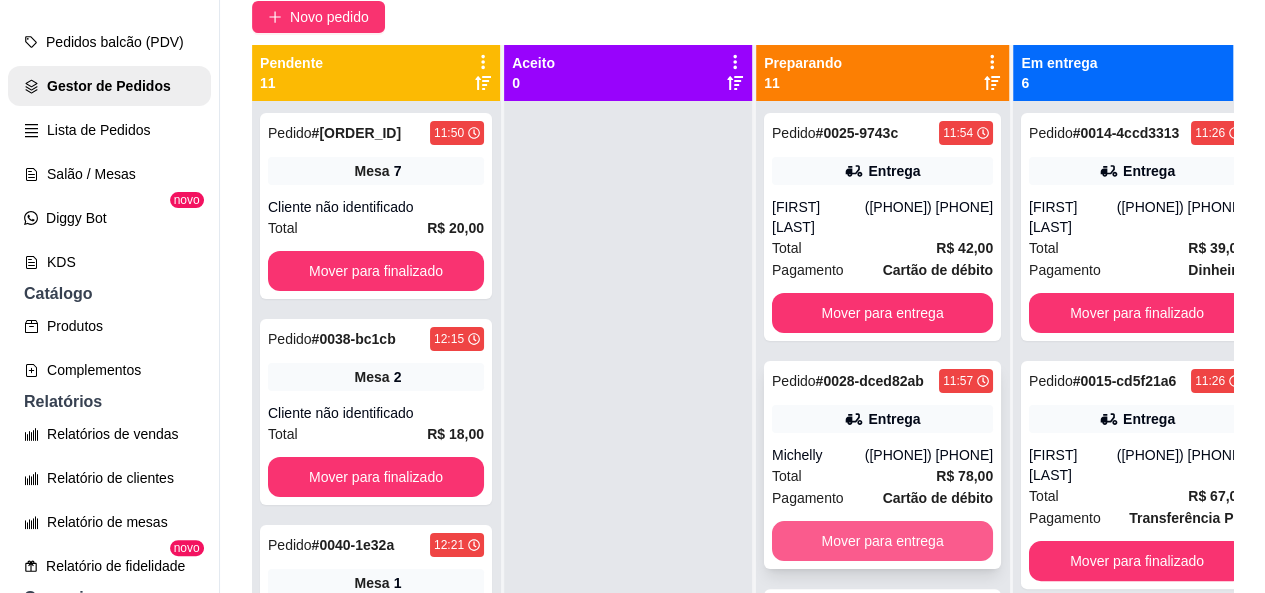 click on "Mover para entrega" at bounding box center [882, 541] 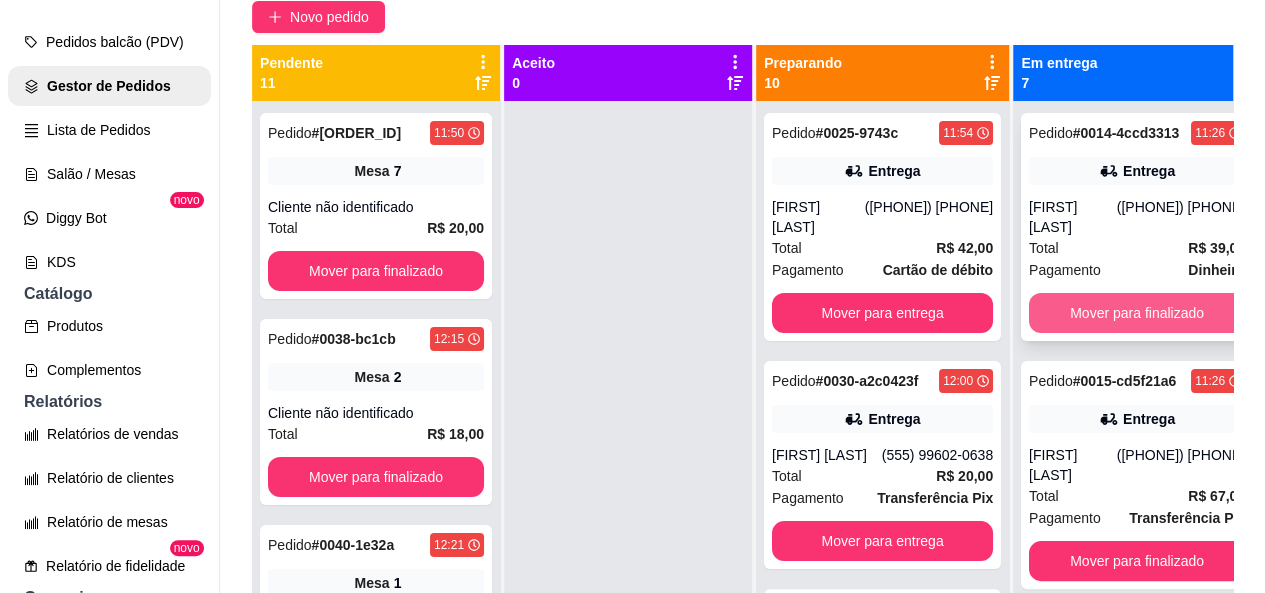 click on "Mover para finalizado" at bounding box center [1137, 313] 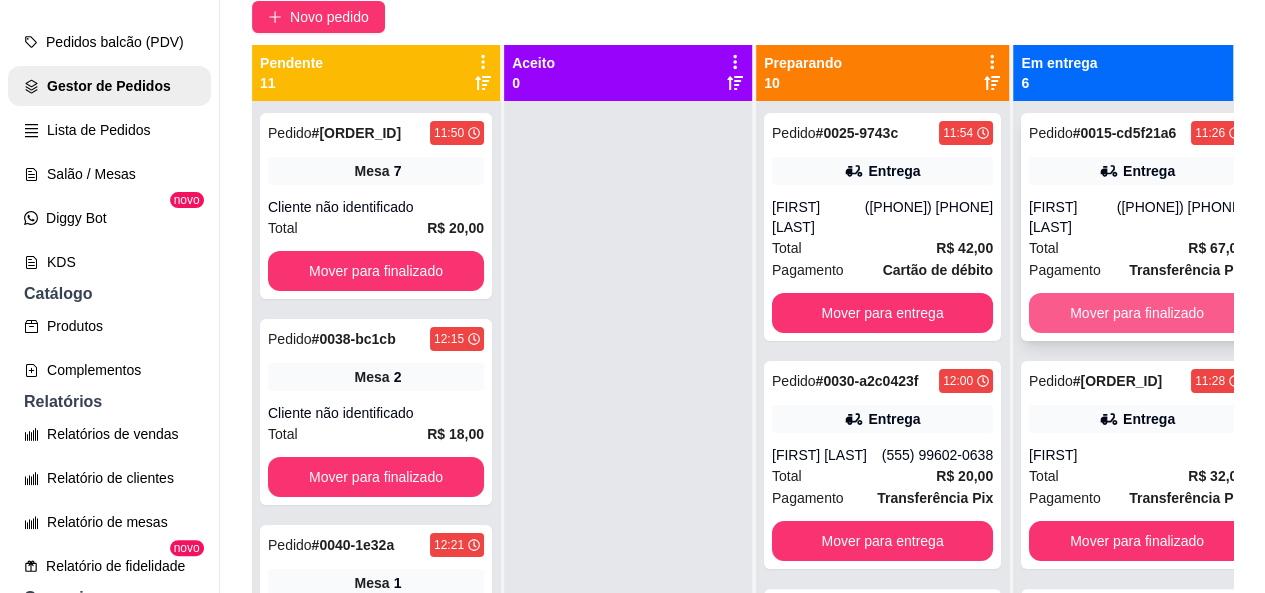 click on "Mover para finalizado" at bounding box center (1137, 313) 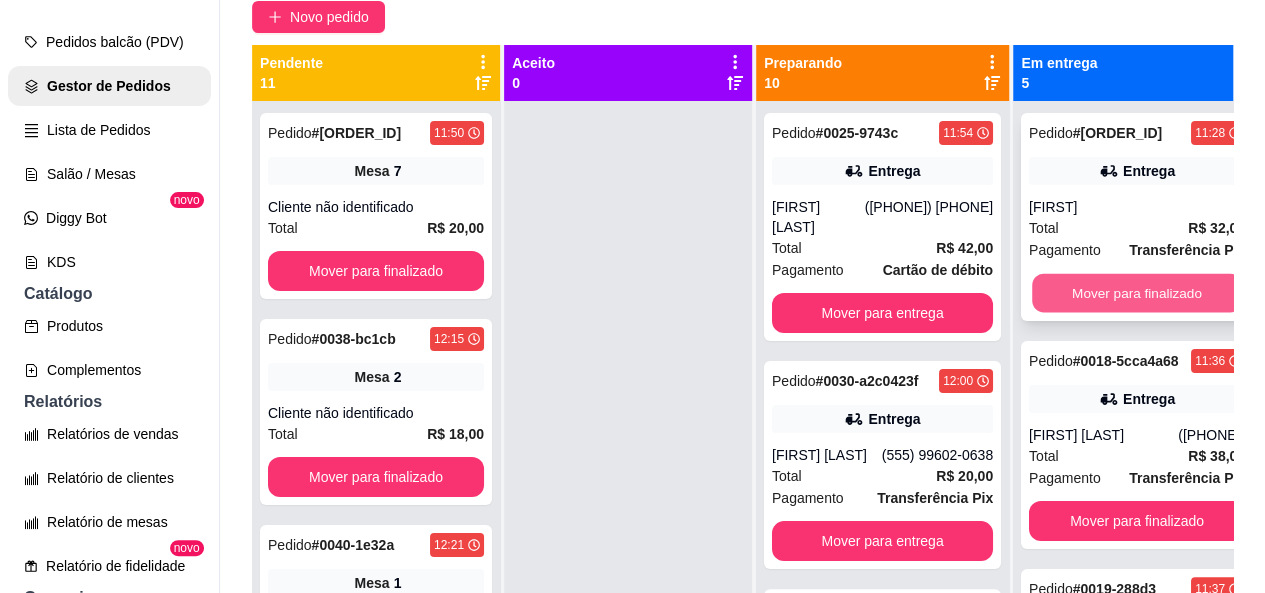 click on "Mover para finalizado" at bounding box center [1137, 293] 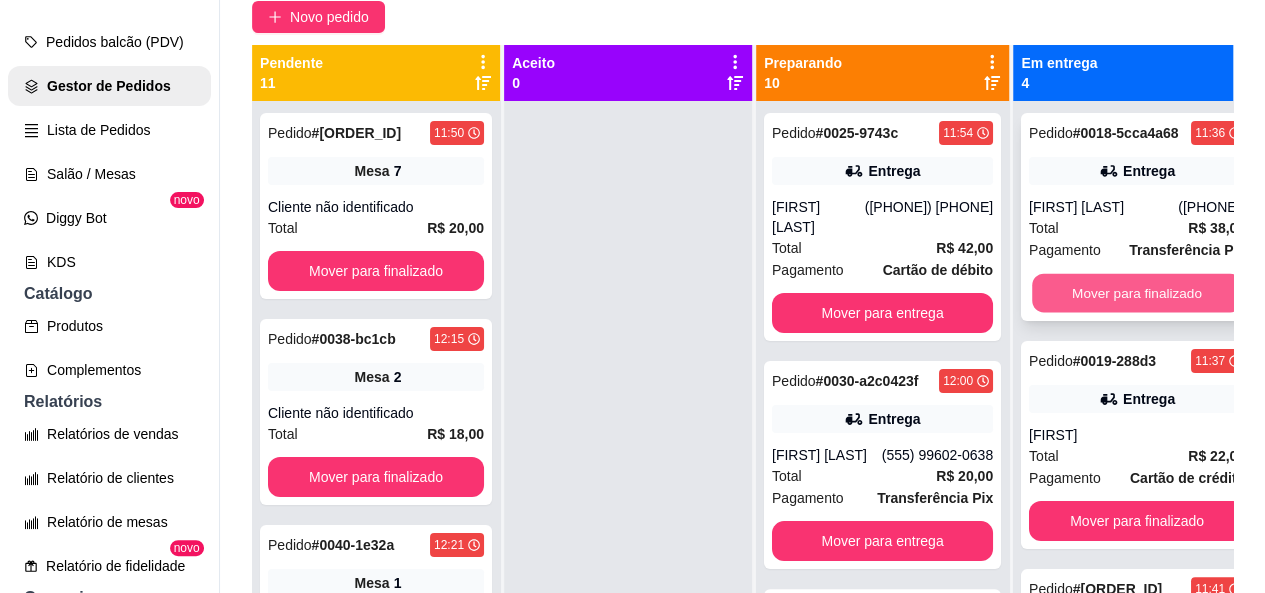 click on "Mover para finalizado" at bounding box center (1137, 293) 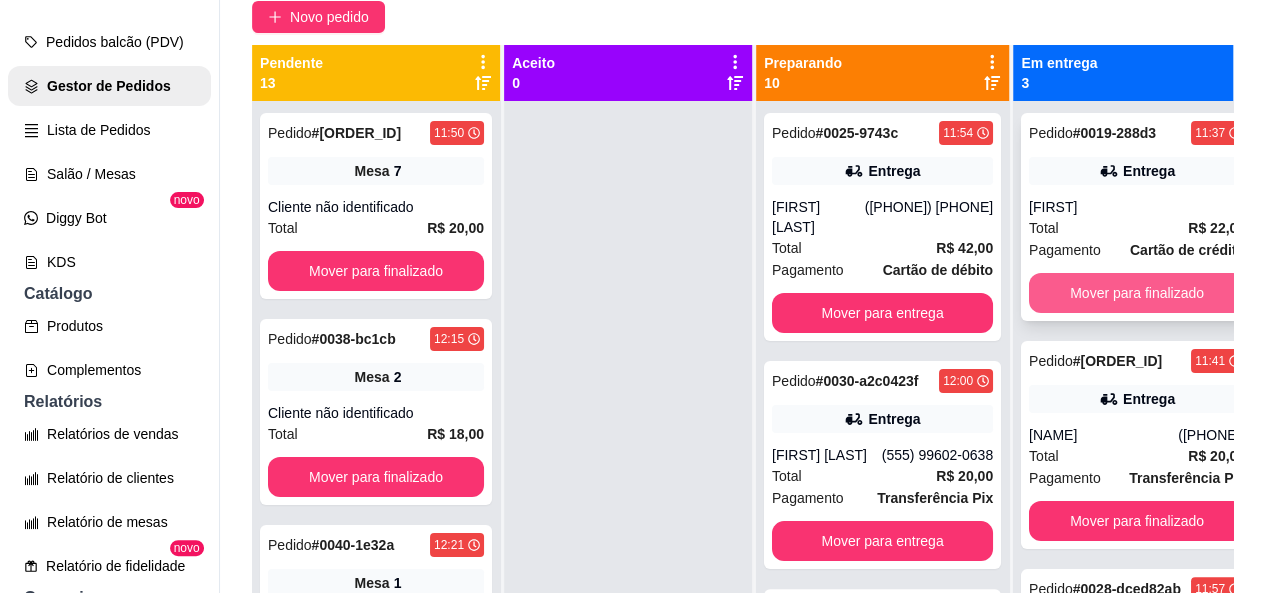 click on "Mover para finalizado" at bounding box center (1137, 293) 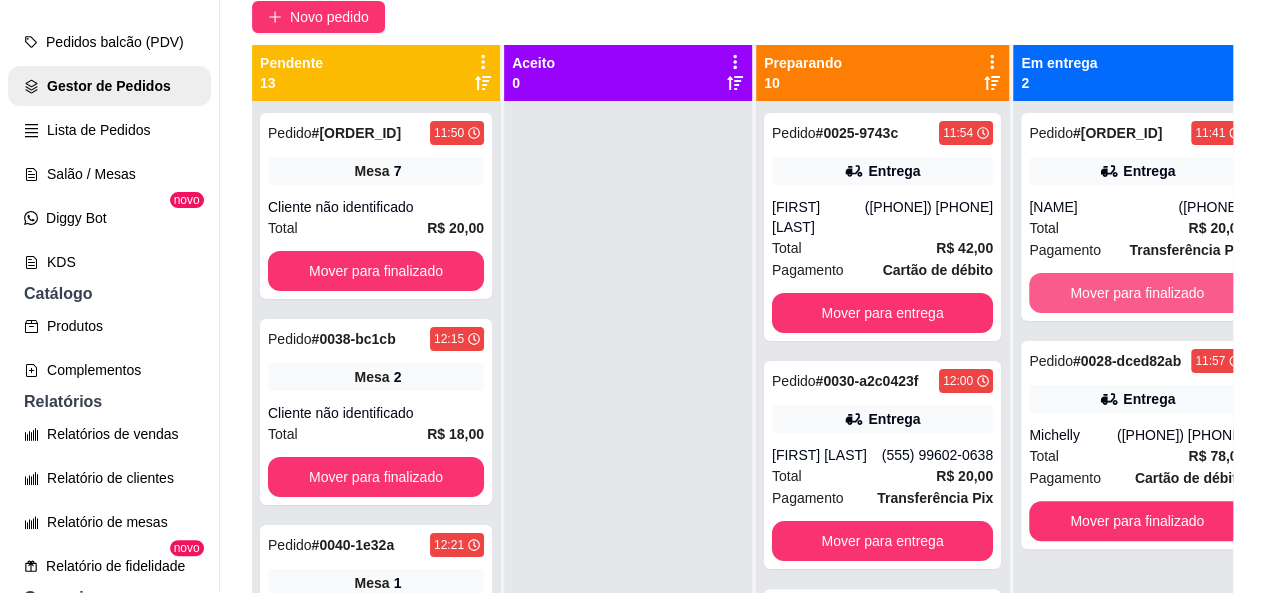 click on "Mover para finalizado" at bounding box center (1137, 293) 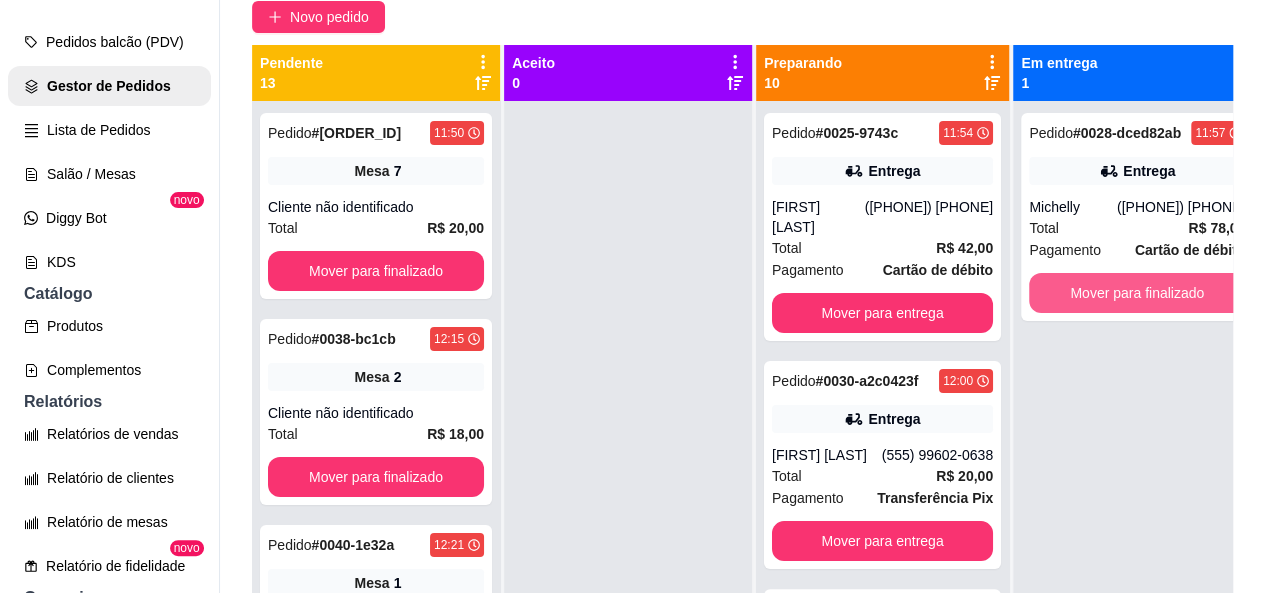 click on "Mover para finalizado" at bounding box center (1137, 293) 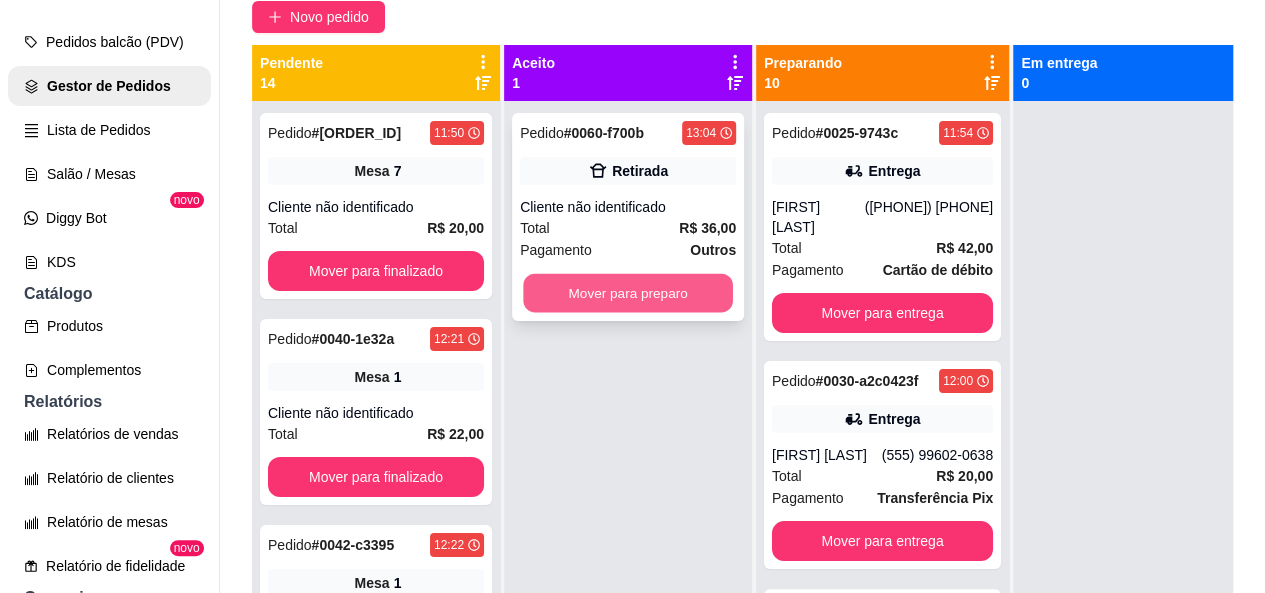 click on "Mover para preparo" at bounding box center (628, 293) 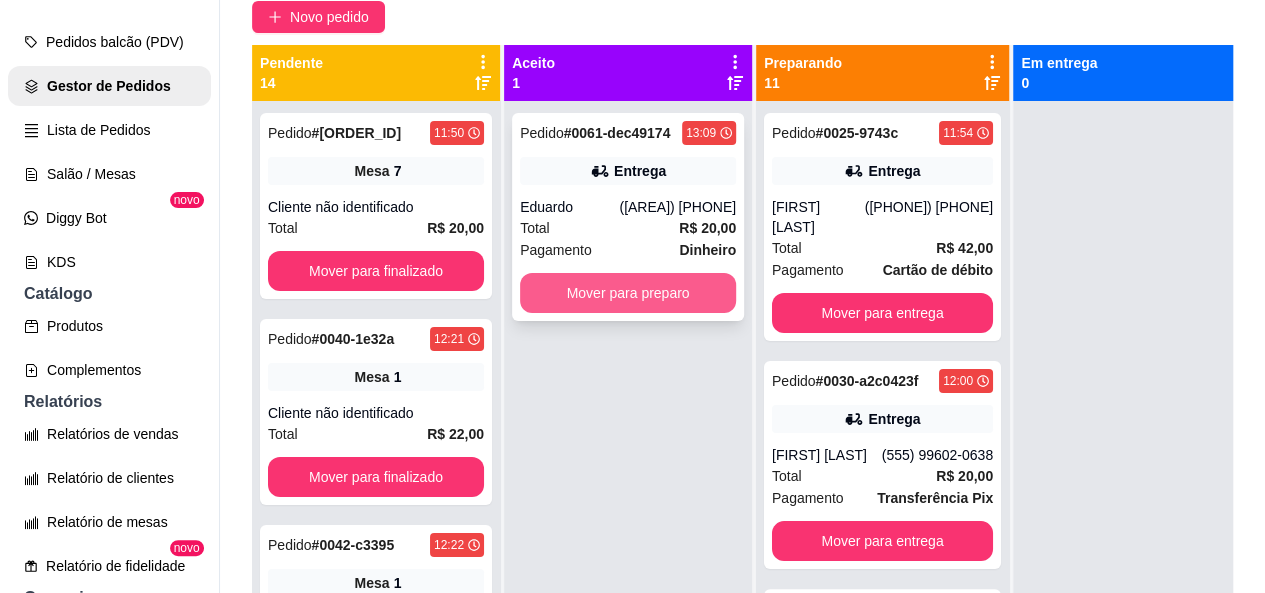 click on "Mover para preparo" at bounding box center [628, 293] 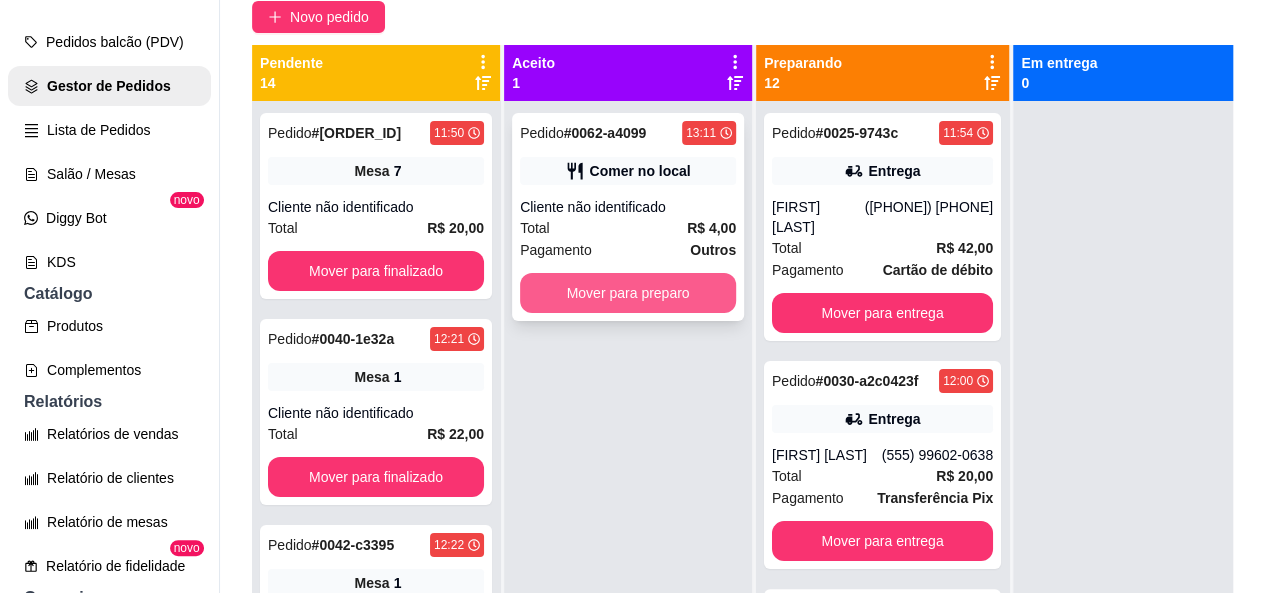 click on "Mover para preparo" at bounding box center [628, 293] 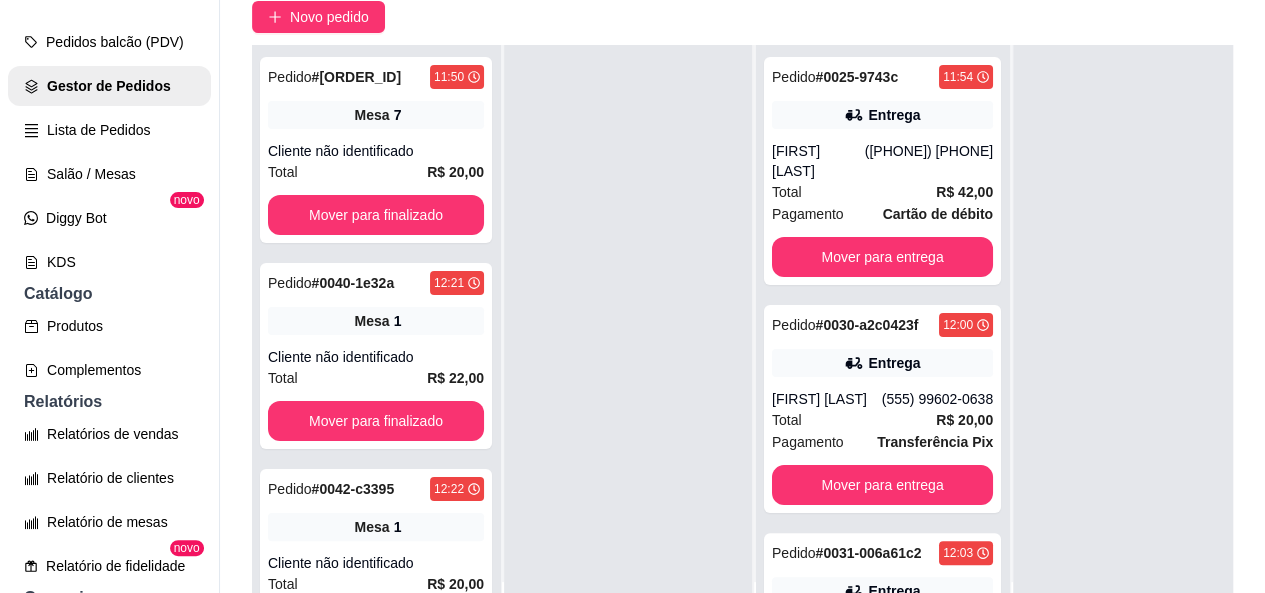 scroll, scrollTop: 71, scrollLeft: 0, axis: vertical 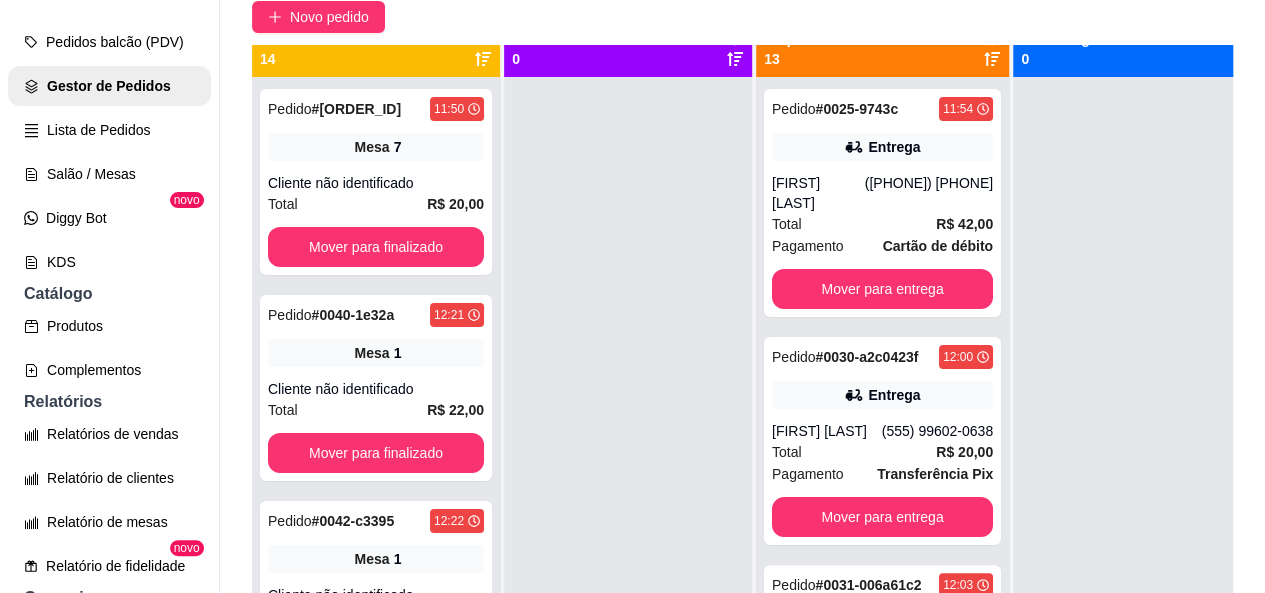 drag, startPoint x: 1220, startPoint y: 127, endPoint x: 1222, endPoint y: 67, distance: 60.033325 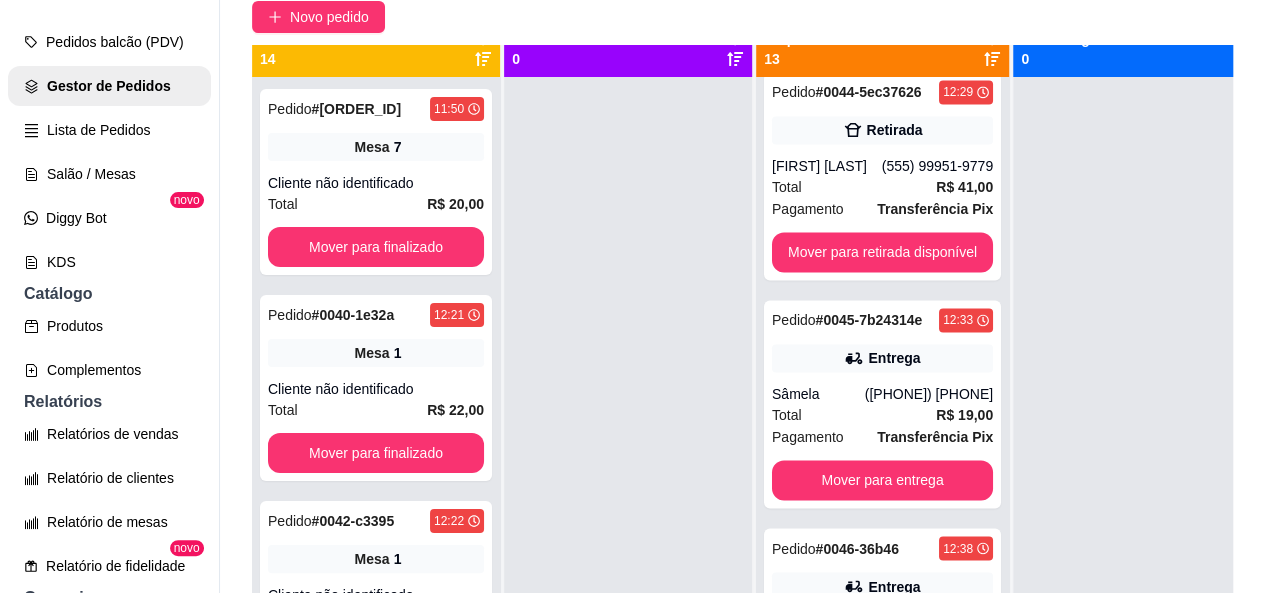 scroll, scrollTop: 2390, scrollLeft: 0, axis: vertical 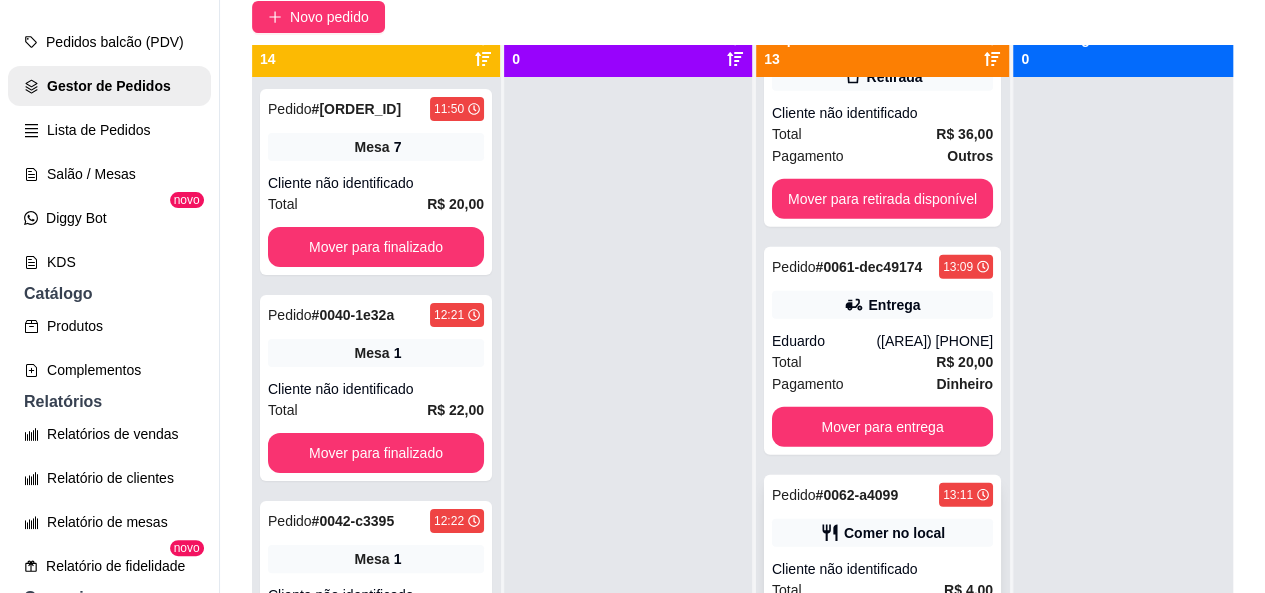 click on "Pedido  # 0062-a4099 13:11 Comer no local Cliente não identificado Total R$ 4,00 Pagamento Outros Mover para retirada disponível" at bounding box center [882, 579] 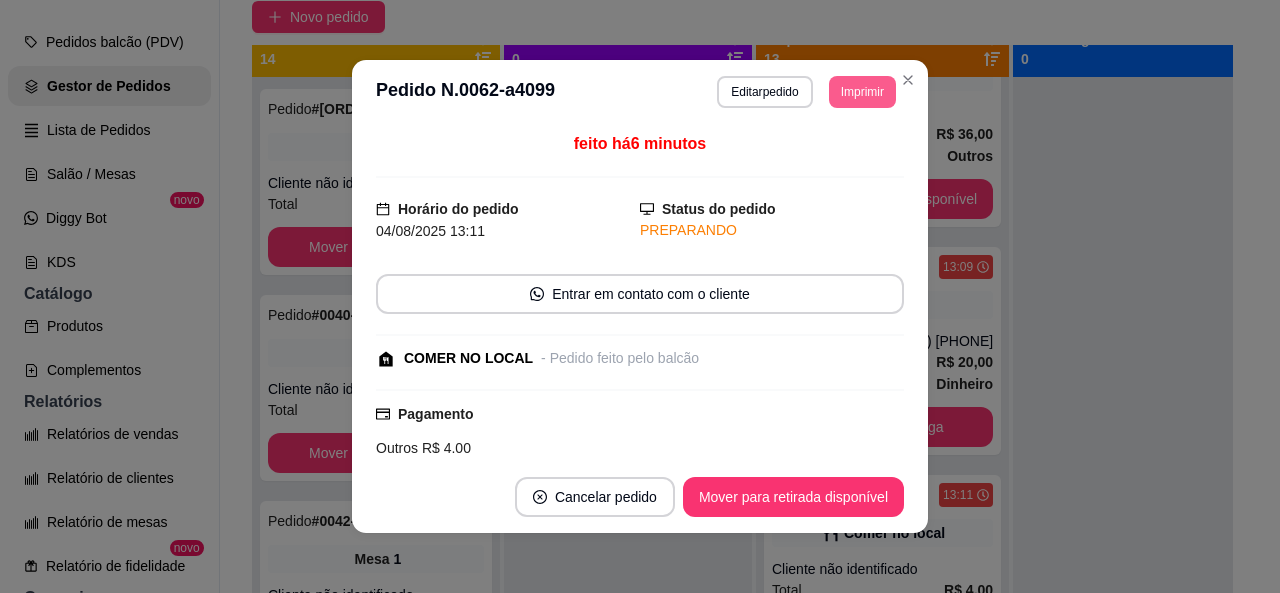 click on "Imprimir" at bounding box center (862, 92) 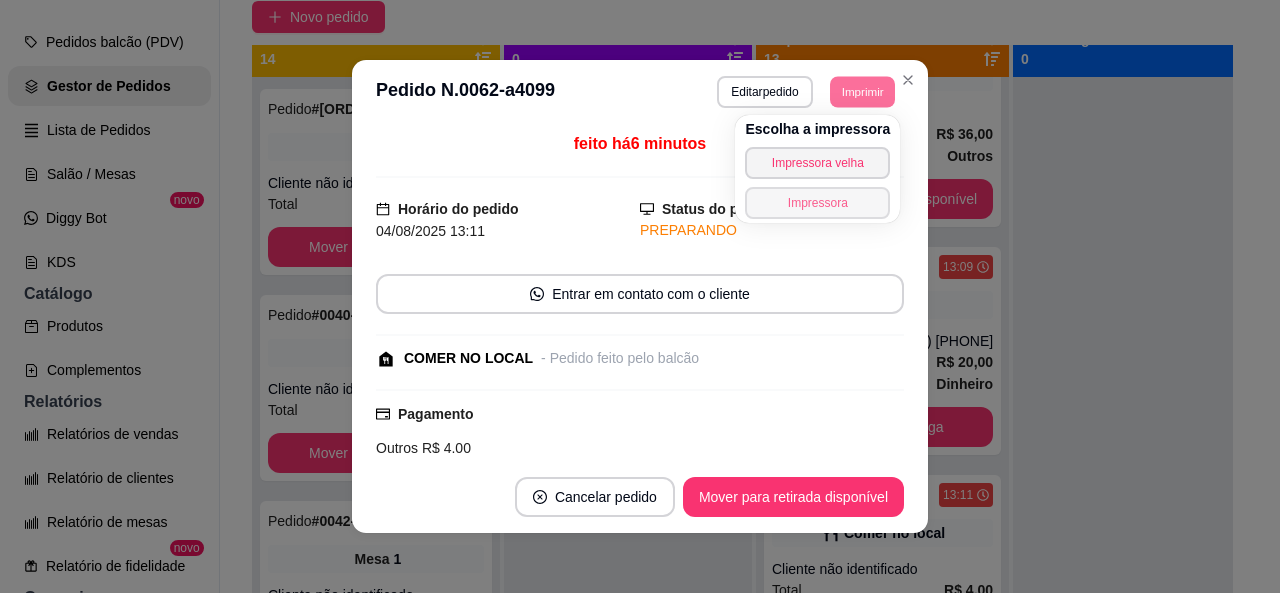 click on "Impressora" at bounding box center [817, 203] 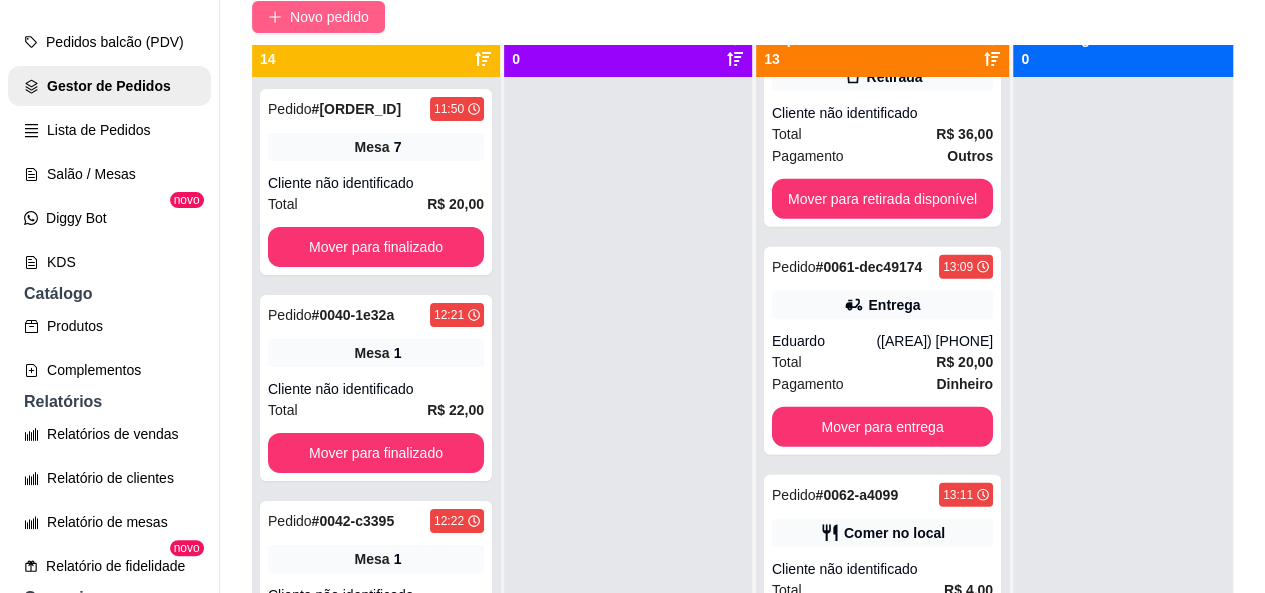 click on "Novo pedido" at bounding box center (329, 17) 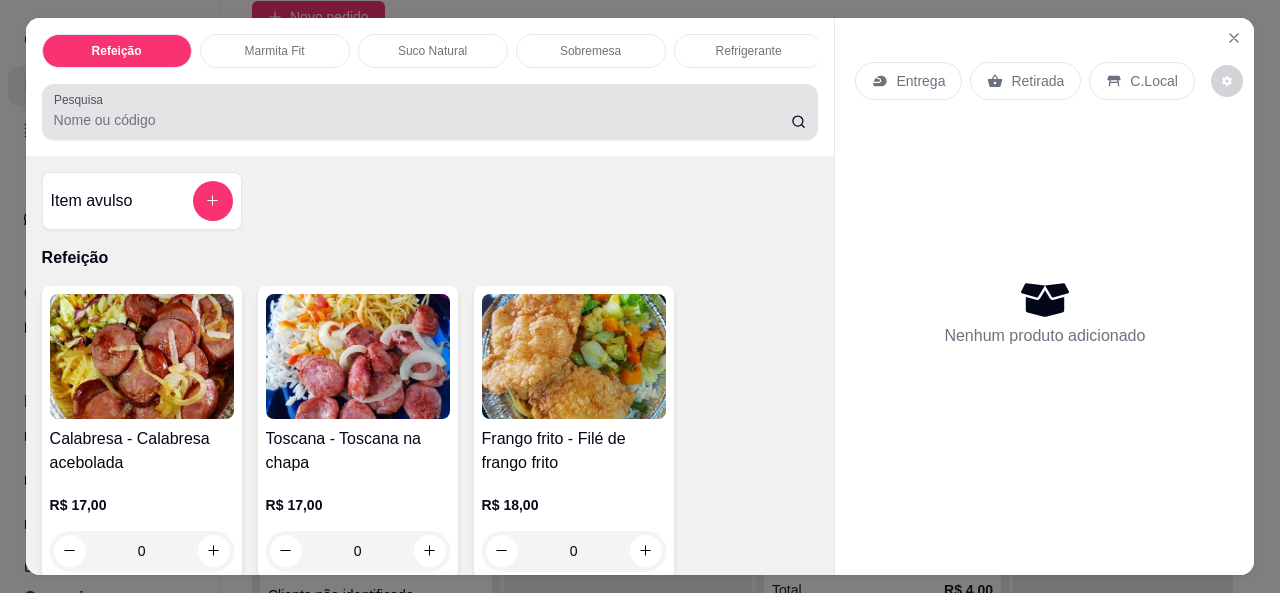 click on "Pesquisa" at bounding box center [430, 112] 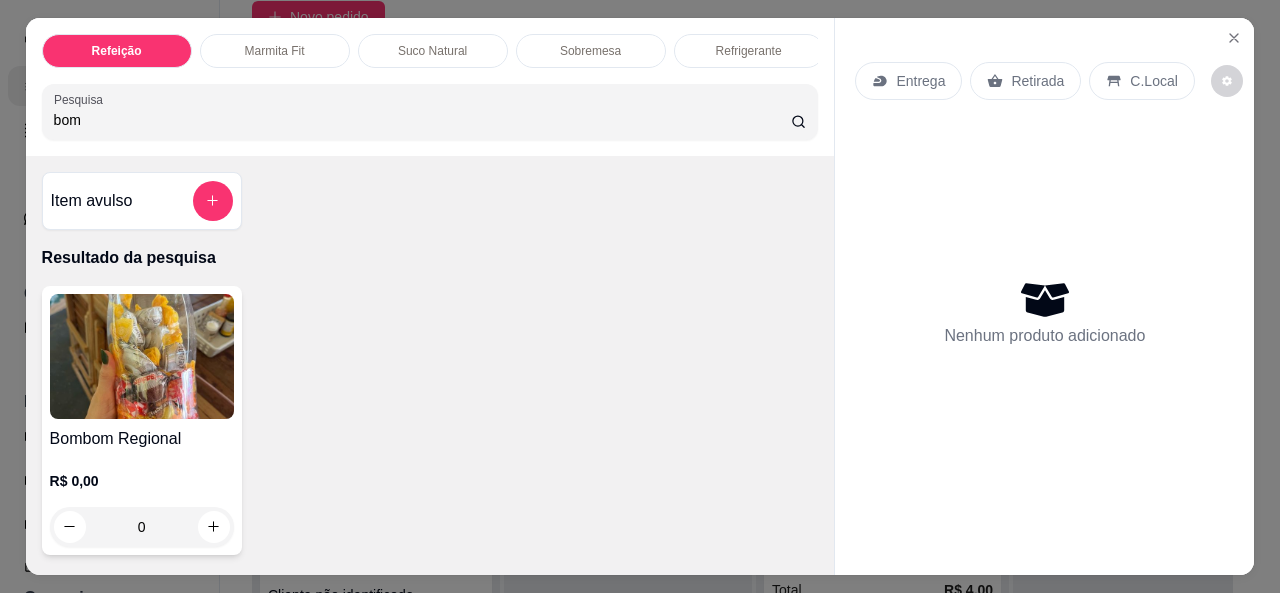 type on "bom" 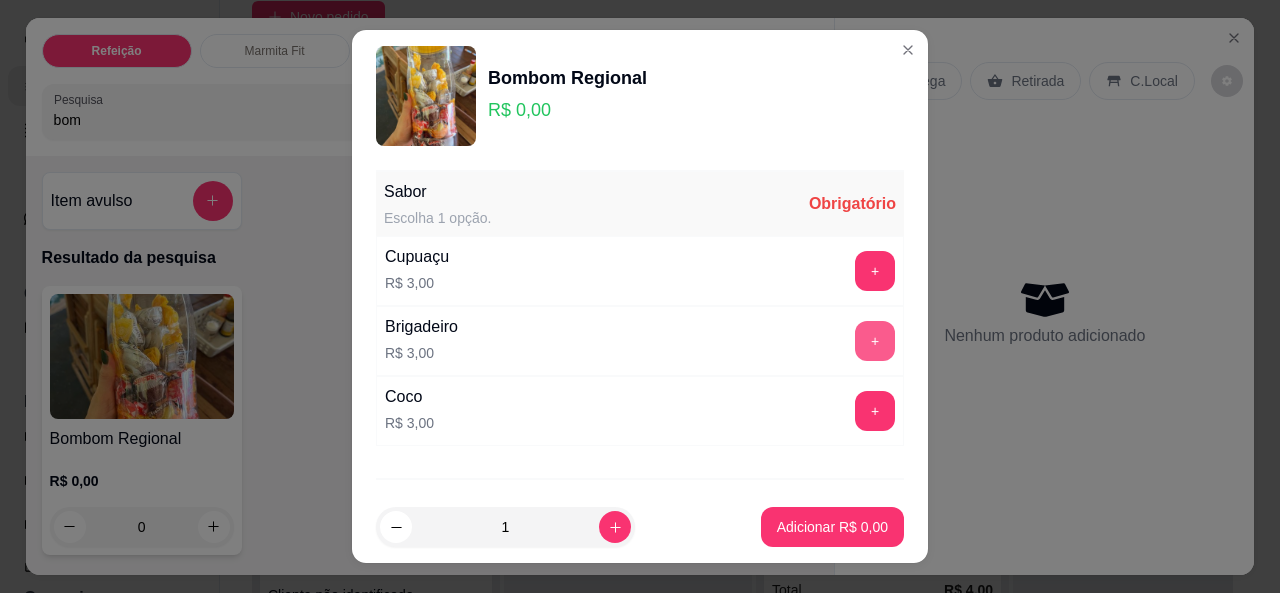 click on "+" at bounding box center (875, 341) 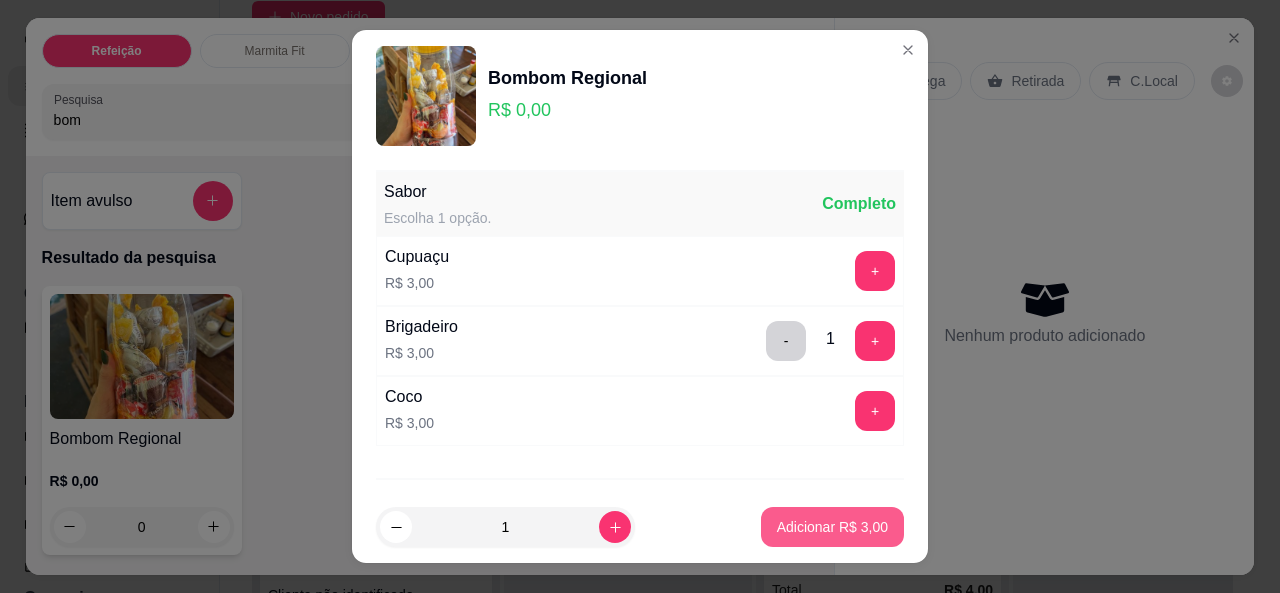 click on "Adicionar   R$ 3,00" at bounding box center [832, 527] 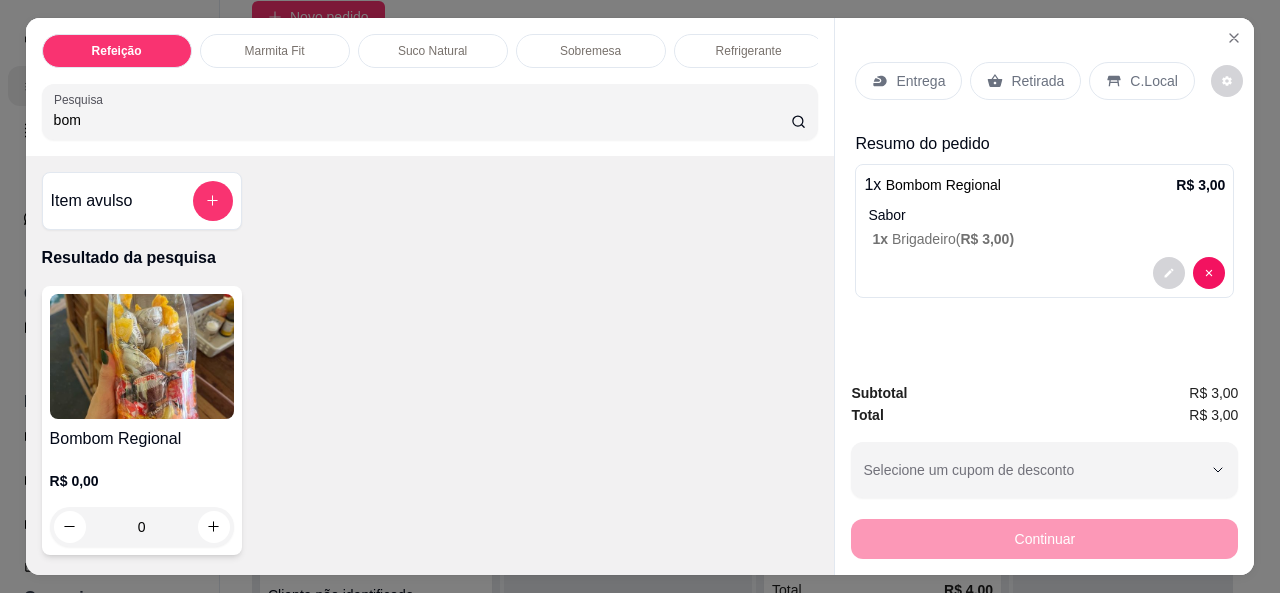 click on "C.Local" at bounding box center (1141, 81) 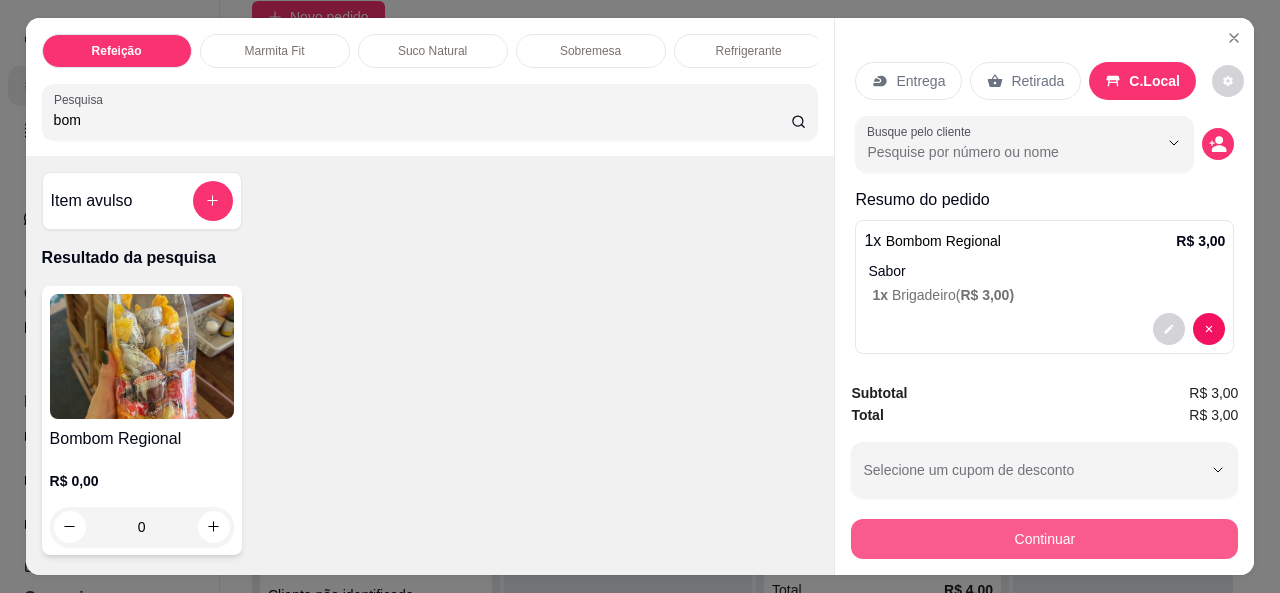 click on "Continuar" at bounding box center (1044, 539) 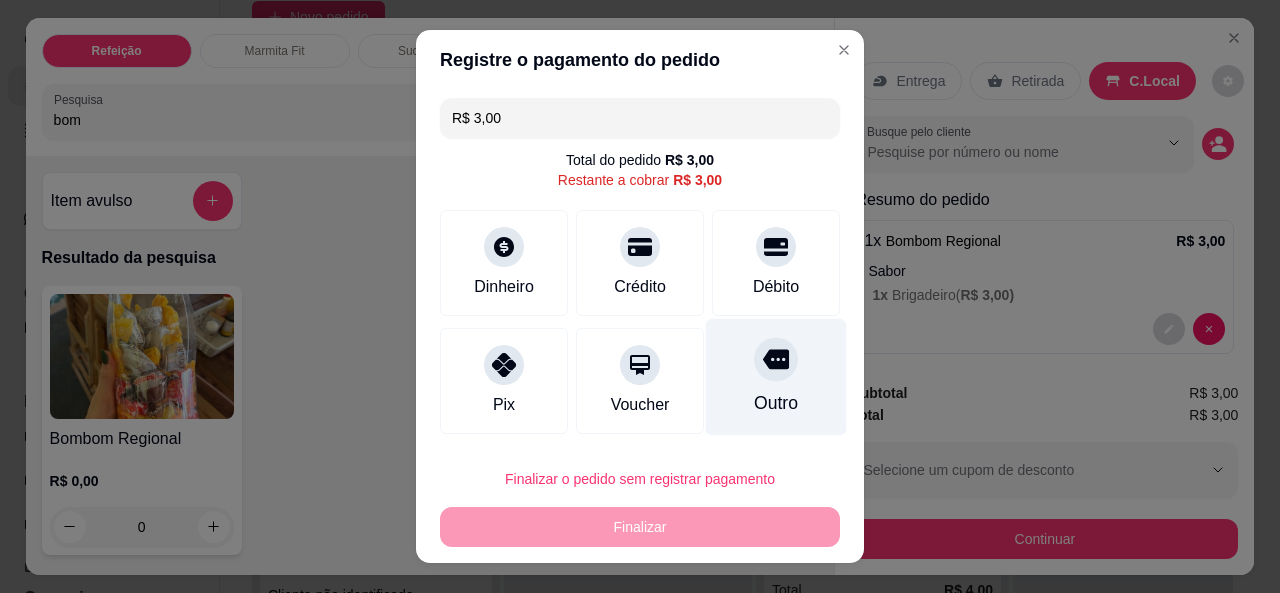 click 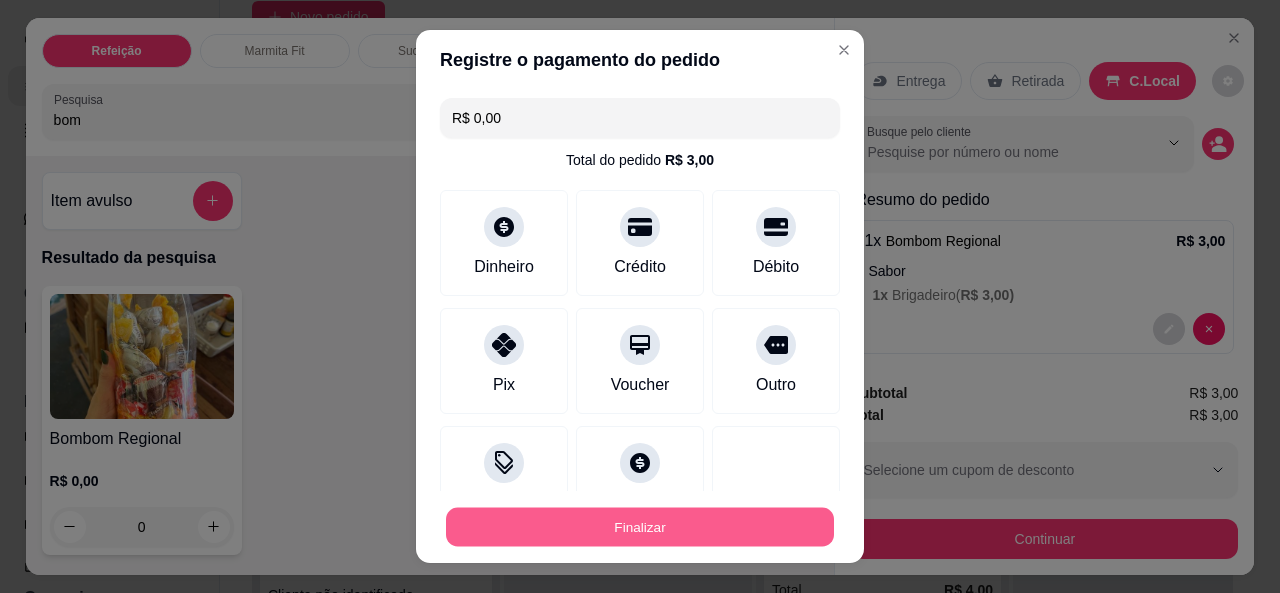 click on "Finalizar" at bounding box center [640, 527] 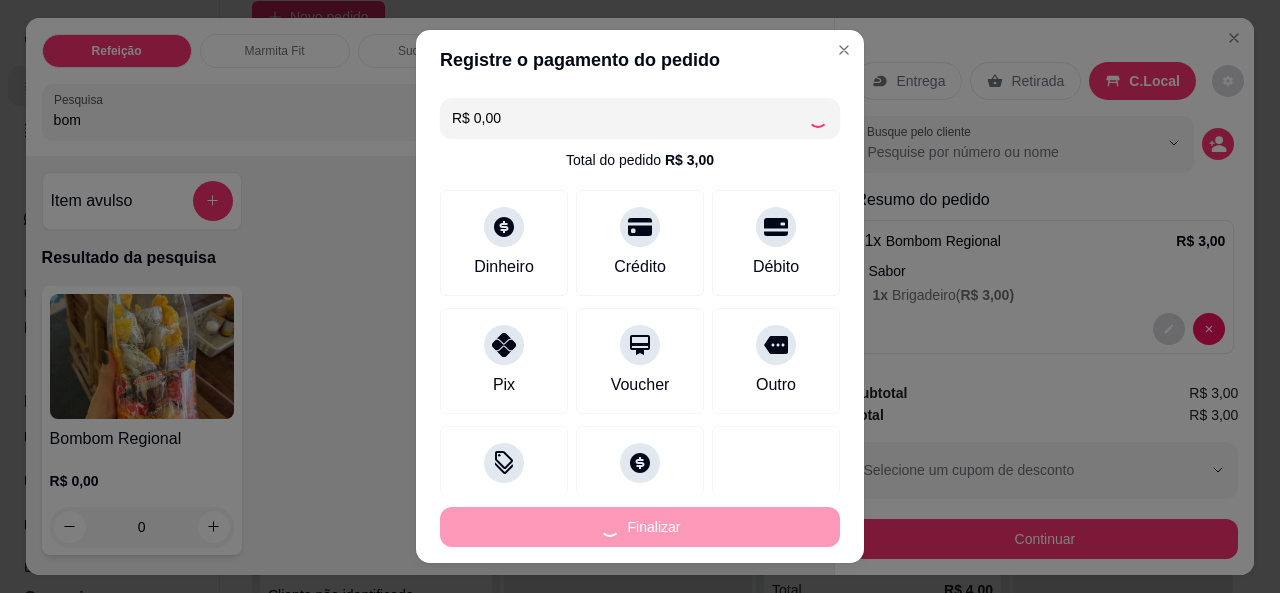 click on "Finalizar" at bounding box center [640, 527] 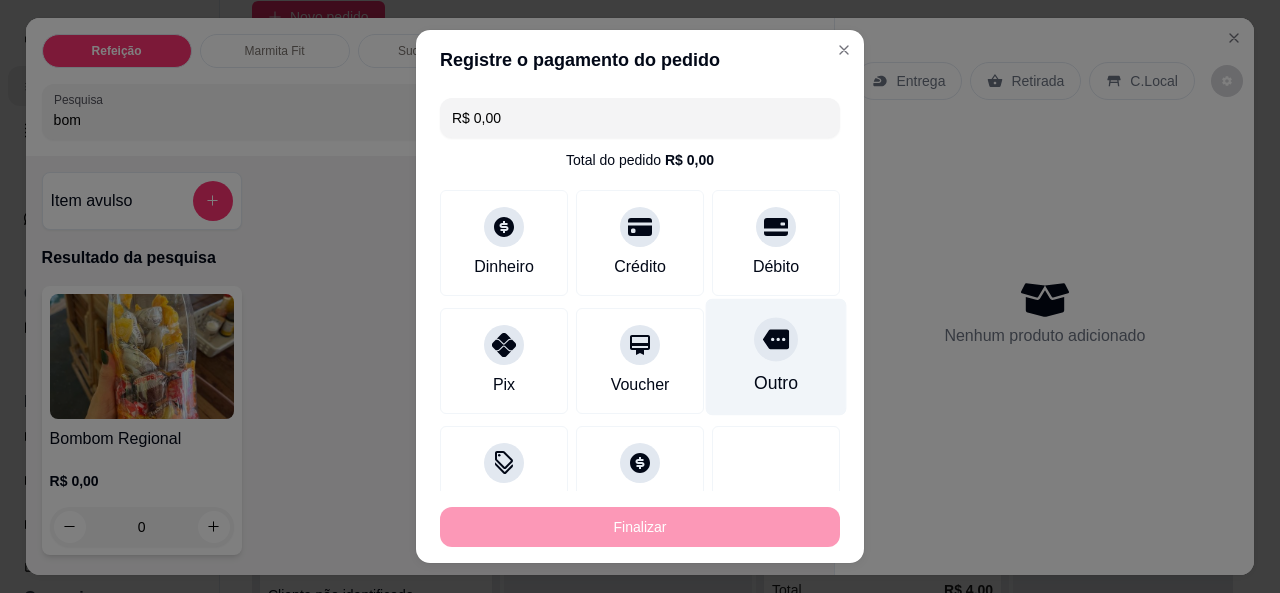 type on "-R$ 3,00" 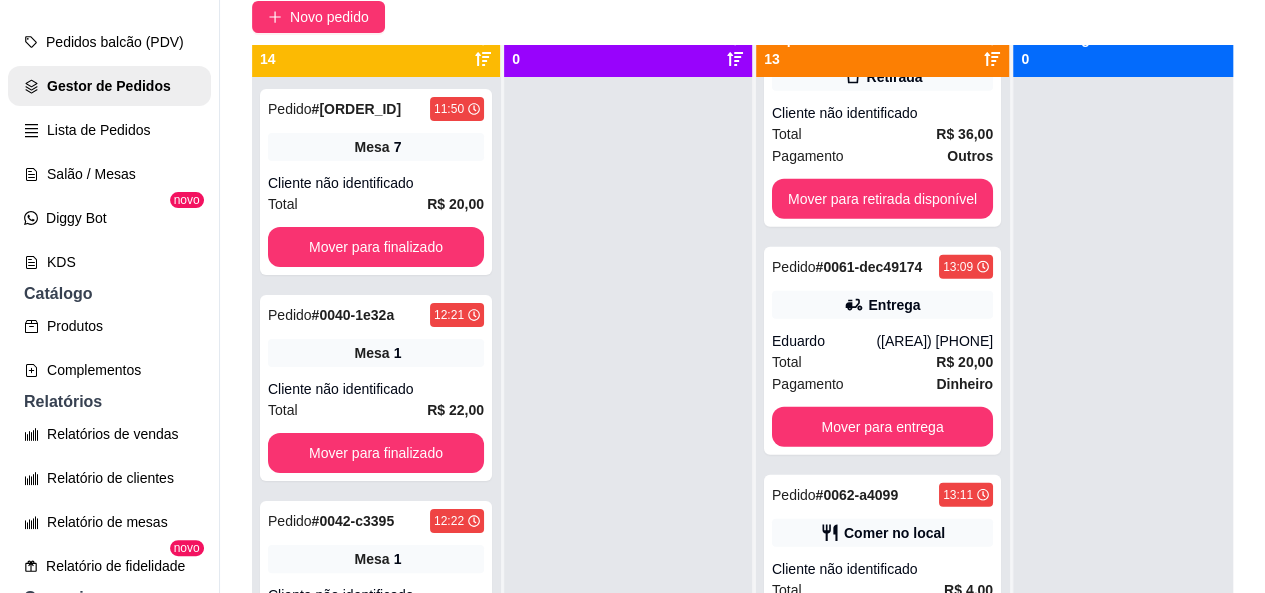 scroll, scrollTop: 0, scrollLeft: 0, axis: both 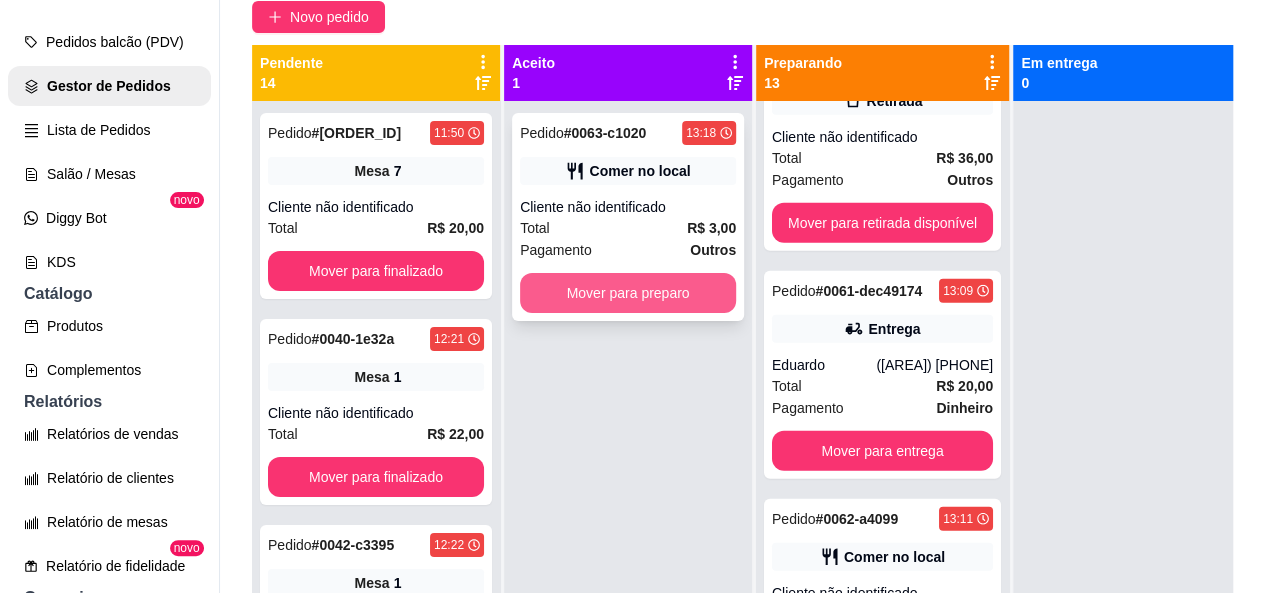 click on "Mover para preparo" at bounding box center (628, 293) 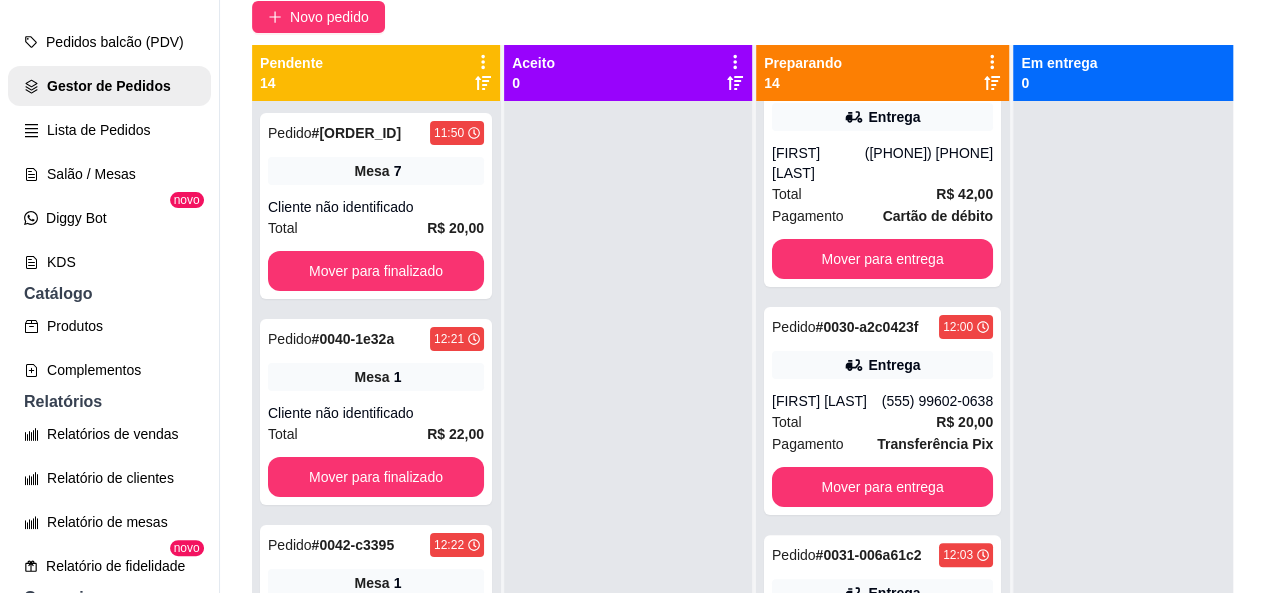 scroll, scrollTop: 0, scrollLeft: 0, axis: both 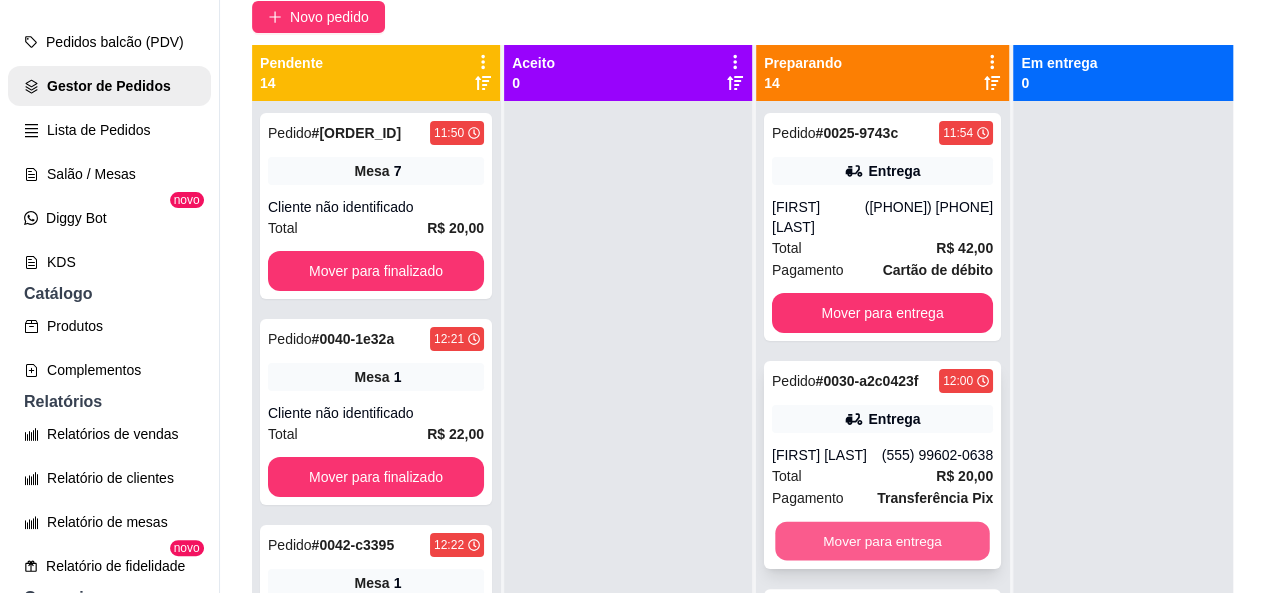 click on "Mover para entrega" at bounding box center (882, 541) 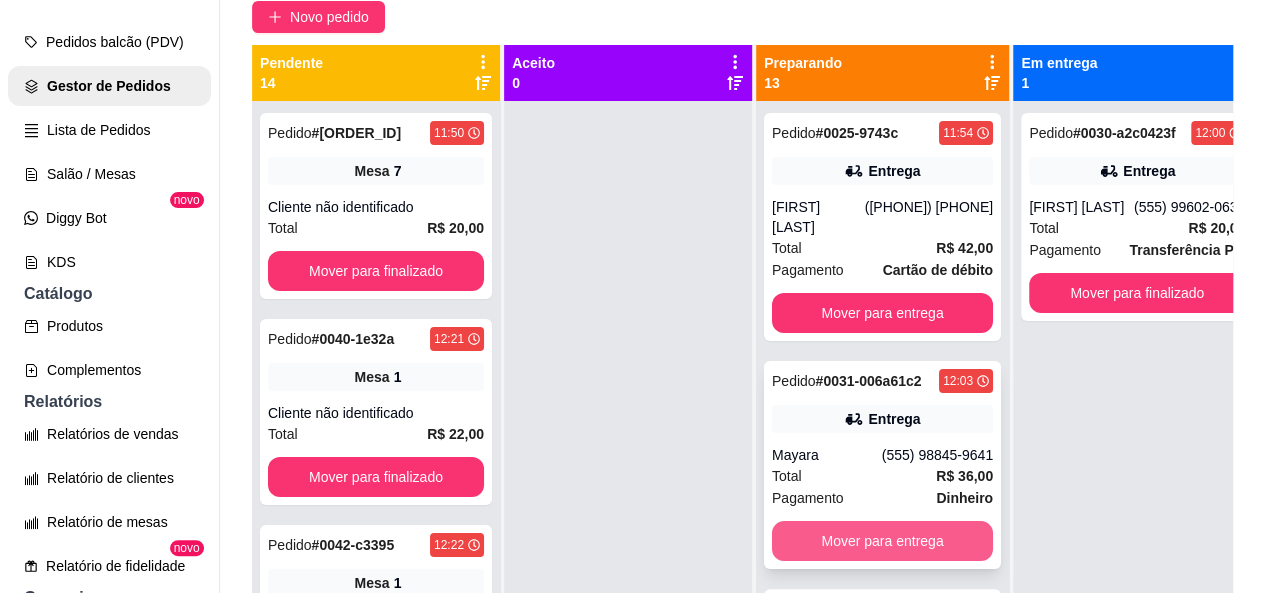 click on "Mover para entrega" at bounding box center [882, 541] 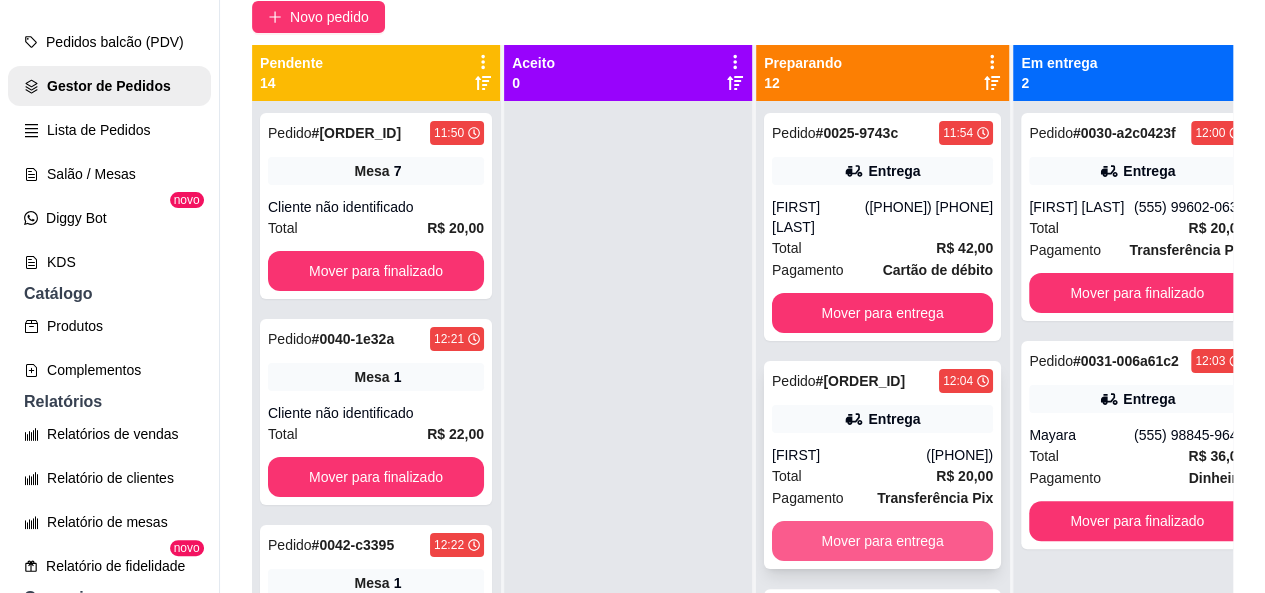click on "Mover para entrega" at bounding box center (882, 541) 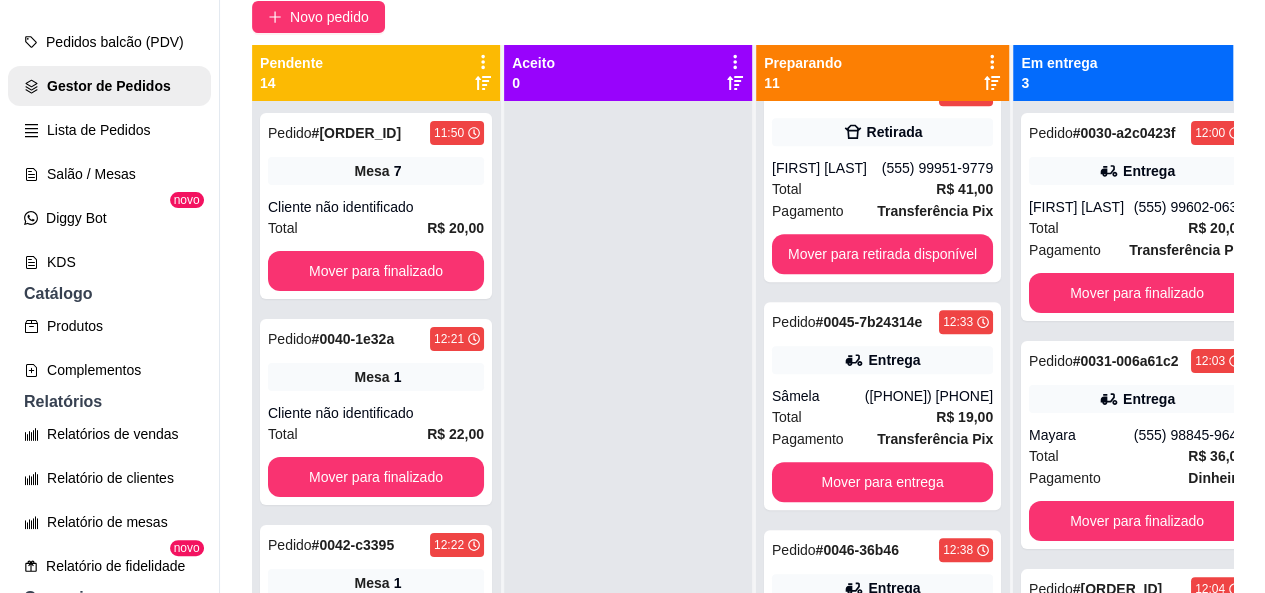 scroll, scrollTop: 1836, scrollLeft: 0, axis: vertical 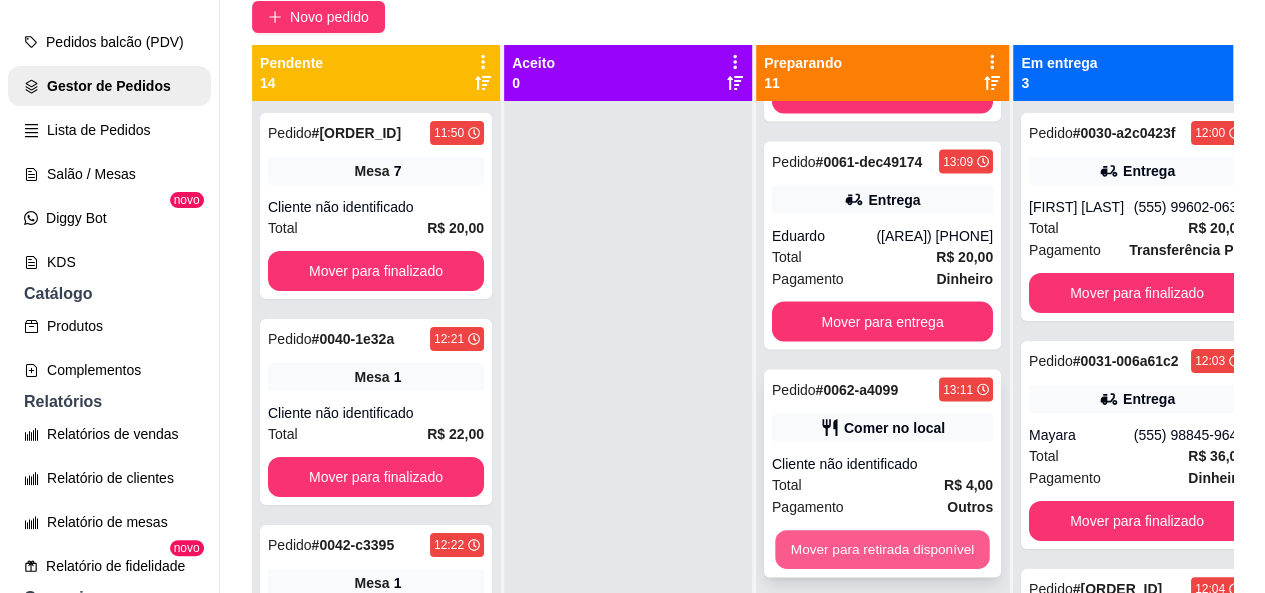click on "Mover para retirada disponível" at bounding box center [882, 549] 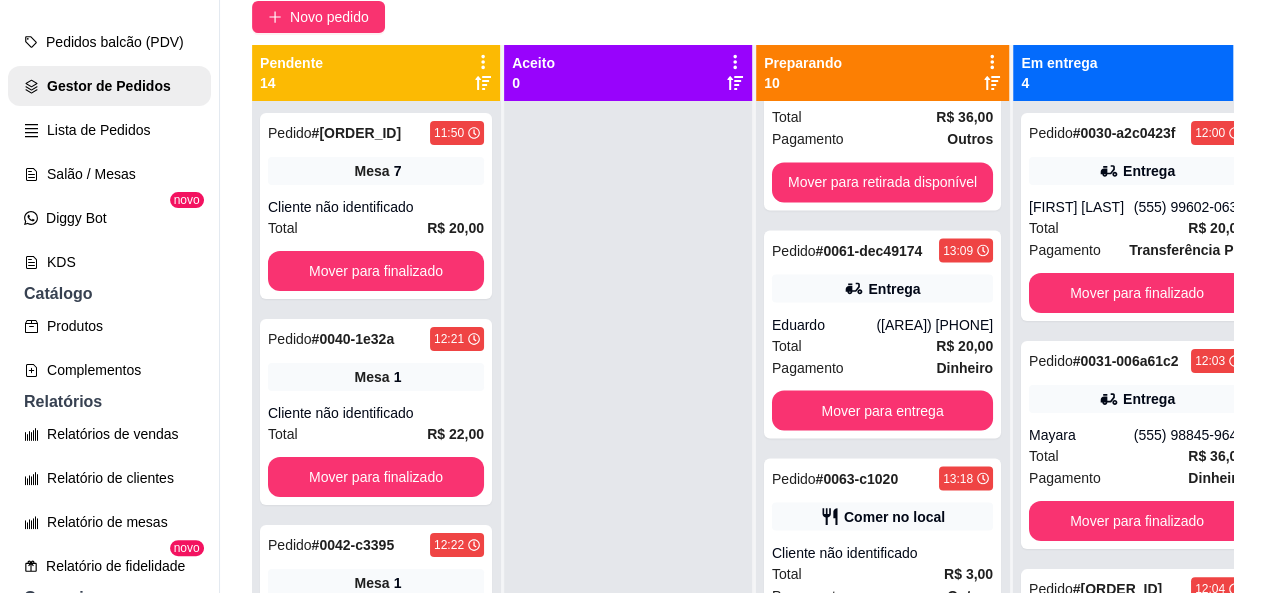 scroll, scrollTop: 1706, scrollLeft: 0, axis: vertical 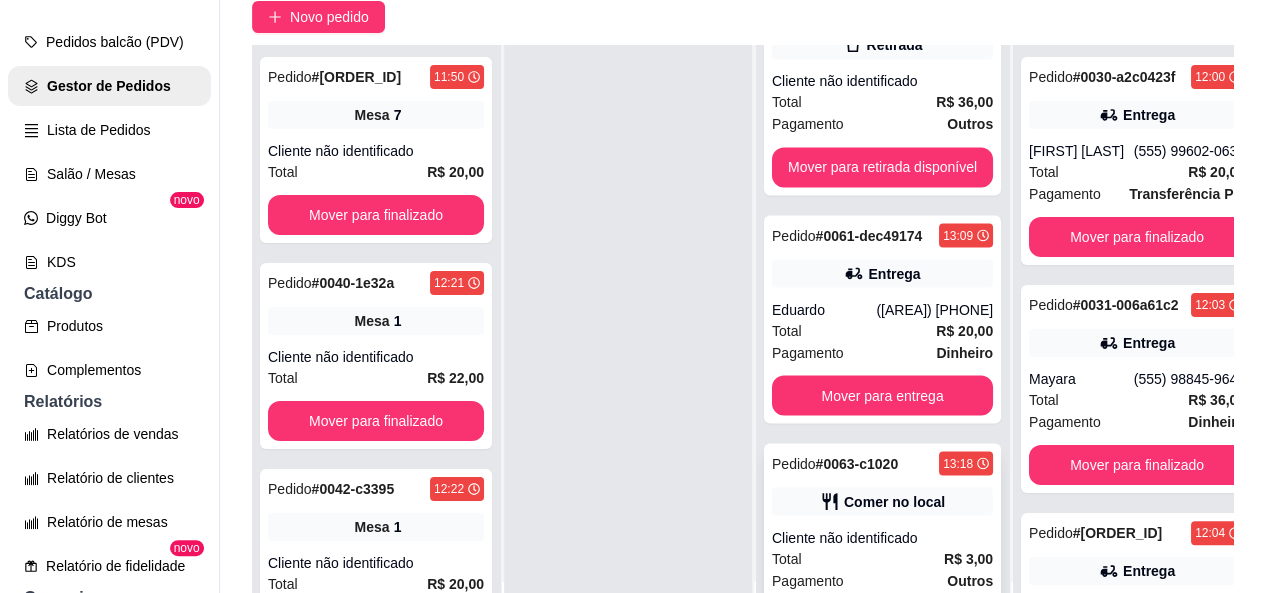 click on "Mover para retirada disponível" at bounding box center [882, 623] 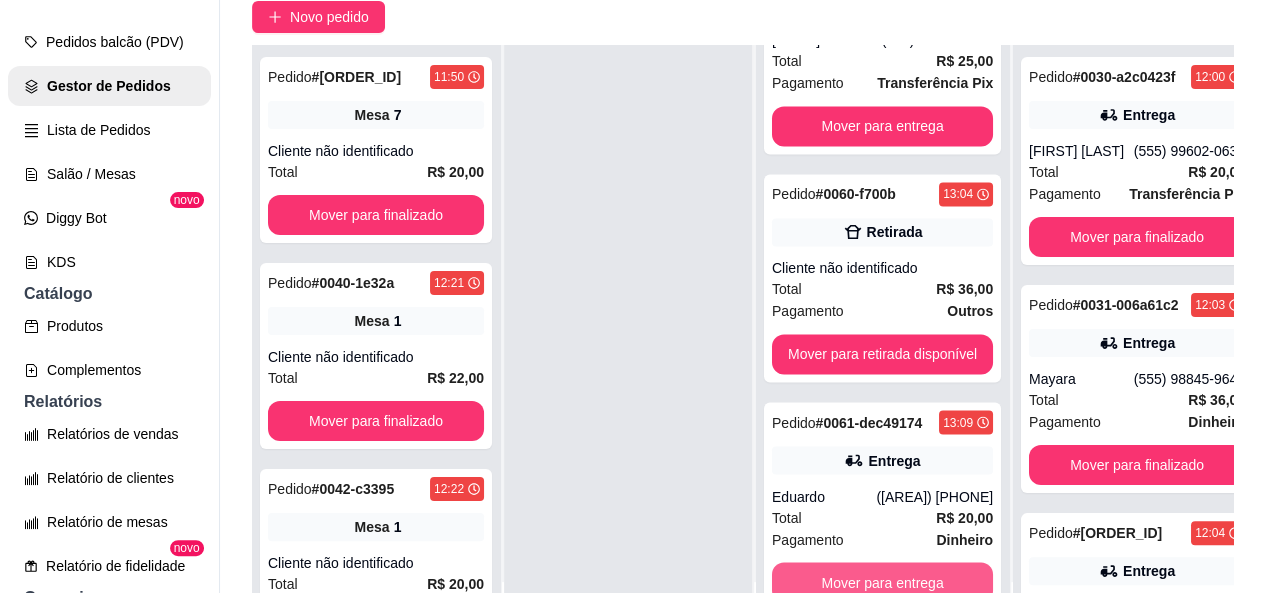 scroll, scrollTop: 1478, scrollLeft: 0, axis: vertical 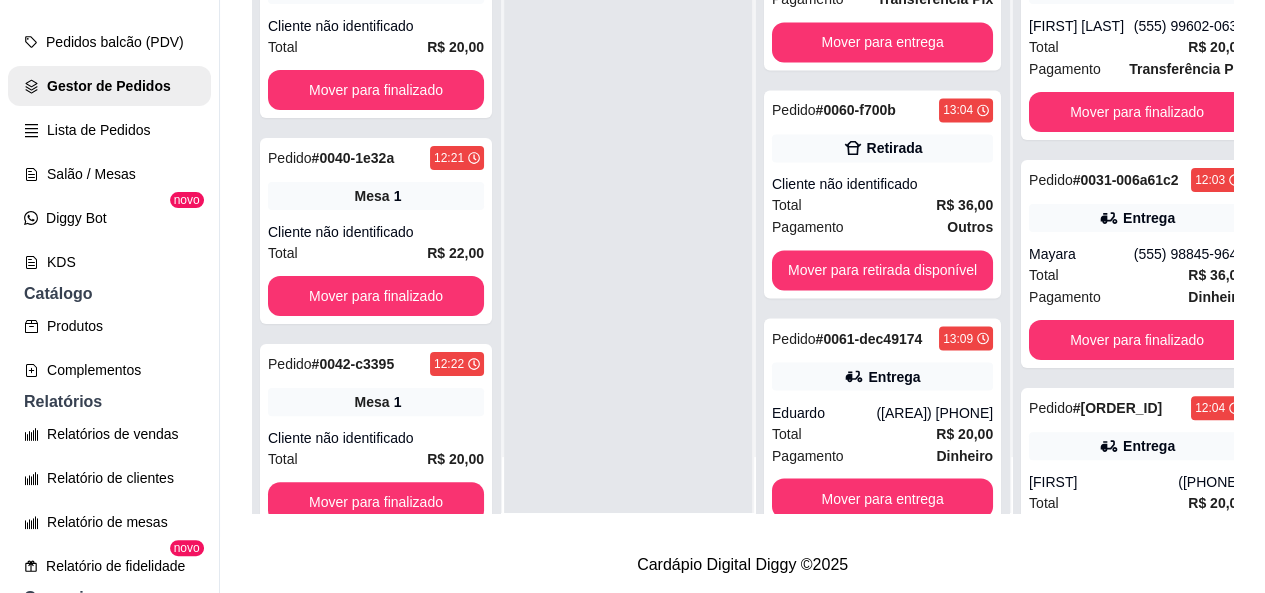 click at bounding box center (628, 216) 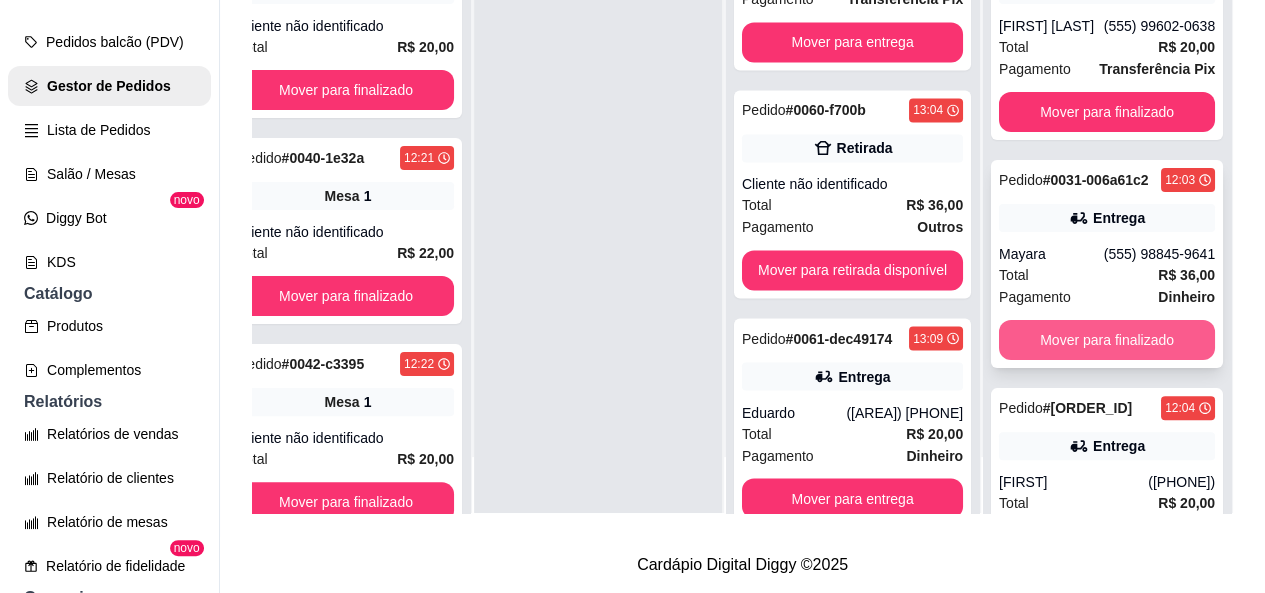 click on "Mover para finalizado" at bounding box center (1107, 340) 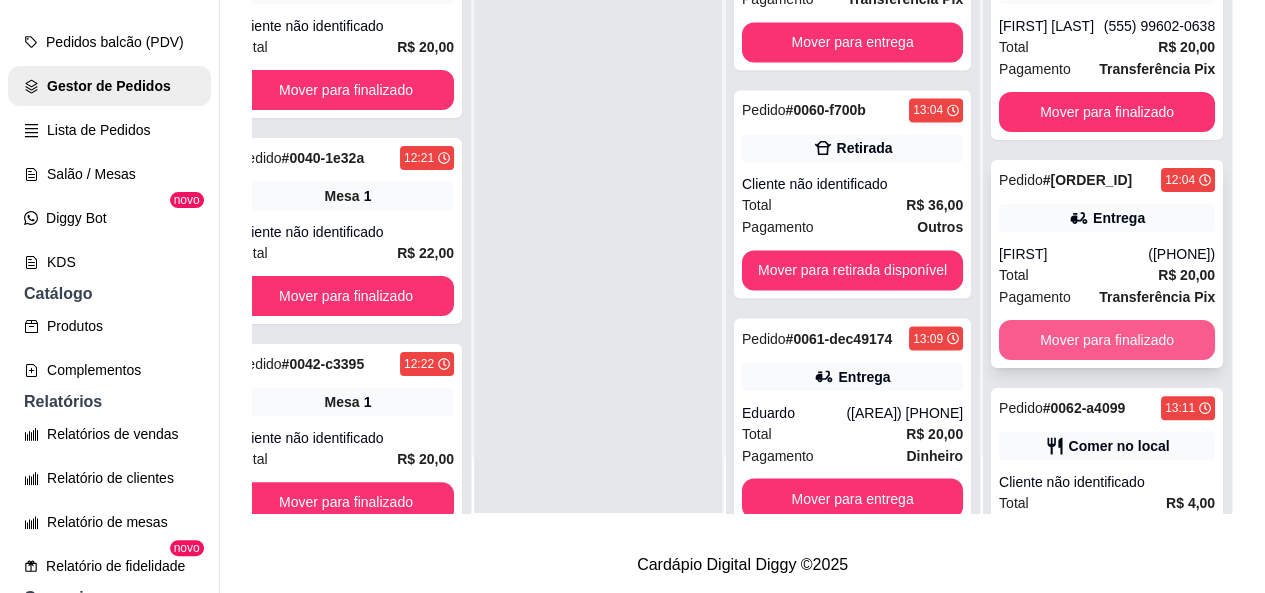 click on "Mover para finalizado" at bounding box center [1107, 340] 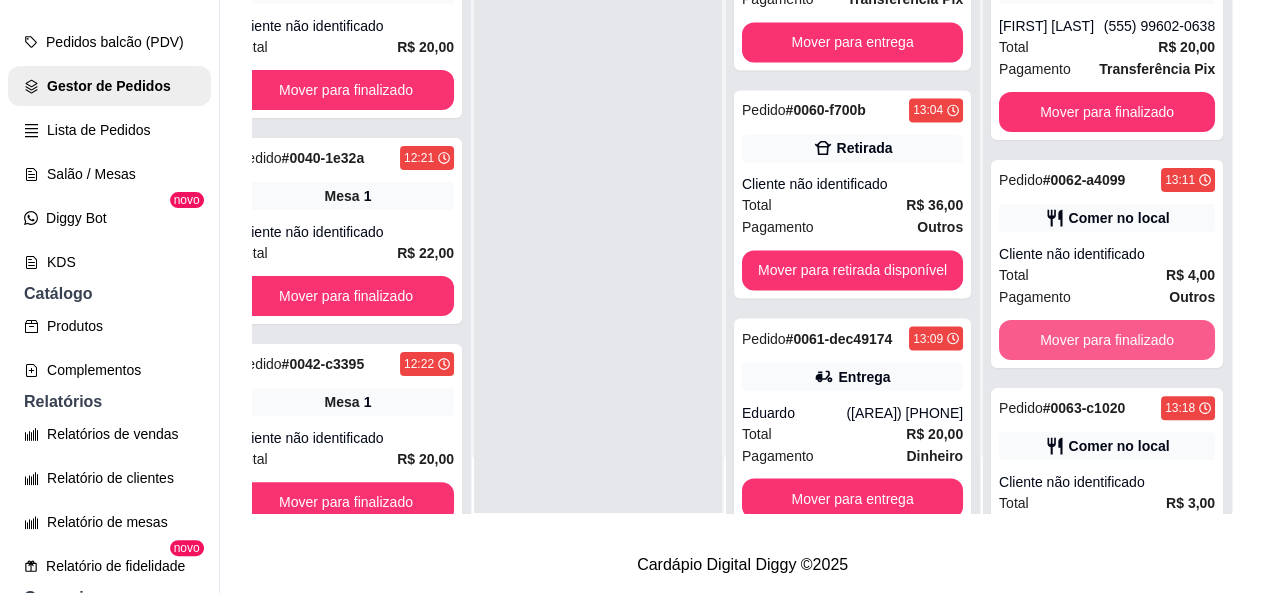 click on "Mover para finalizado" at bounding box center (1107, 340) 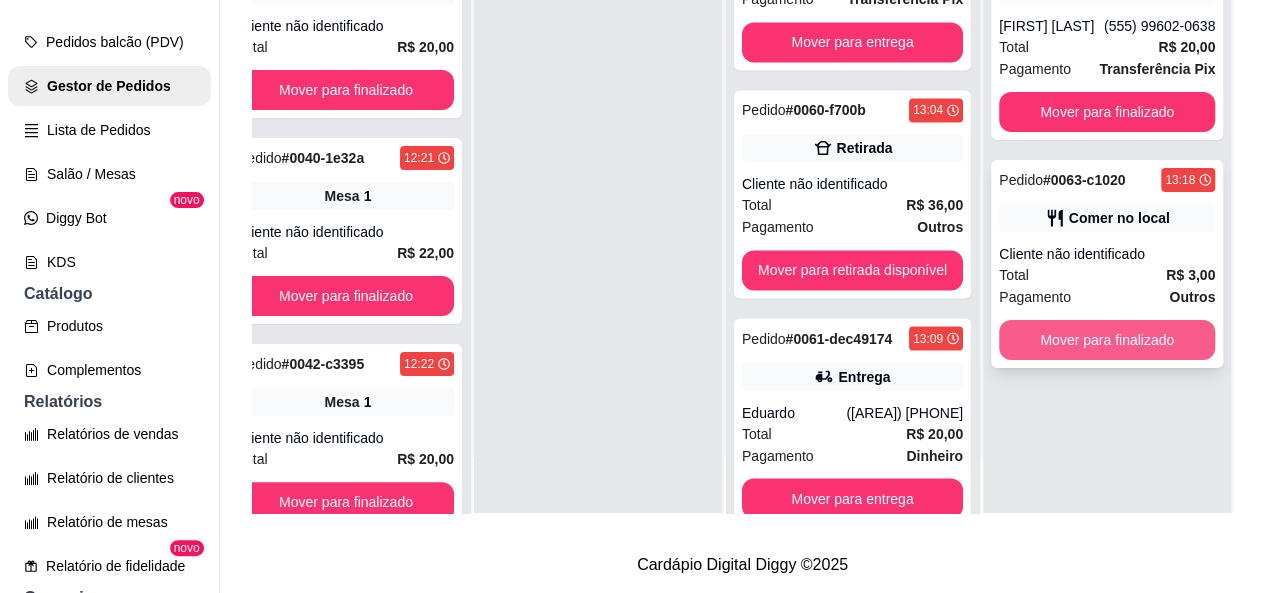 click on "Mover para finalizado" at bounding box center [1107, 340] 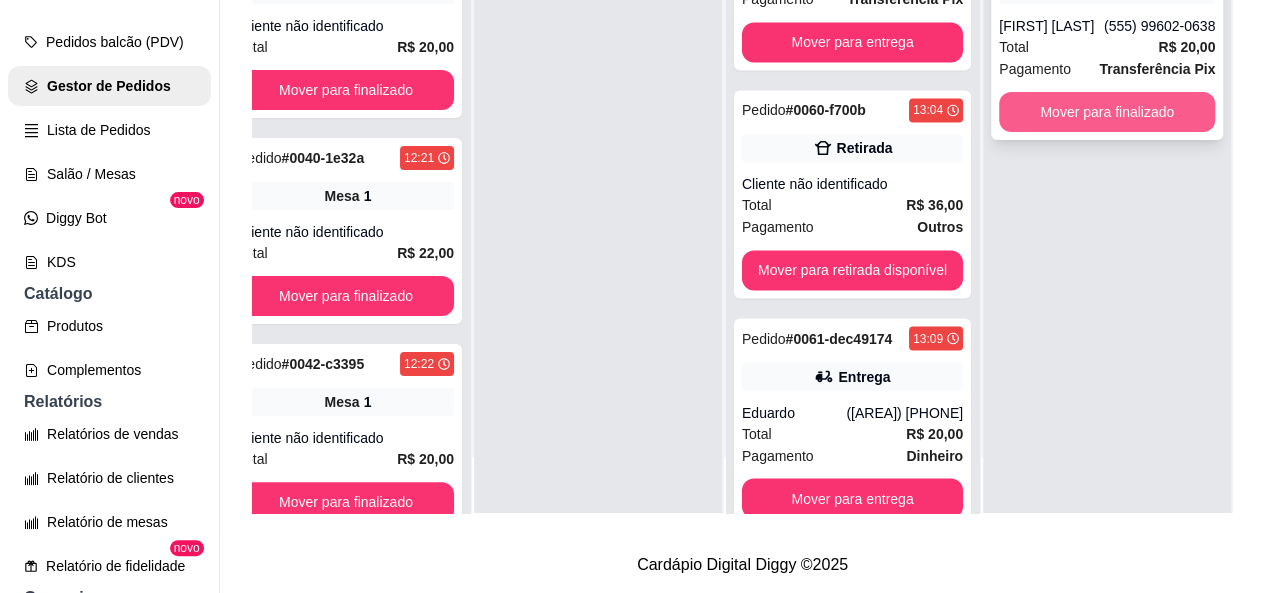 click on "Mover para finalizado" at bounding box center (1107, 112) 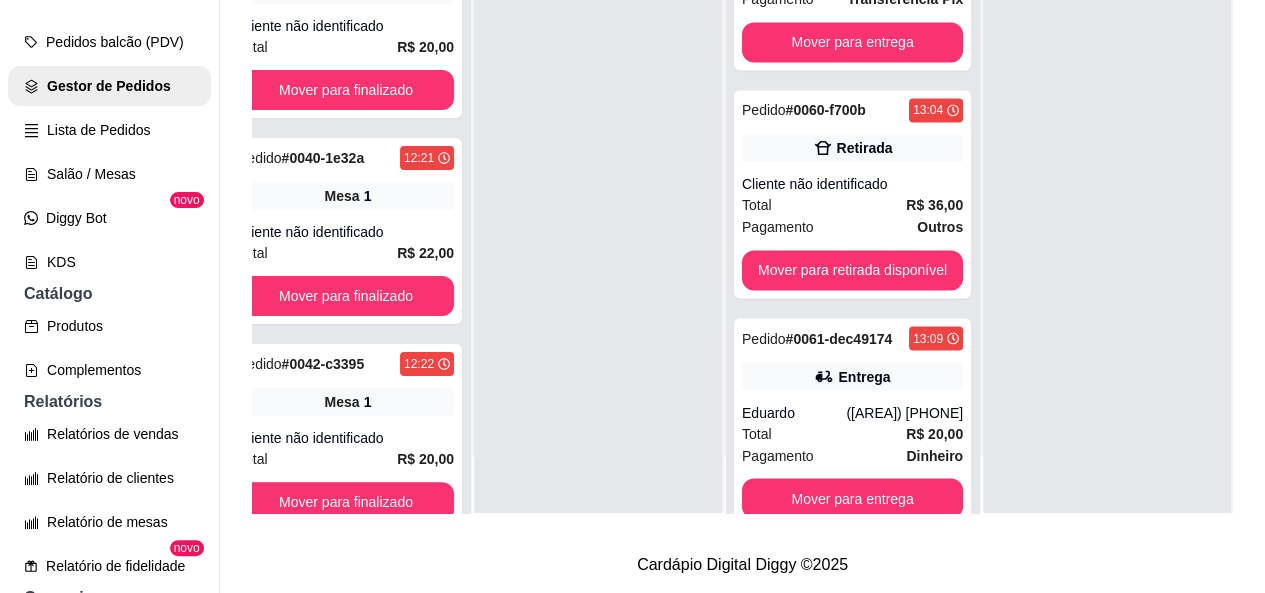 scroll, scrollTop: 0, scrollLeft: 76, axis: horizontal 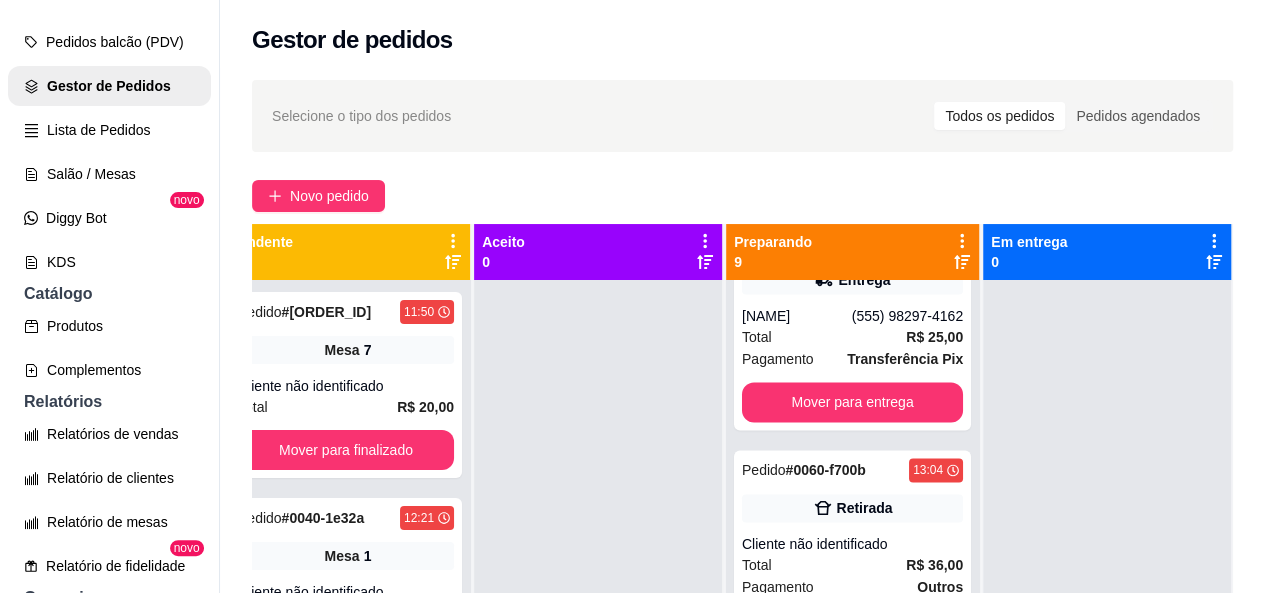 drag, startPoint x: 1252, startPoint y: 392, endPoint x: 468, endPoint y: 198, distance: 807.64594 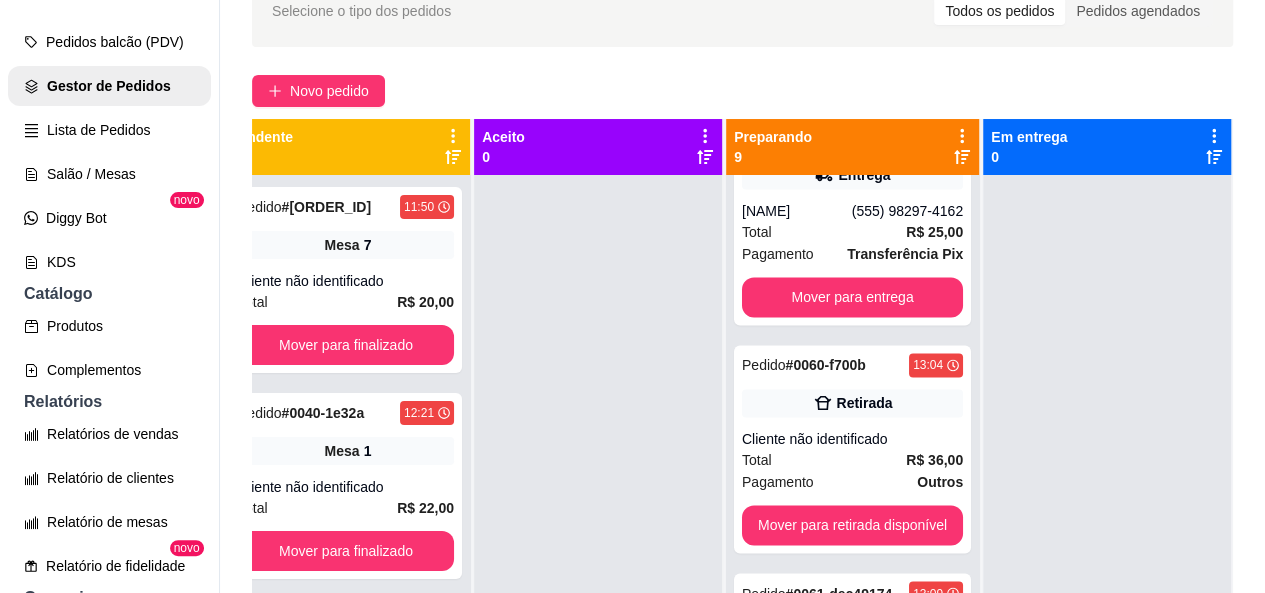 scroll, scrollTop: 113, scrollLeft: 0, axis: vertical 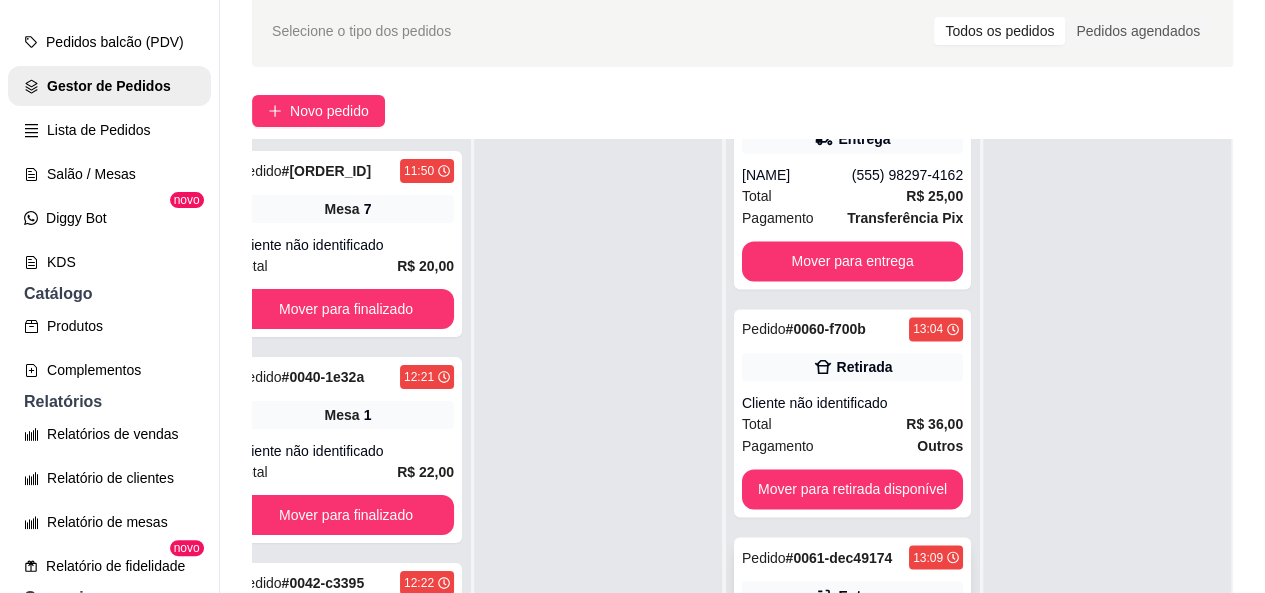 click on "Pedido  # [ORDER_ID] 11:54 Entrega [NAME]  ([AREA]) [PHONE] Total R$ 42,00 Pagamento Cartão de débito Mover para entrega Pedido  # [ORDER_ID] 12:11 Retirada [NAME]  ([AREA]) [PHONE] Total R$ 28,00 Pagamento Cartão de crédito Mover para retirada disponível Pedido  # [ORDER_ID] 12:19 Entrega [NAME] Total R$ 78,00 Pagamento Outros Mover para entrega Pedido  # [ORDER_ID] 12:29 Retirada [NAME]  ([AREA]) [PHONE] Total R$ 41,00 Pagamento Transferência Pix Mover para retirada disponível Pedido  # [ORDER_ID] 12:33 Entrega [NAME]  ([AREA]) [PHONE] Total R$ 19,00 Pagamento Transferência Pix Mover para entrega Pedido  # [ORDER_ID] 12:38 Entrega [NAME] Total R$ 20,00 Pagamento Transferência Pix Mover para entrega Pedido  # [ORDER_ID] 12:56 Entrega [NAME]  ([AREA]) [PHONE] Total R$ 25,00 Pagamento Transferência Pix Mover para entrega Pedido  # [ORDER_ID] 13:04 Retirada Cliente não identificado Total R$ 36,00 Pagamento Outros Mover para retirada disponível Pedido  # 13:09" at bounding box center (852, 435) 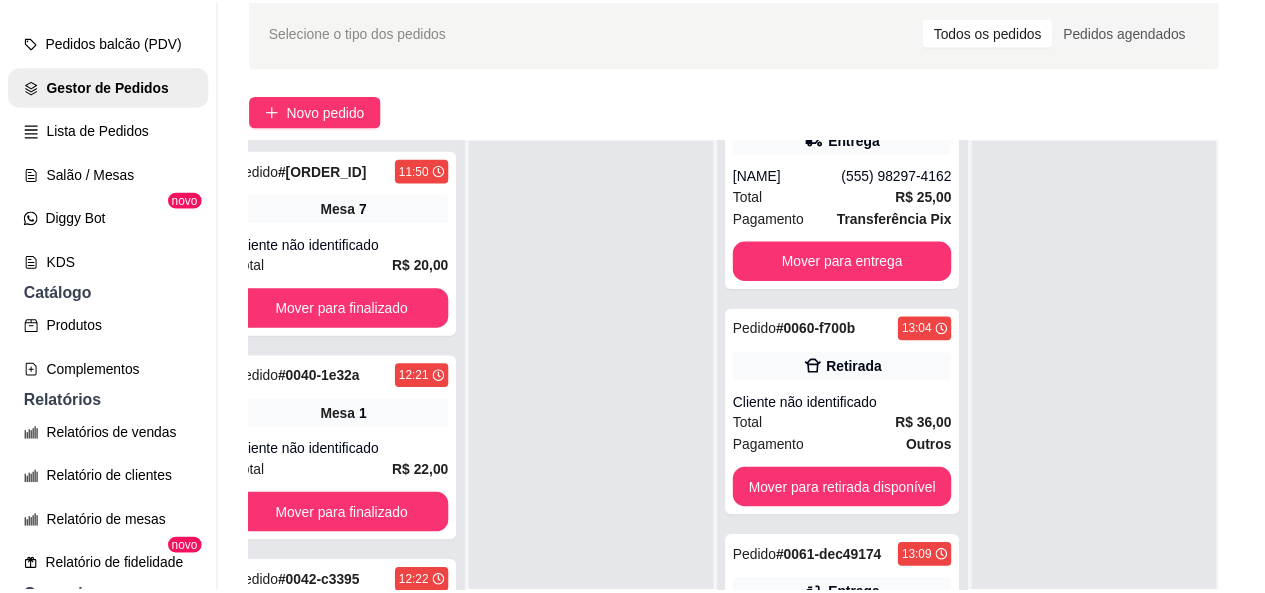 scroll, scrollTop: 71, scrollLeft: 75, axis: both 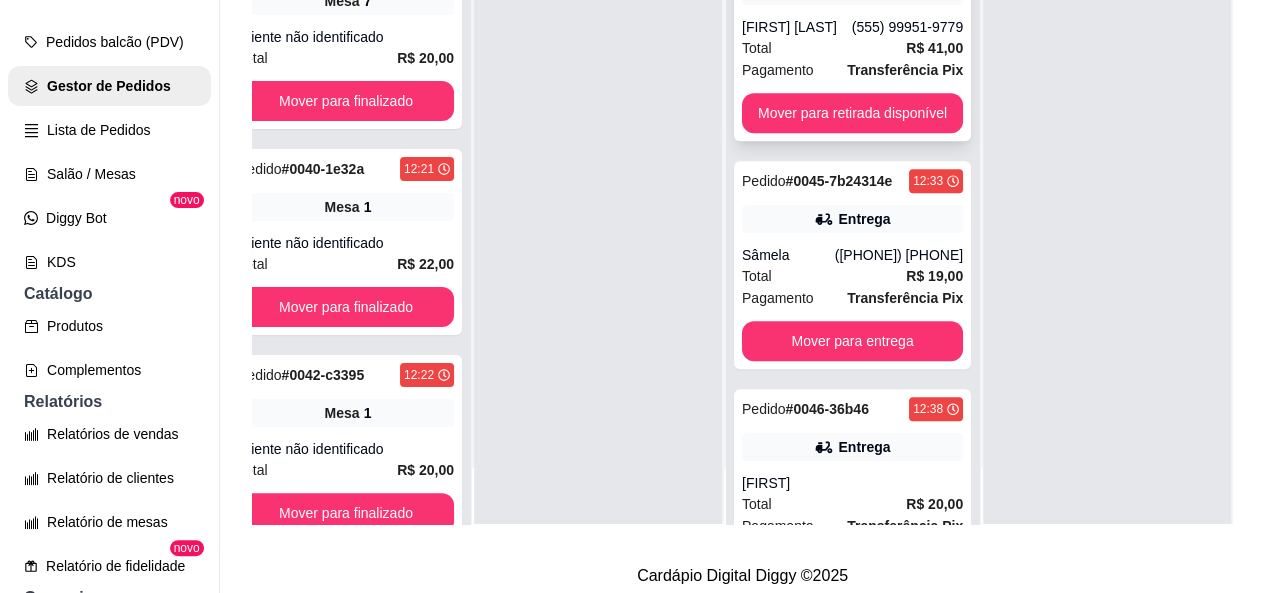 click on "Transferência Pix" at bounding box center [905, 70] 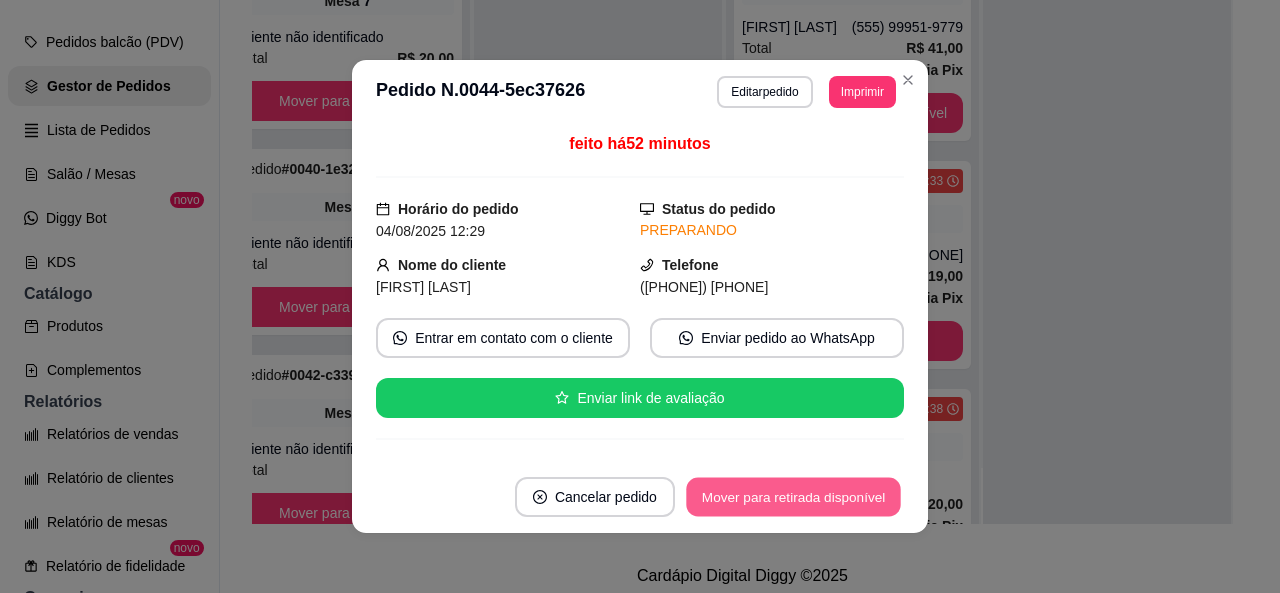 click on "Mover para retirada disponível" at bounding box center (793, 497) 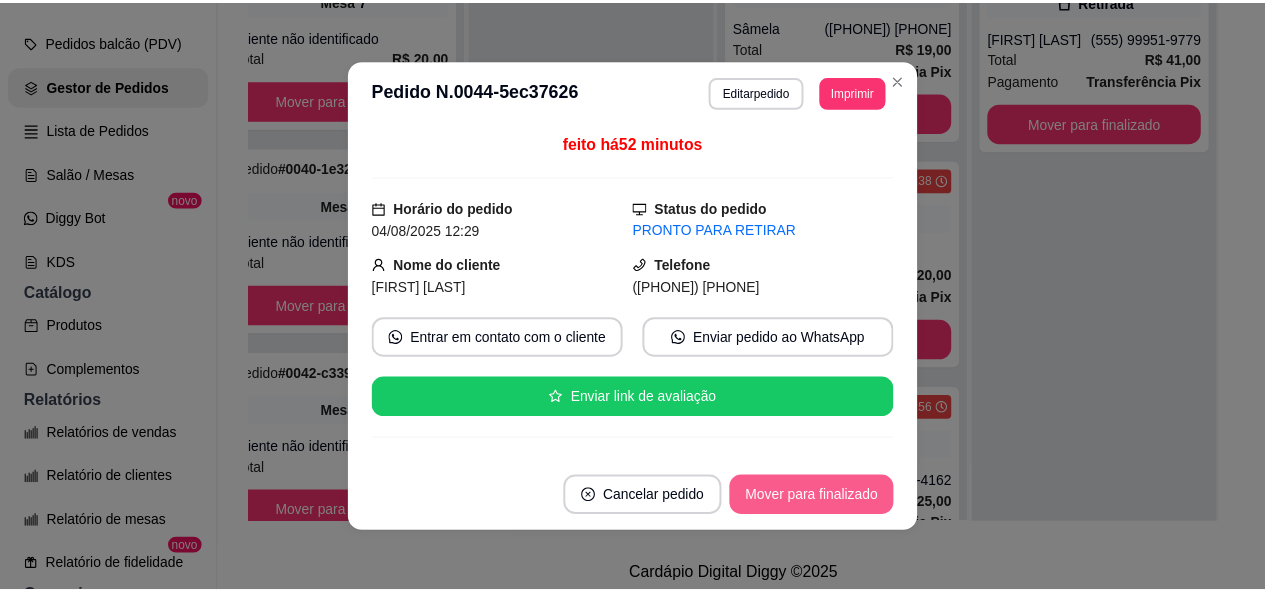 scroll, scrollTop: 506, scrollLeft: 0, axis: vertical 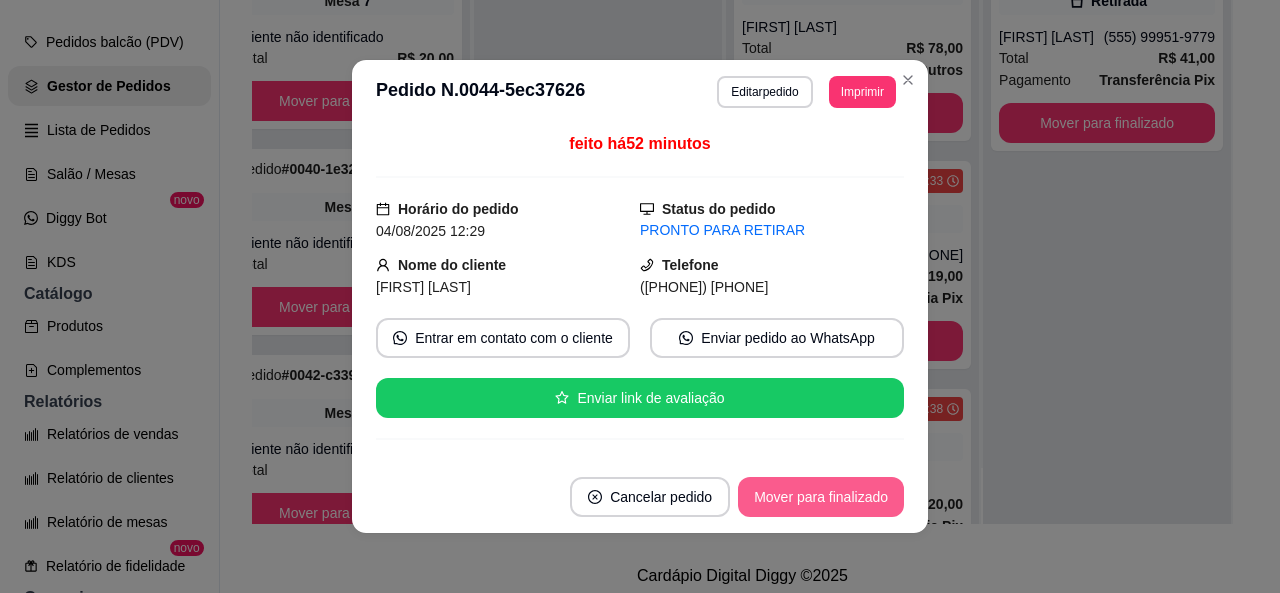 click on "Mover para finalizado" at bounding box center (821, 497) 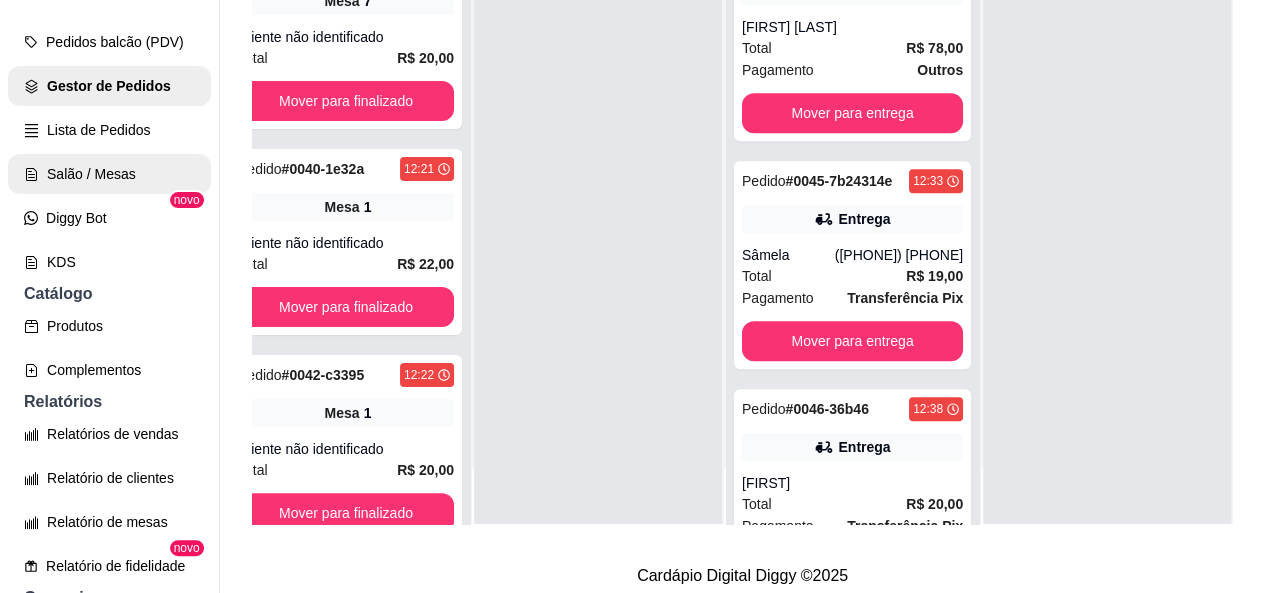 click on "Salão / Mesas" at bounding box center (109, 174) 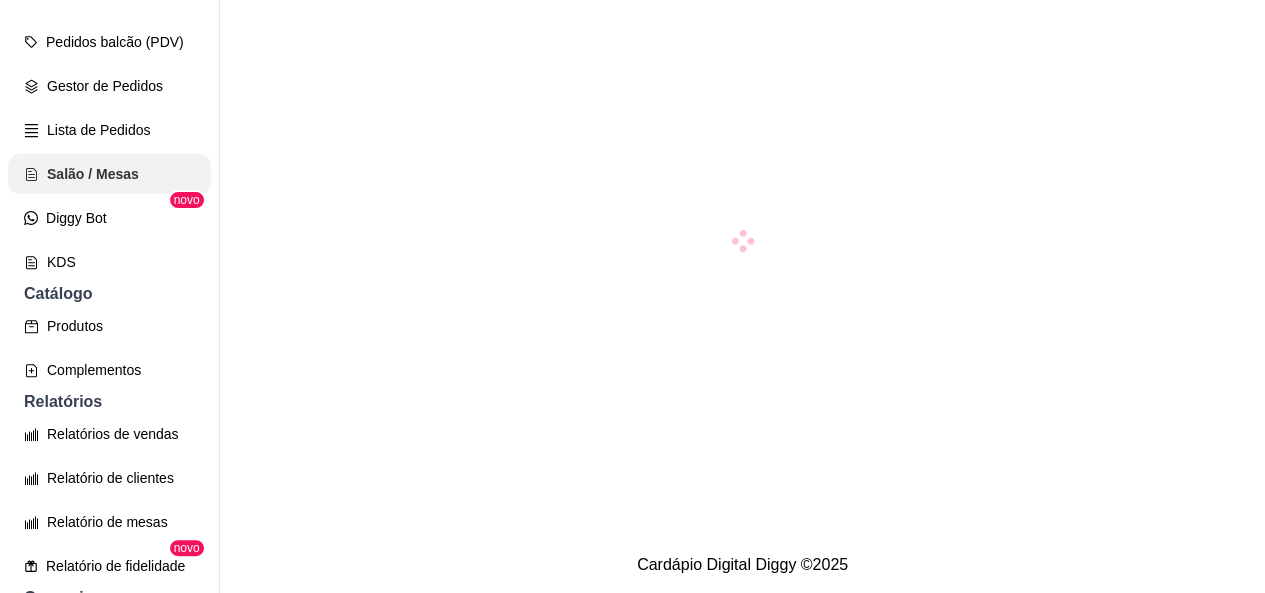 scroll, scrollTop: 0, scrollLeft: 0, axis: both 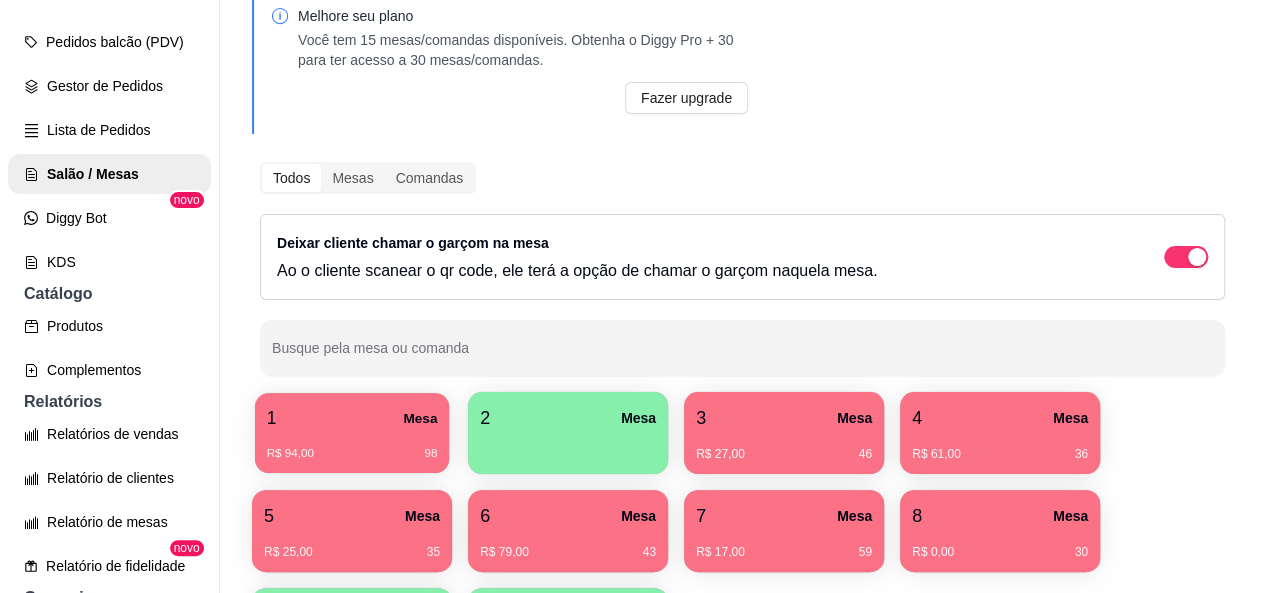 click on "R$ 94,00 98" at bounding box center [352, 446] 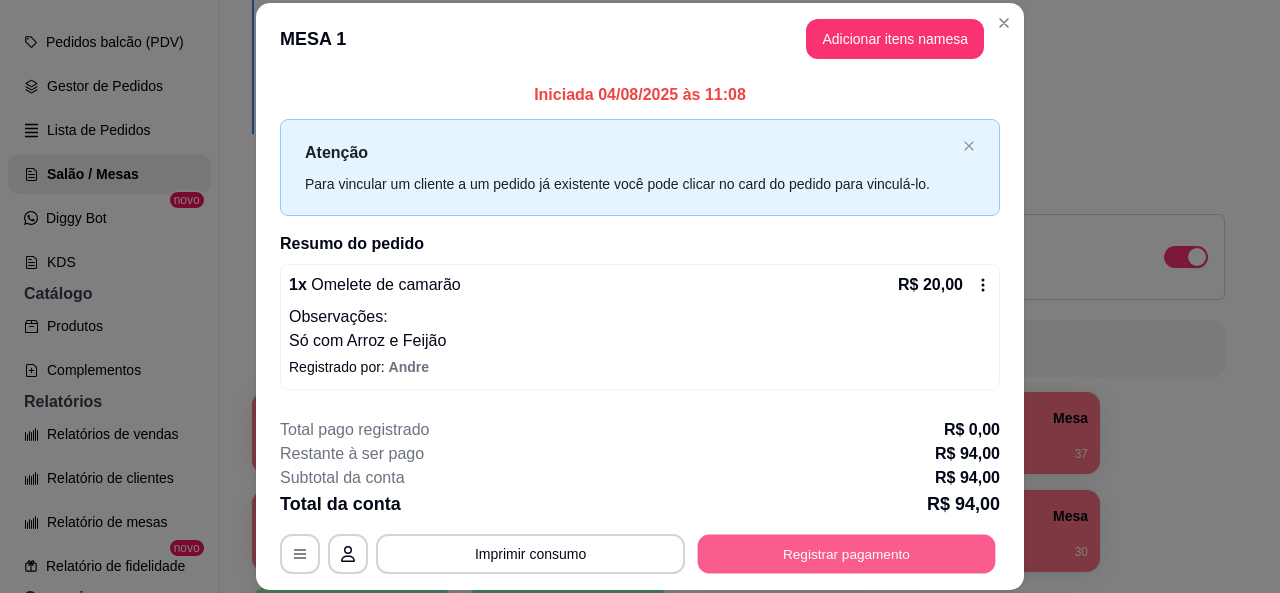 click on "Registrar pagamento" at bounding box center (847, 554) 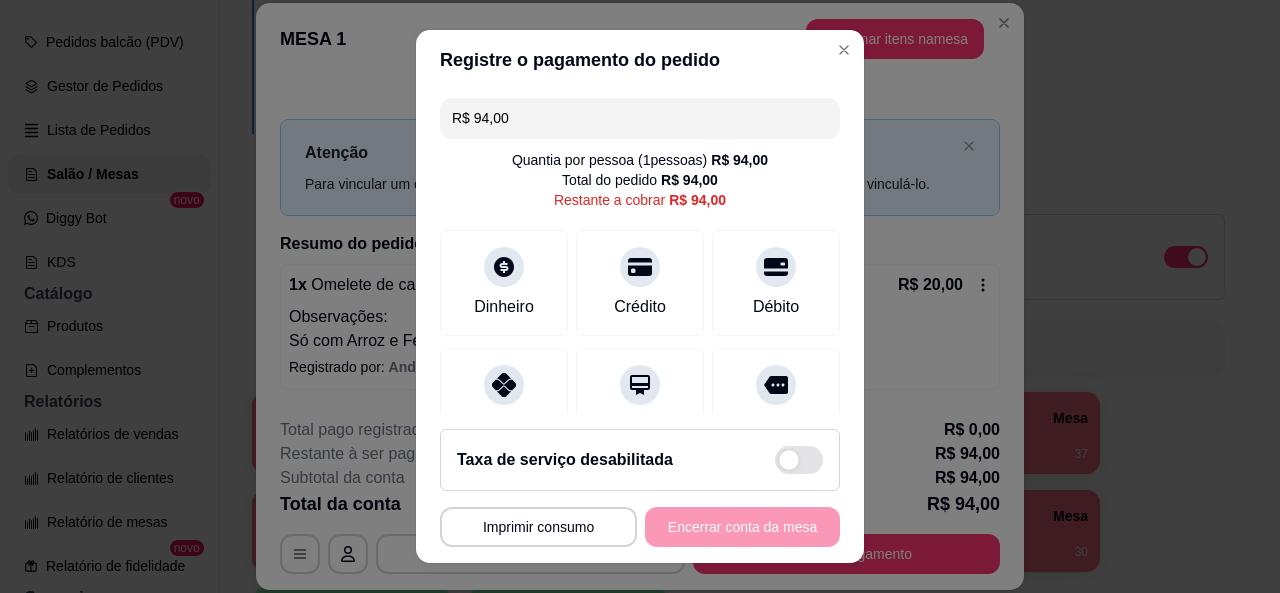 click on "R$ 94,00" at bounding box center (640, 118) 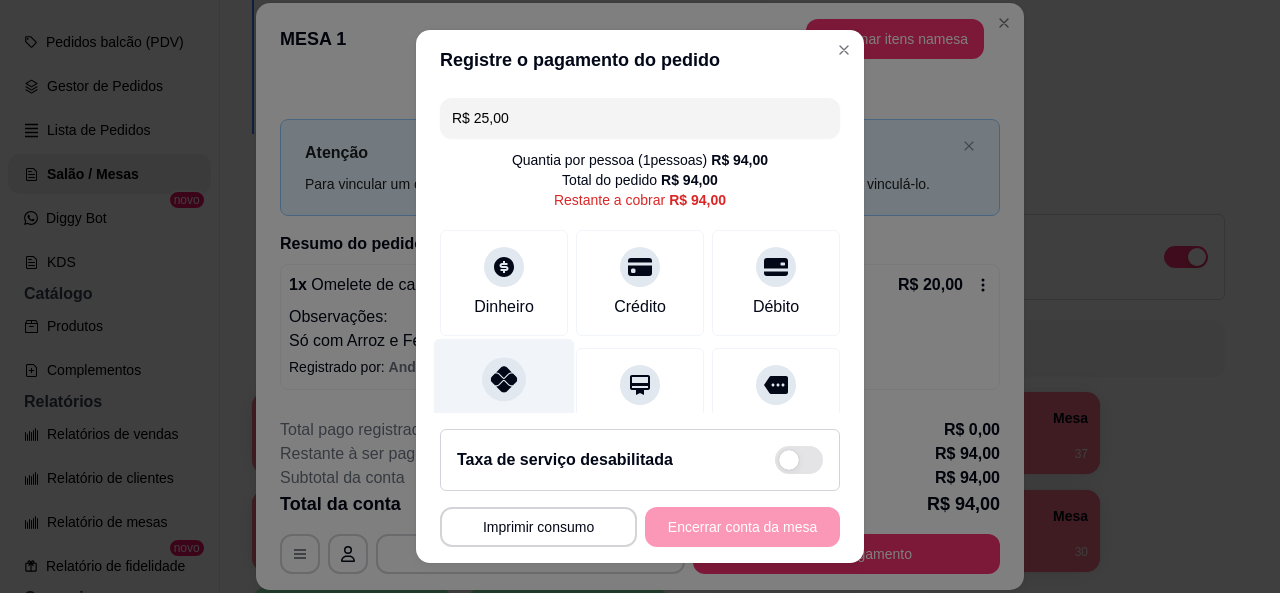 click 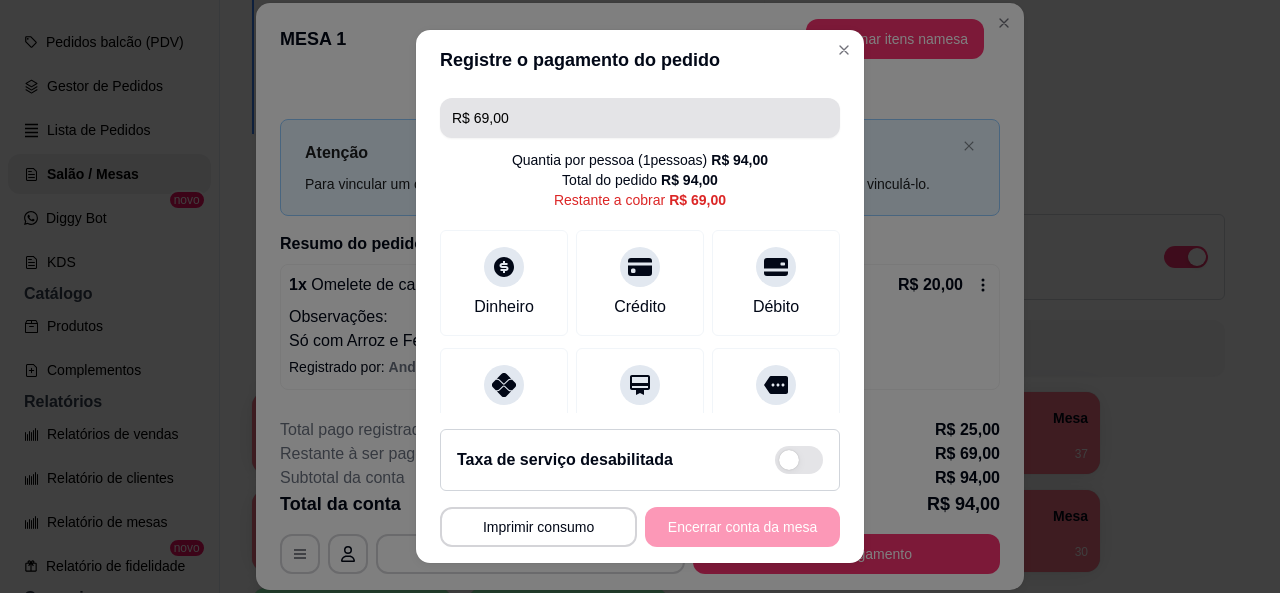 click on "R$ 69,00" at bounding box center (640, 118) 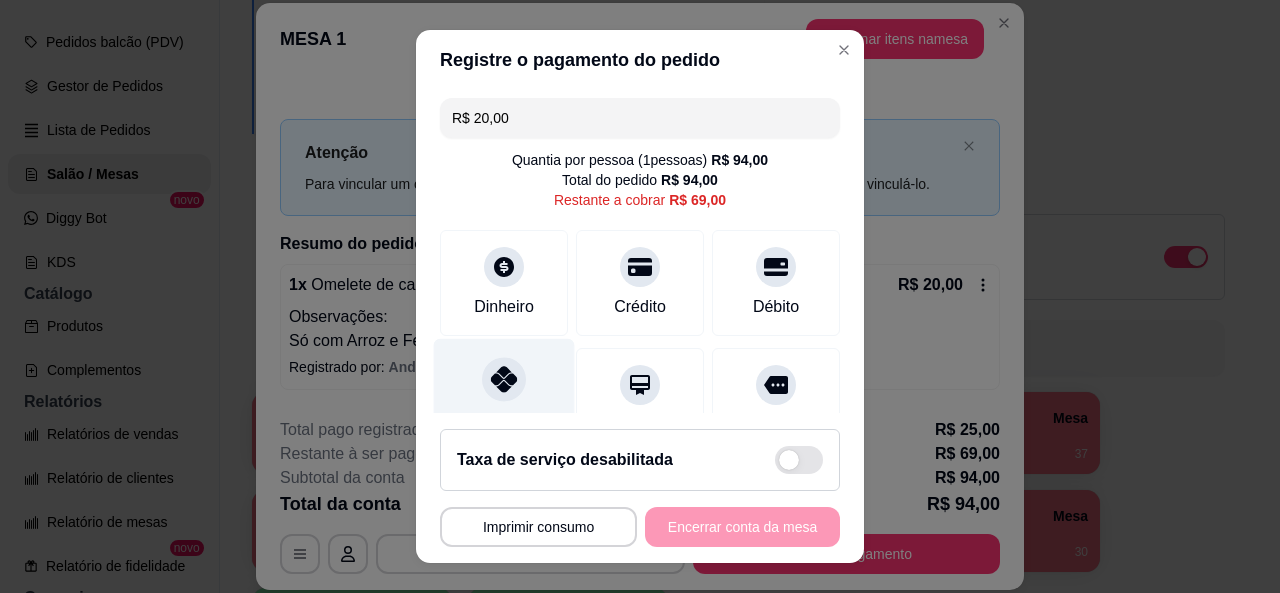 click 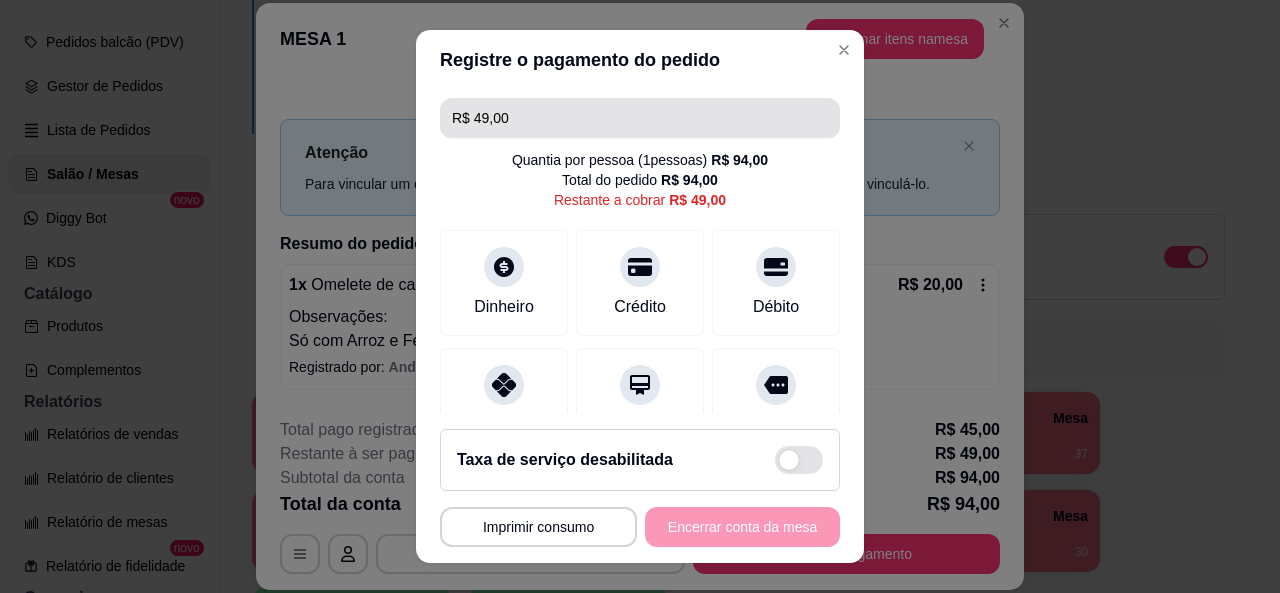 click on "R$ 49,00" at bounding box center (640, 118) 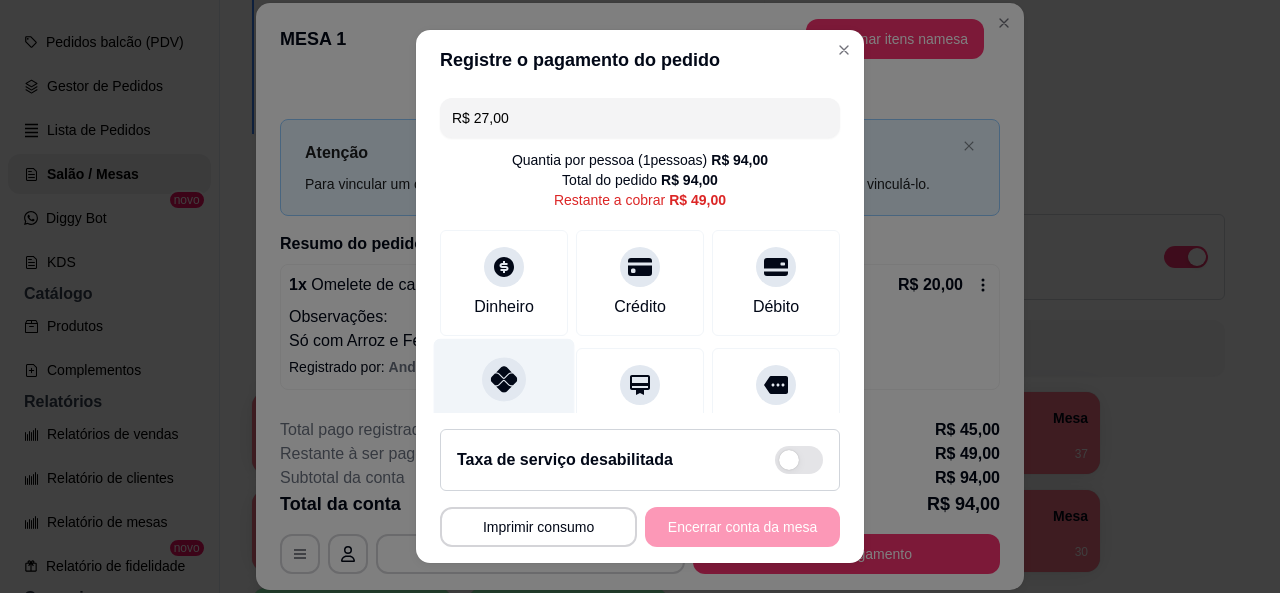 click on "R$ 27,00 Quantia por pessoa ( 1  pessoas)   R$ 94,00 Total do pedido   R$ 94,00 Restante a cobrar   R$ 49,00 Dinheiro Crédito Débito Pix Voucher Outro Desconto Dividir conta Pagamento registrados Transferência Pix R$ 25,00 Transferência Pix R$ 20,00" at bounding box center [640, 252] 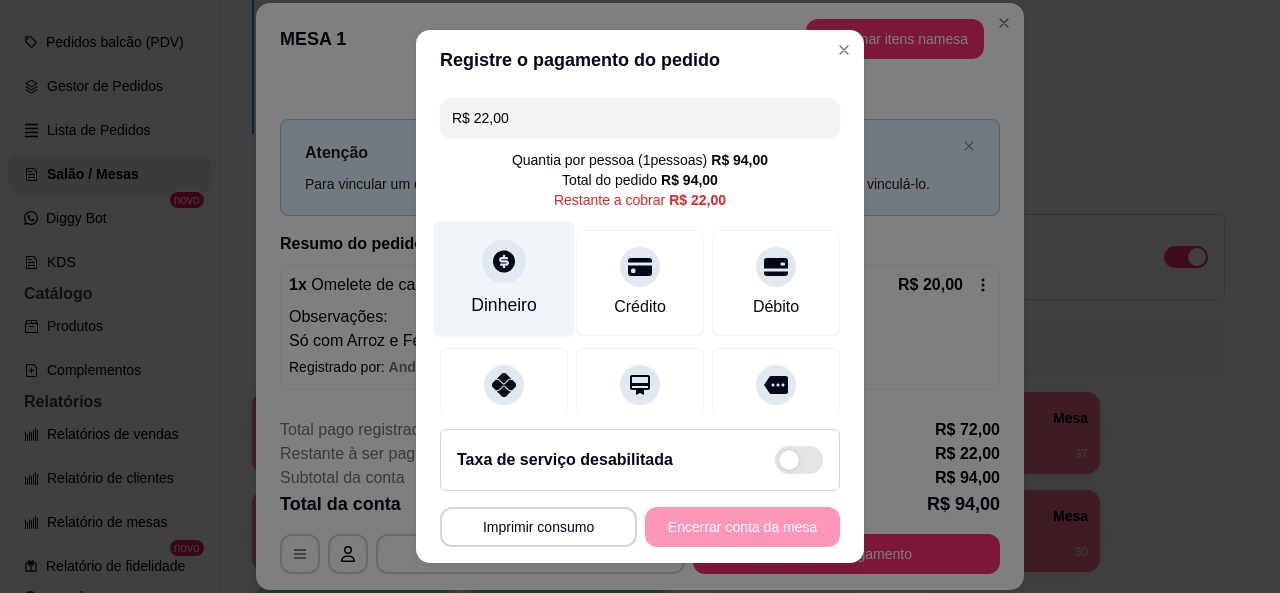 click on "Dinheiro" at bounding box center [504, 278] 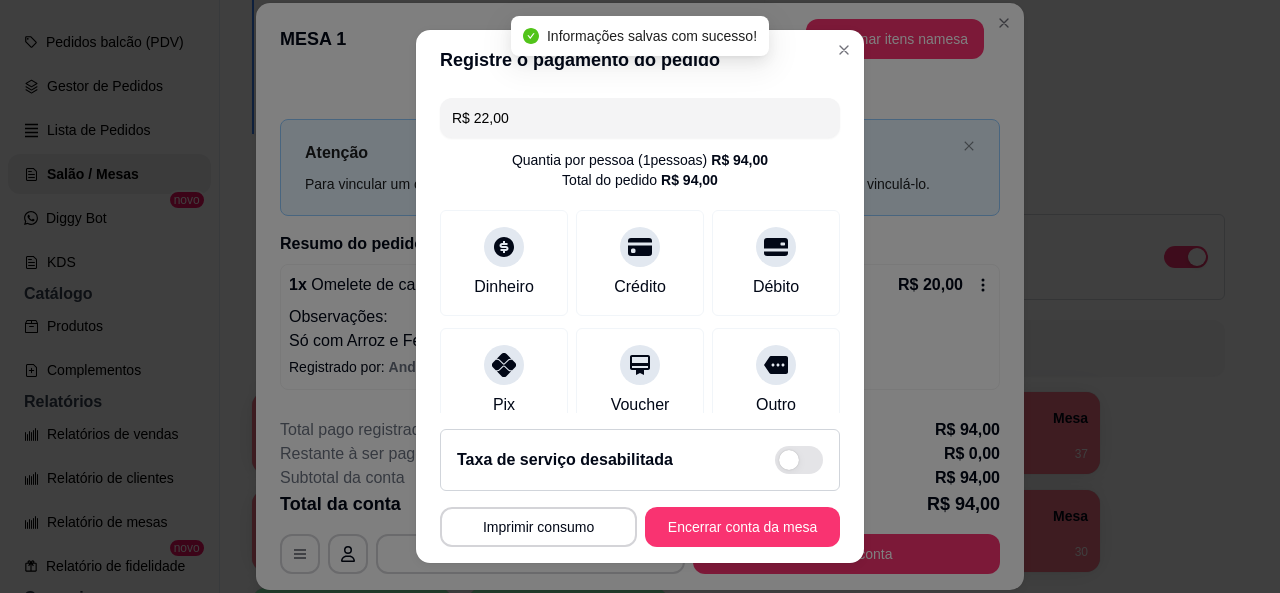 type on "R$ 0,00" 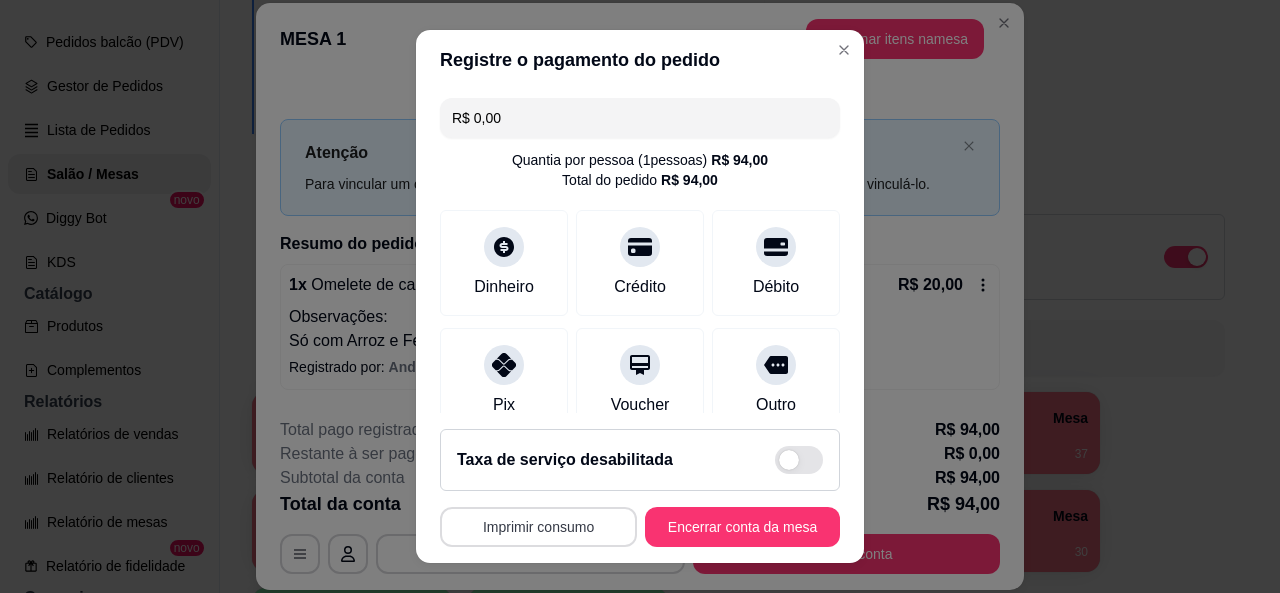 click on "Imprimir consumo" at bounding box center [538, 527] 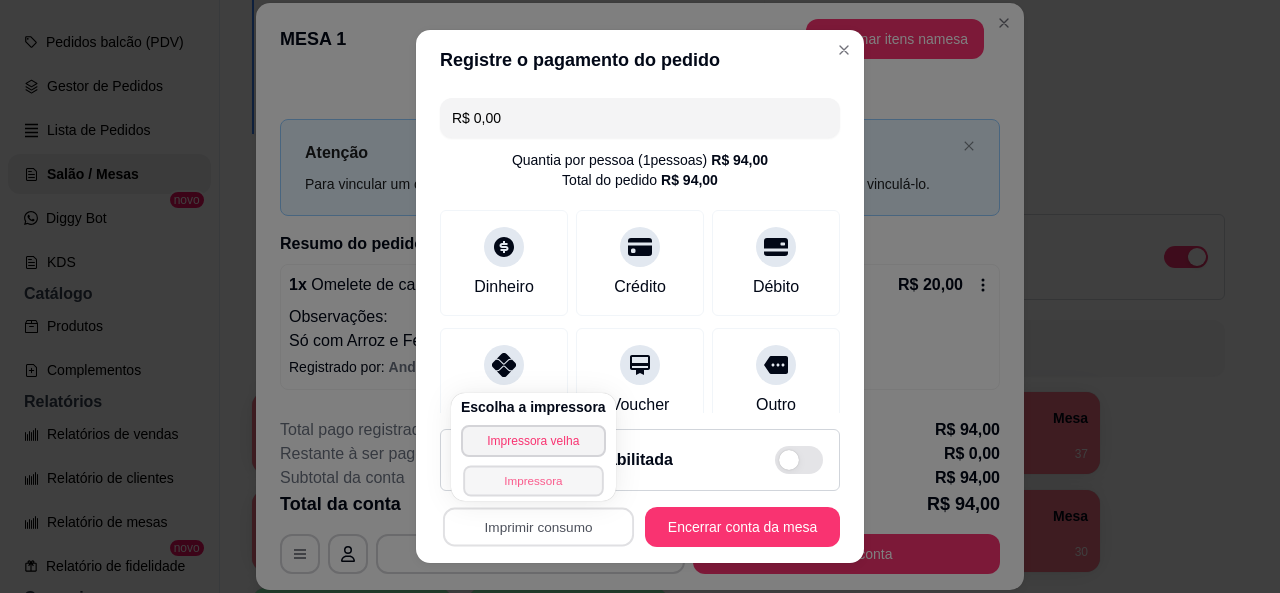 click on "Impressora" at bounding box center (533, 480) 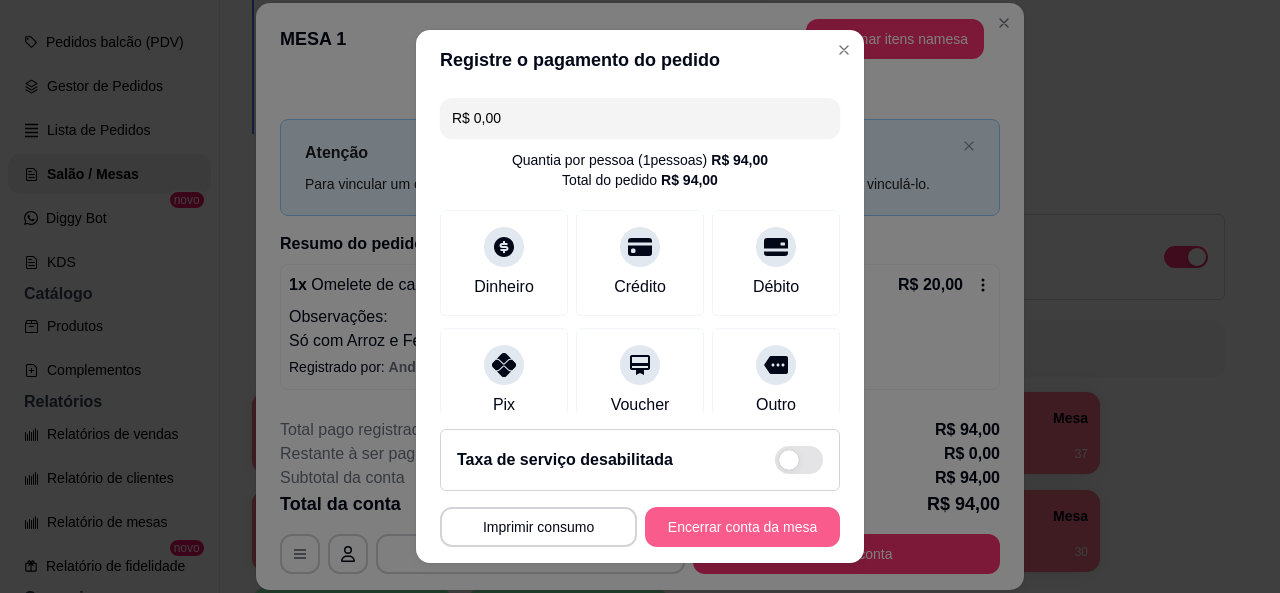 click on "Encerrar conta da mesa" at bounding box center [742, 527] 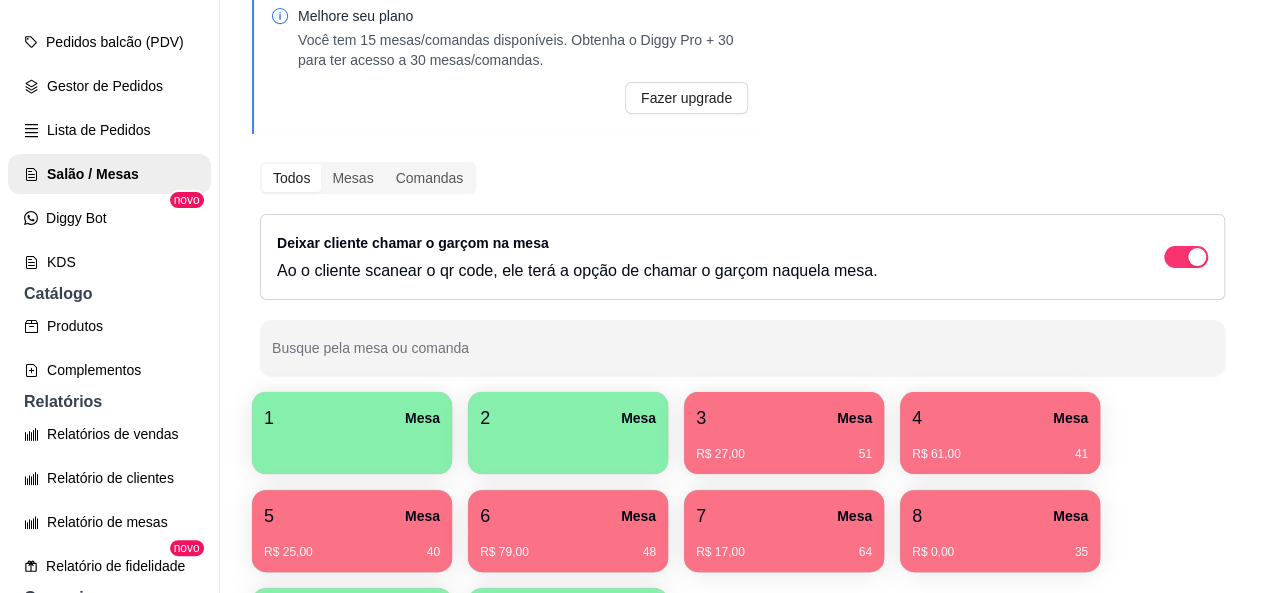 click on "R$ 61,00 41" at bounding box center [1000, 447] 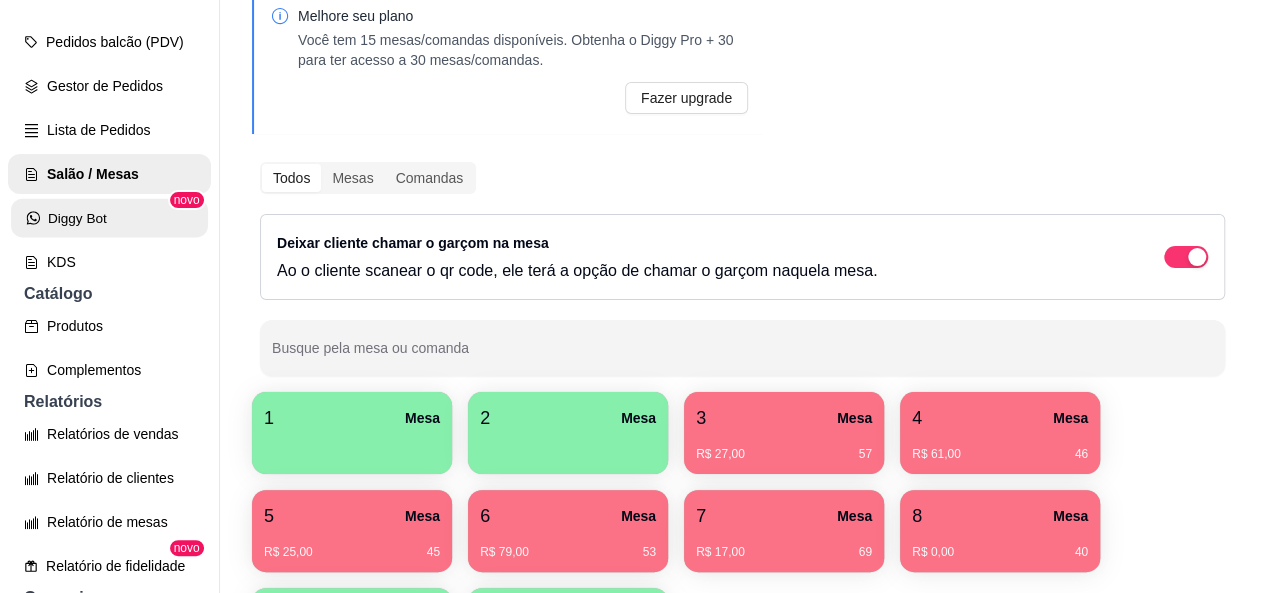click on "Diggy Bot" at bounding box center [109, 218] 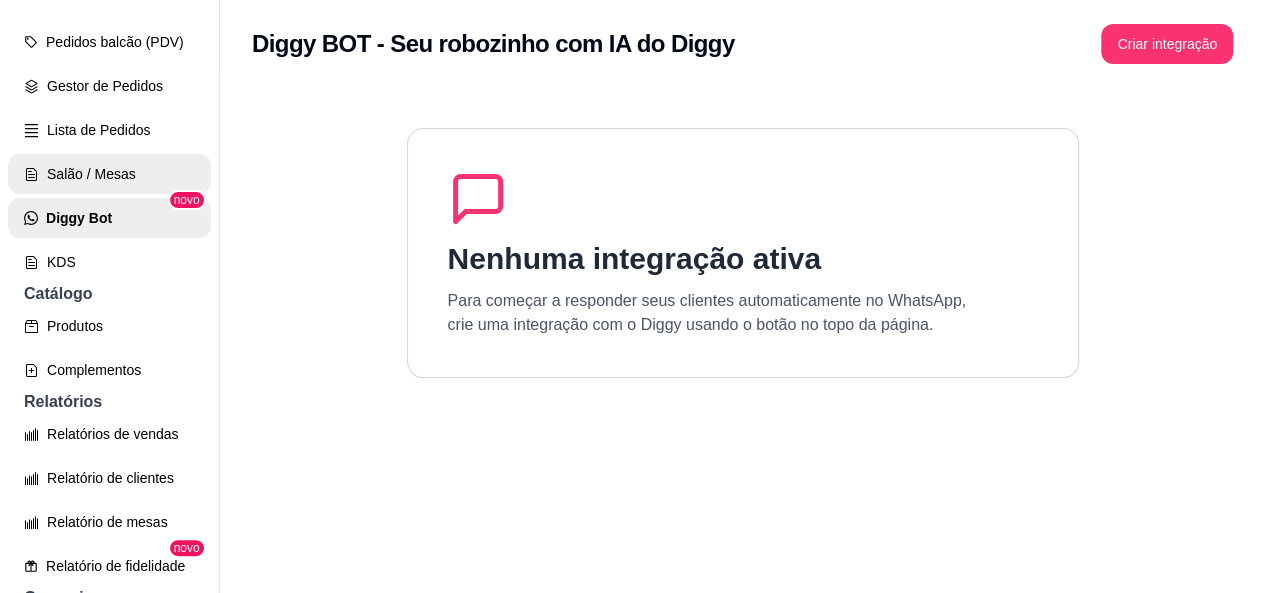 click on "Salão / Mesas" at bounding box center [109, 174] 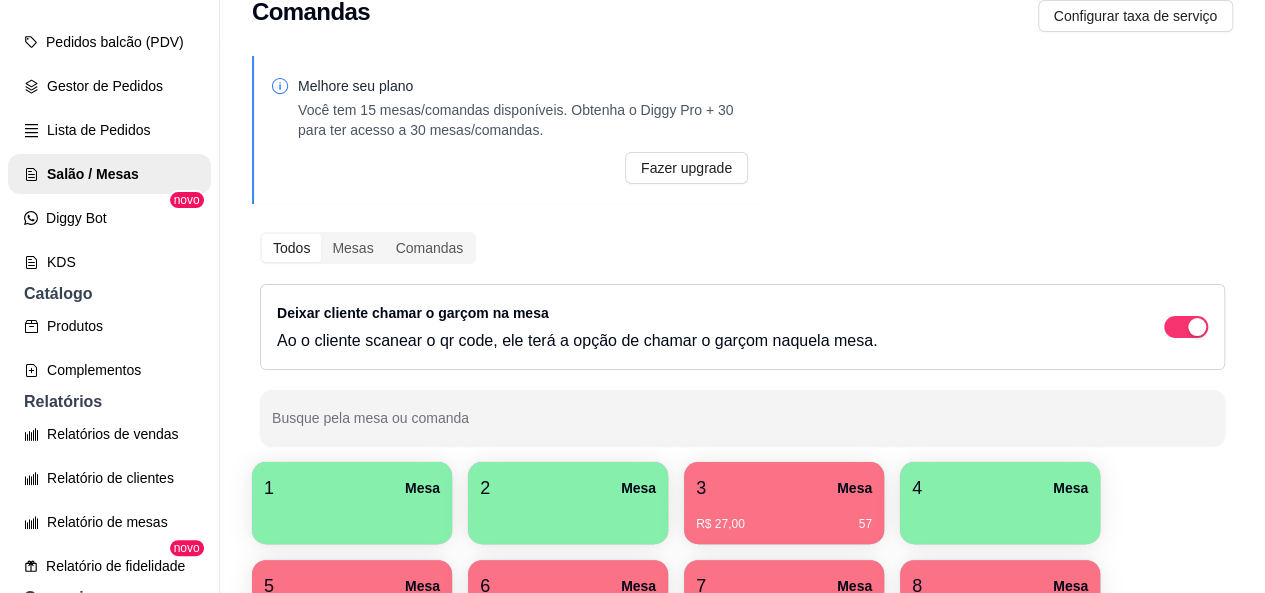 scroll, scrollTop: 161, scrollLeft: 0, axis: vertical 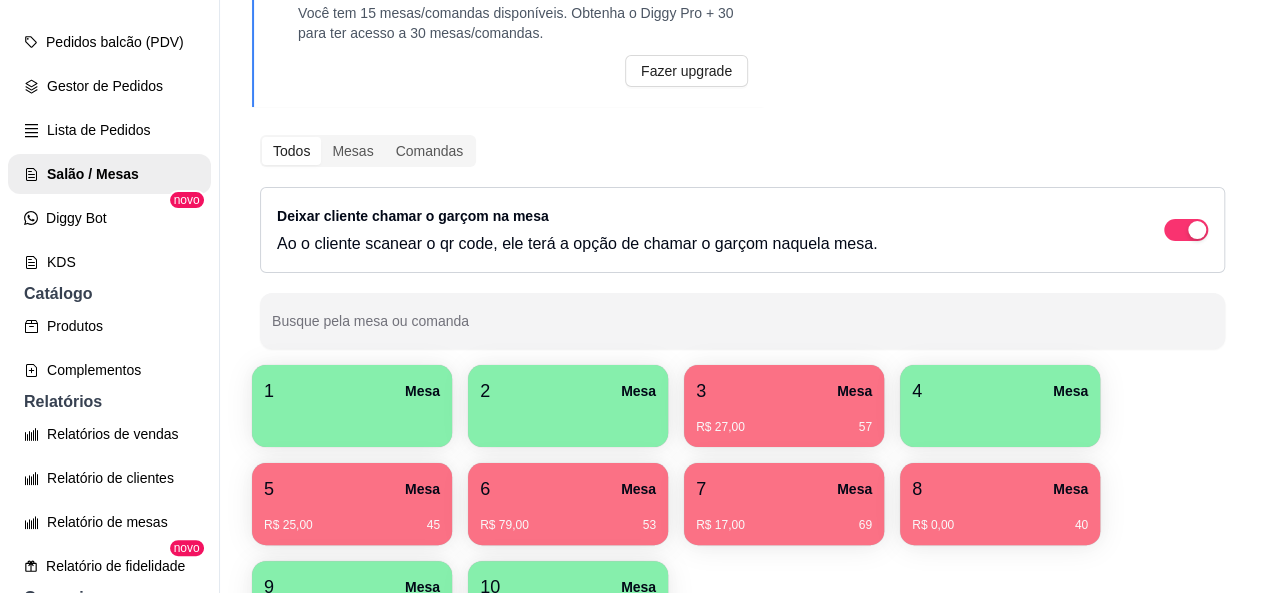 click on "R$ 25,00 45" at bounding box center (352, 518) 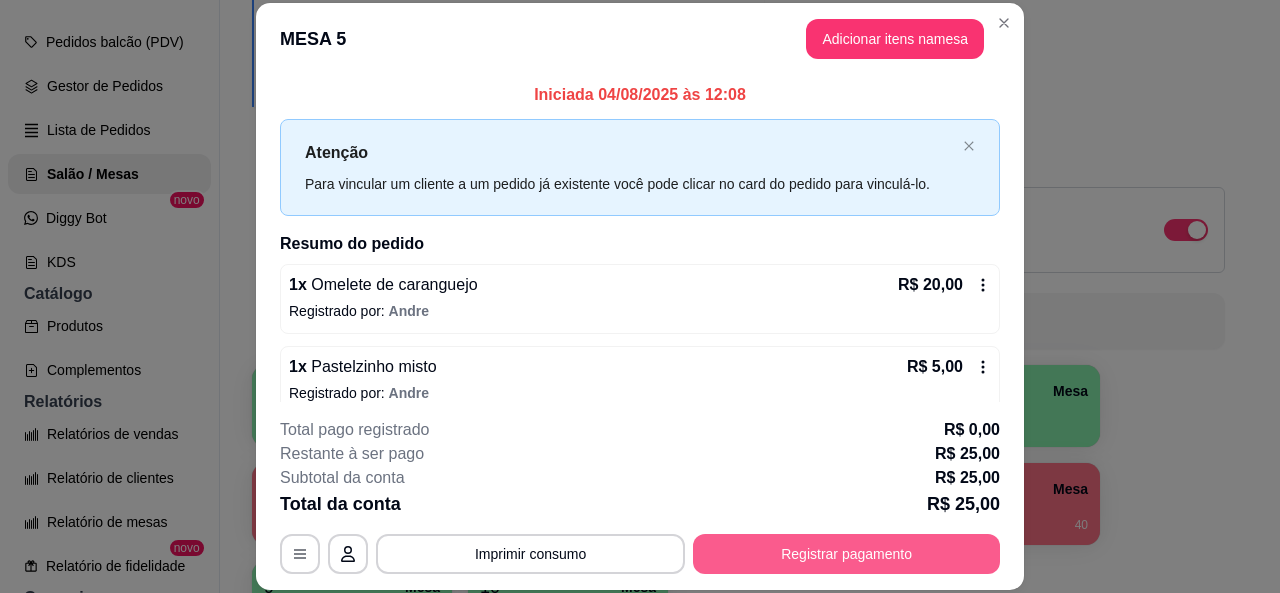 click on "Registrar pagamento" at bounding box center (846, 554) 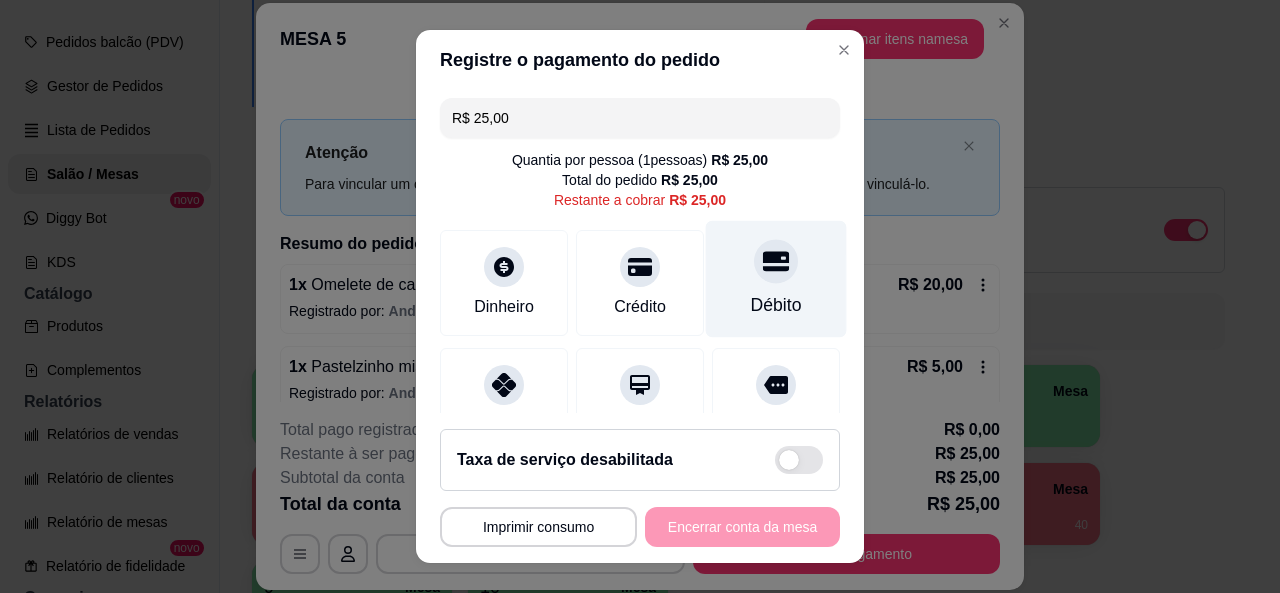 click on "Débito" at bounding box center [776, 278] 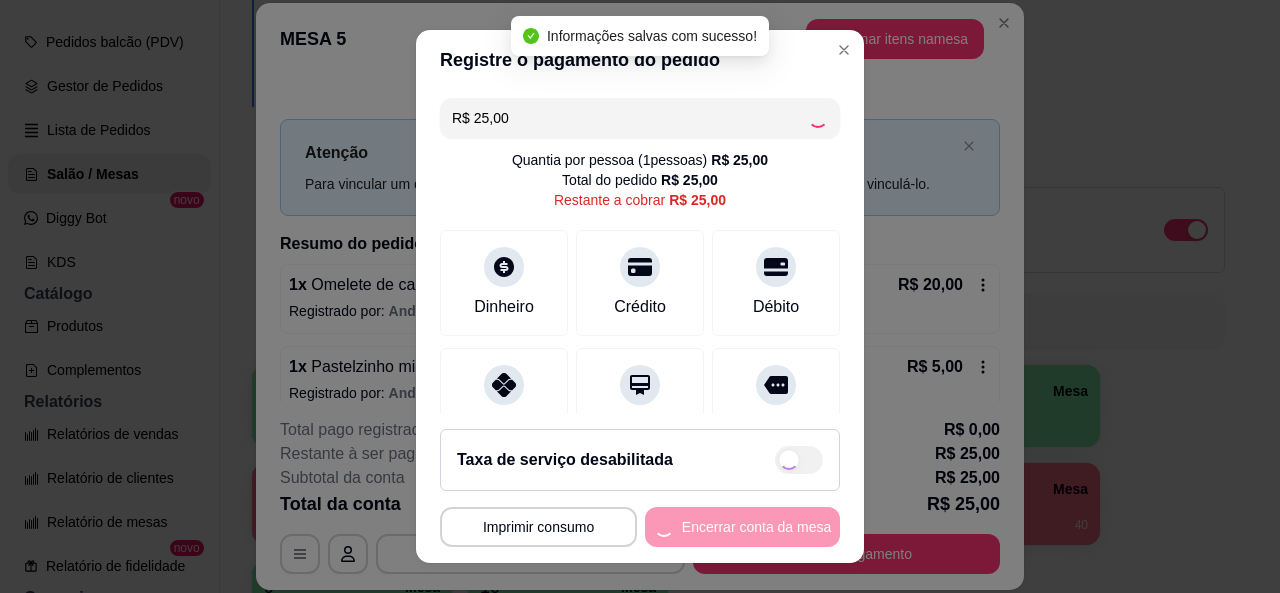 type on "R$ 0,00" 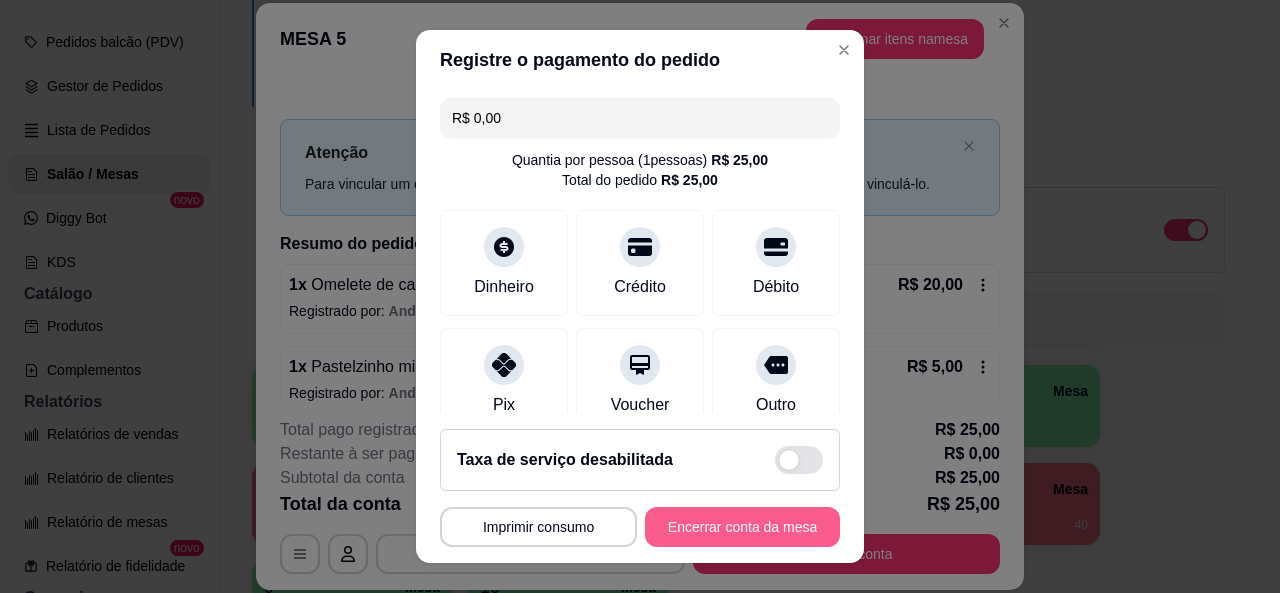 click on "Encerrar conta da mesa" at bounding box center (742, 527) 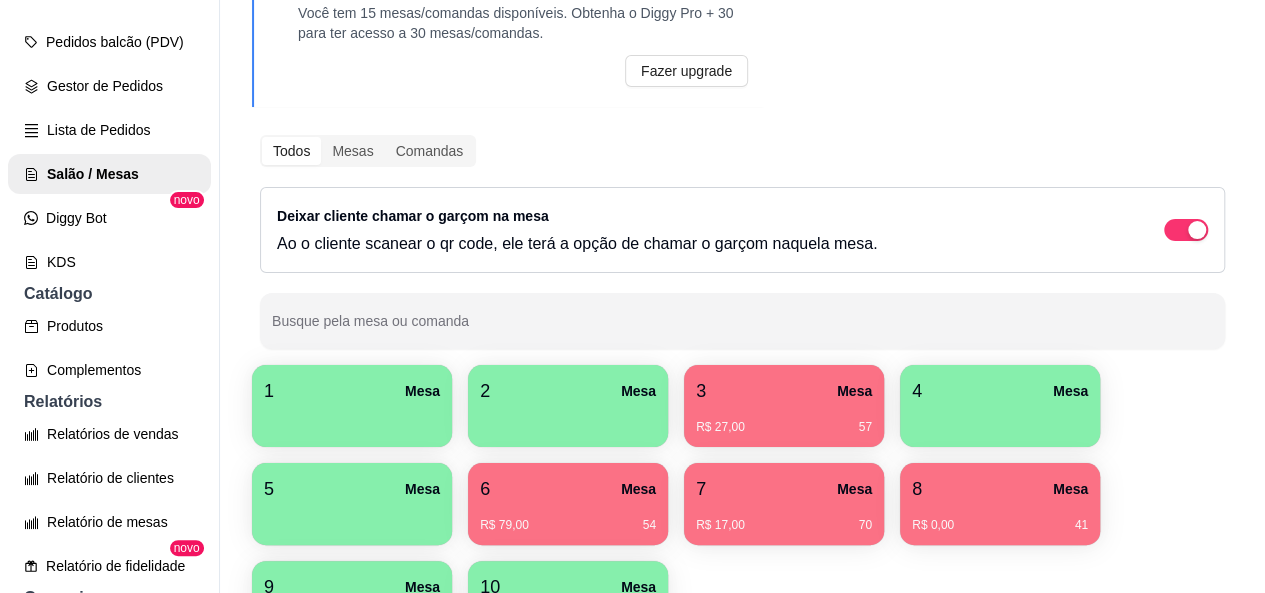 click on "3 Mesa" at bounding box center [784, 391] 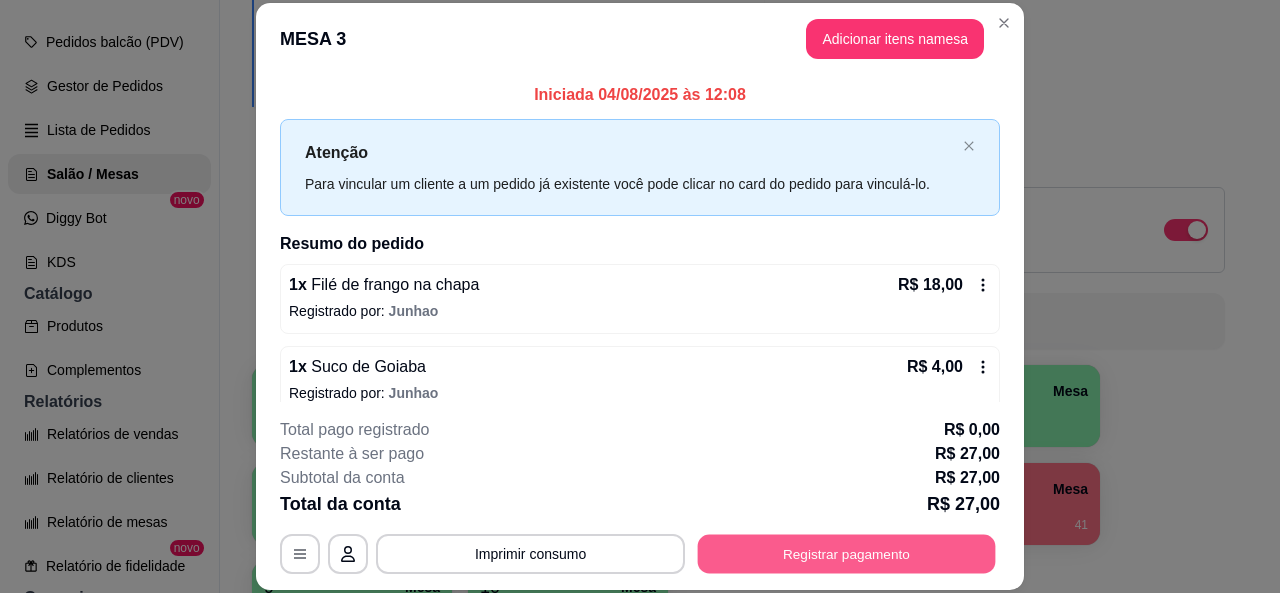 click on "Registrar pagamento" at bounding box center [847, 554] 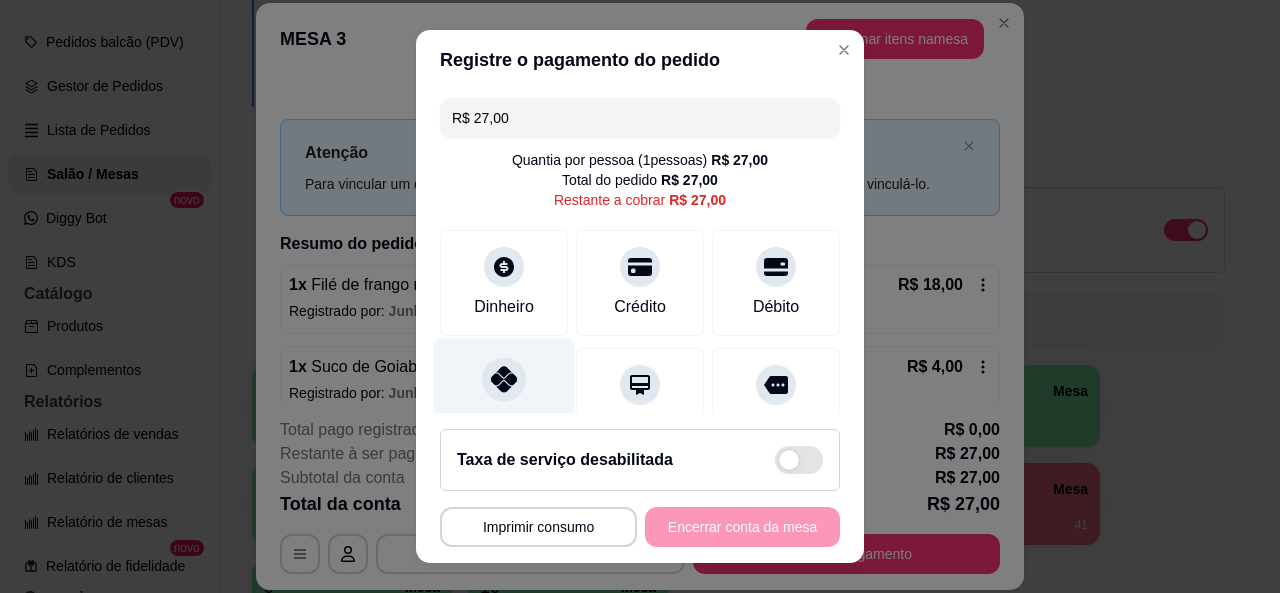 click 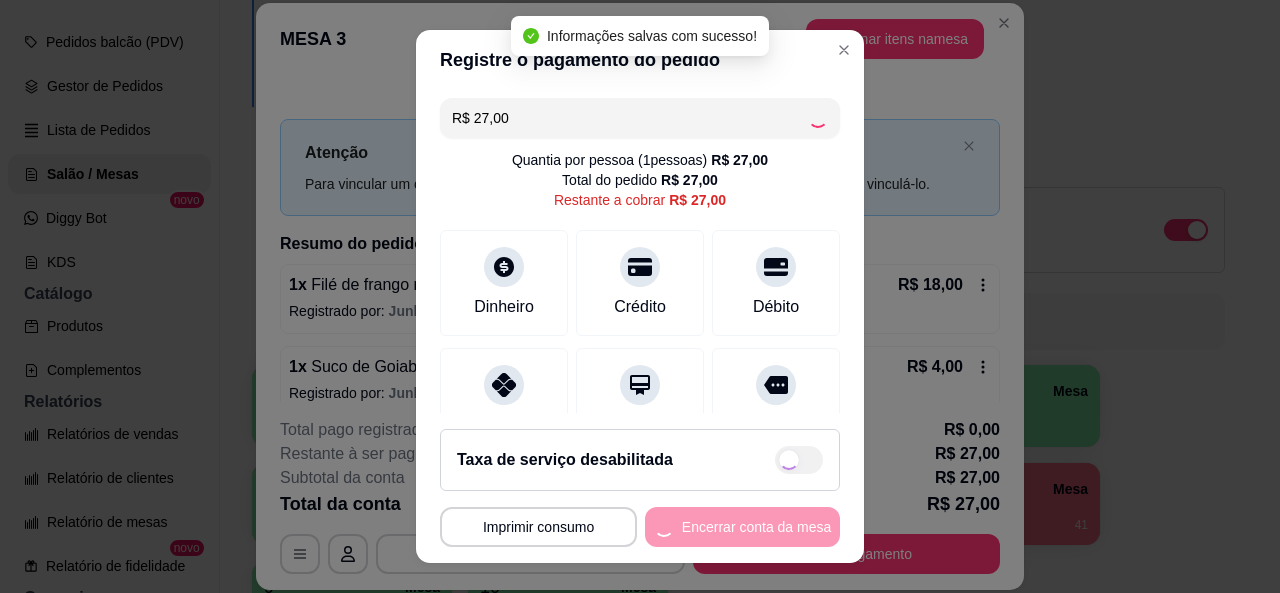 type on "R$ 0,00" 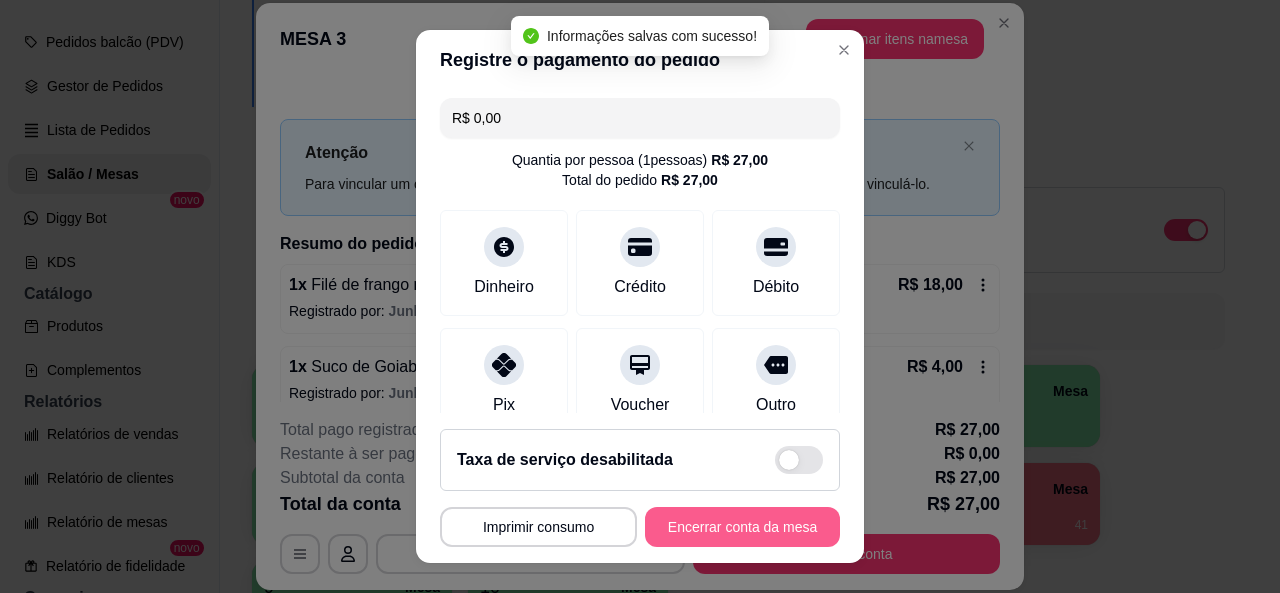 click on "Encerrar conta da mesa" at bounding box center (742, 527) 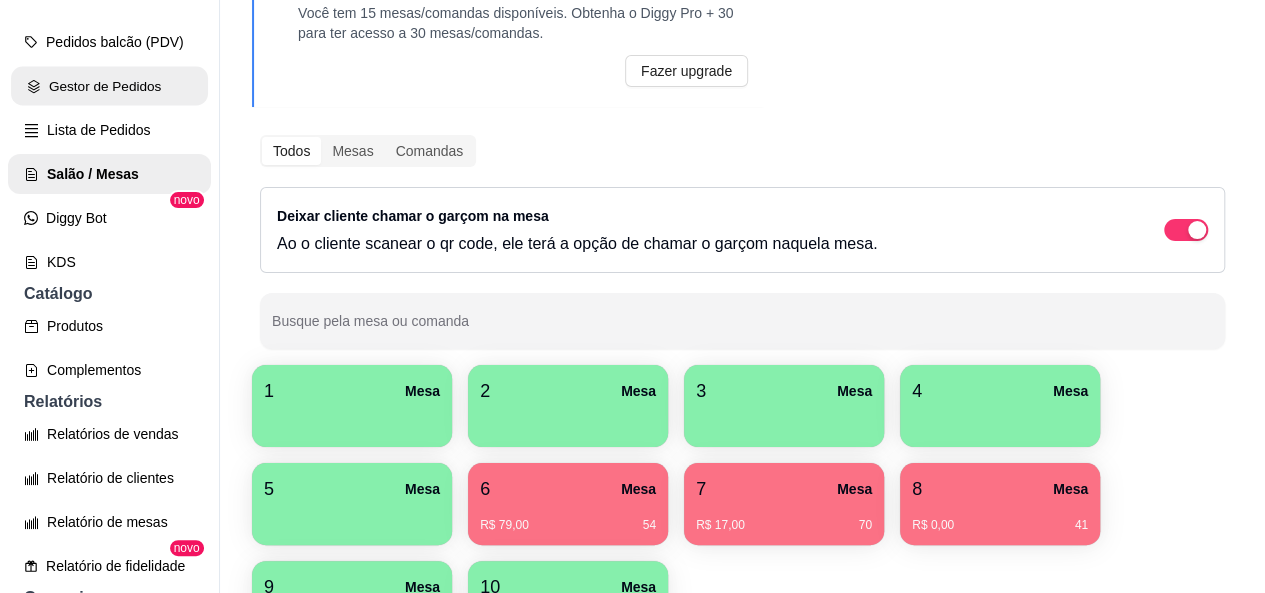 click on "Gestor de Pedidos" at bounding box center [109, 86] 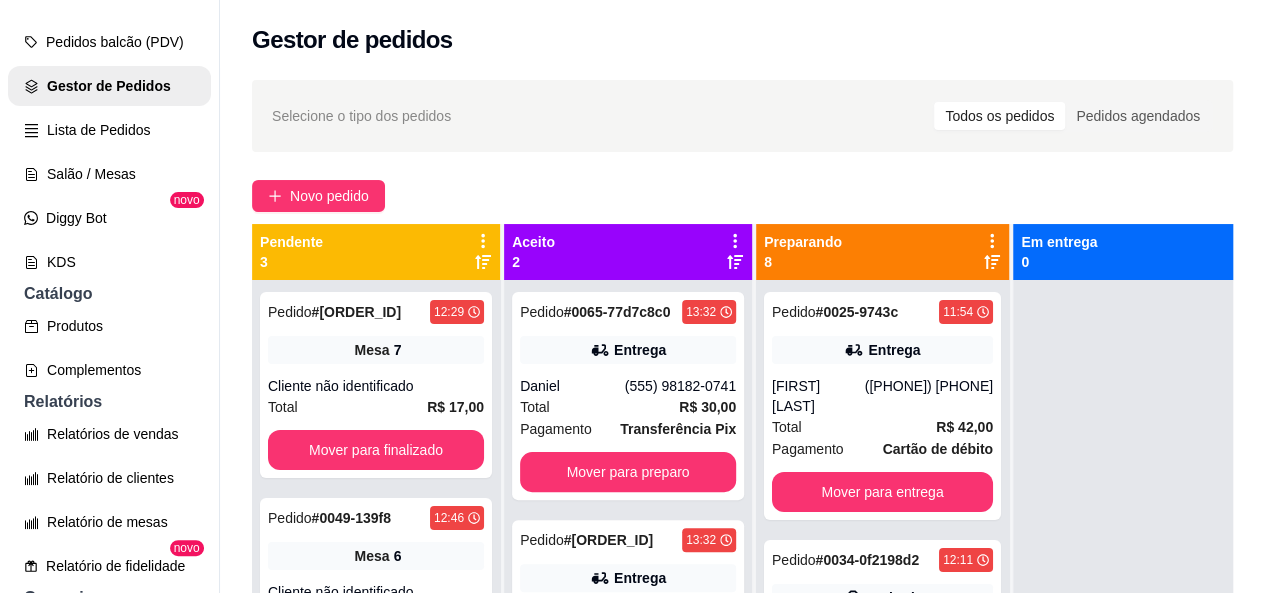 scroll, scrollTop: 8, scrollLeft: 0, axis: vertical 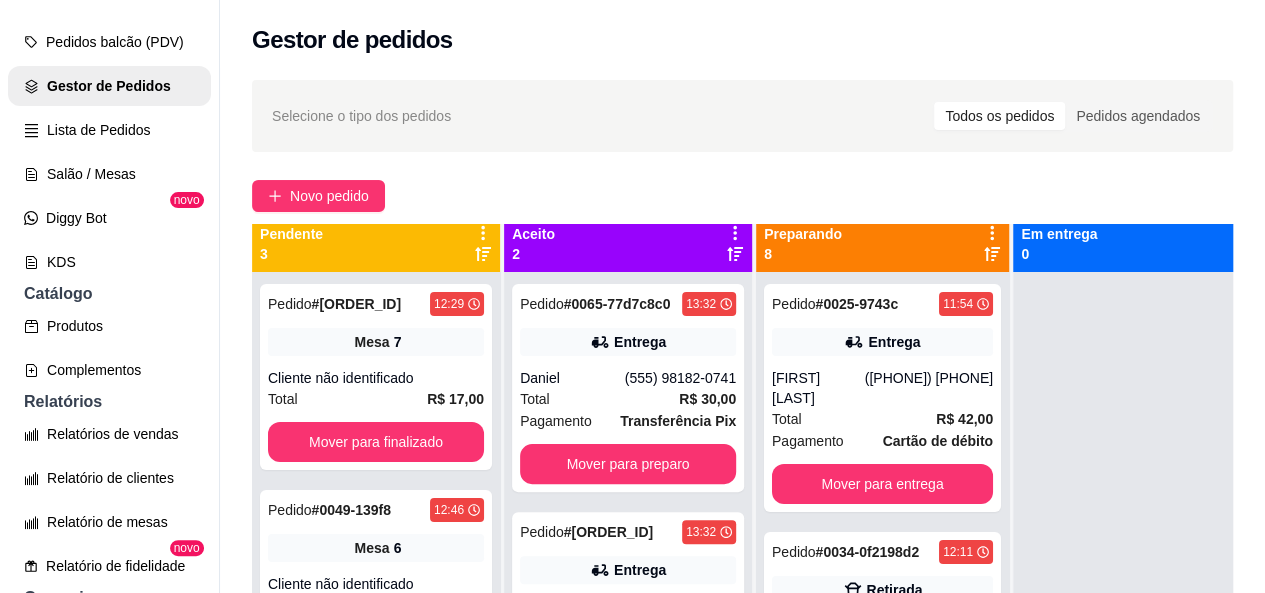 drag, startPoint x: 1200, startPoint y: 371, endPoint x: 1212, endPoint y: 451, distance: 80.895 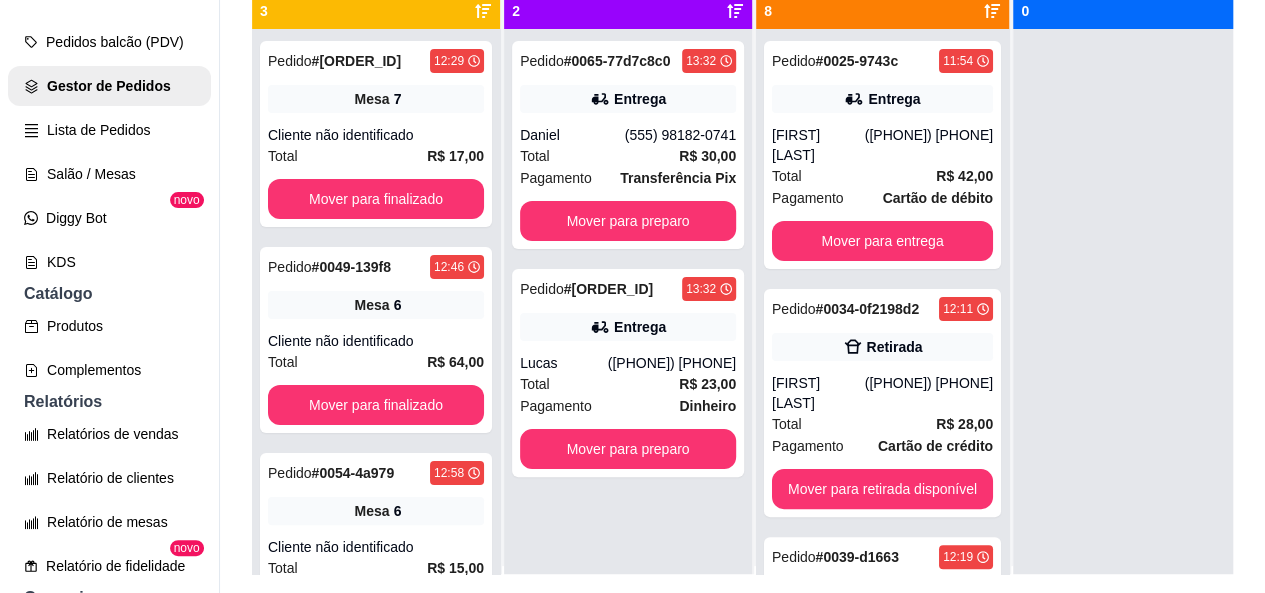 scroll, scrollTop: 264, scrollLeft: 0, axis: vertical 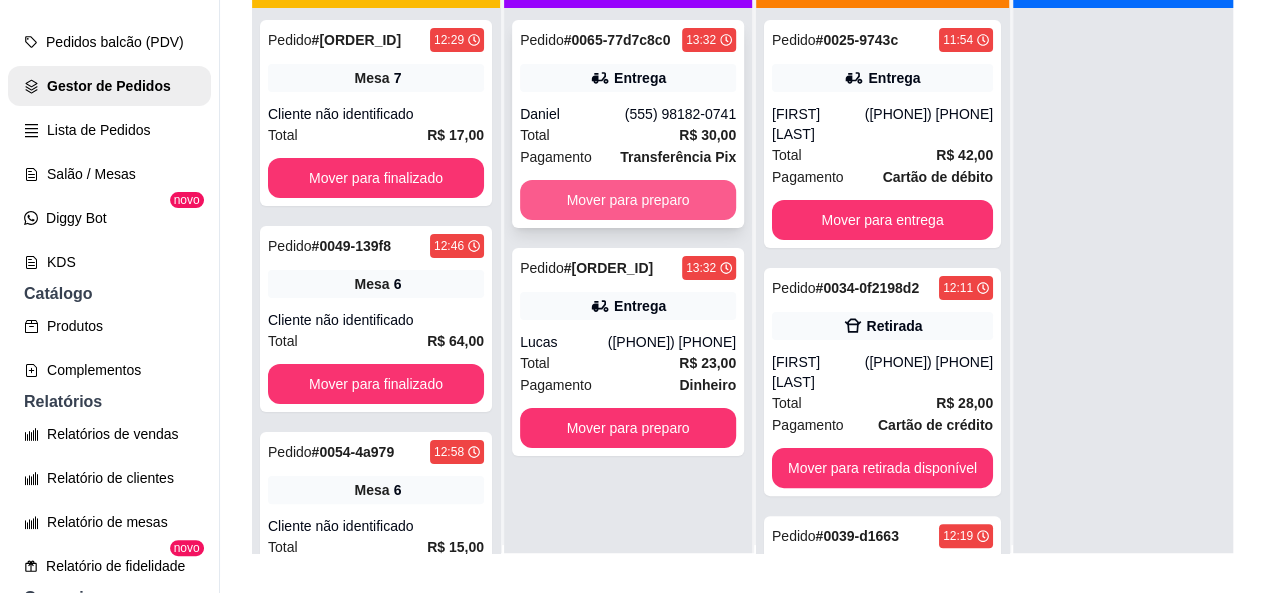 click on "Mover para preparo" at bounding box center [628, 200] 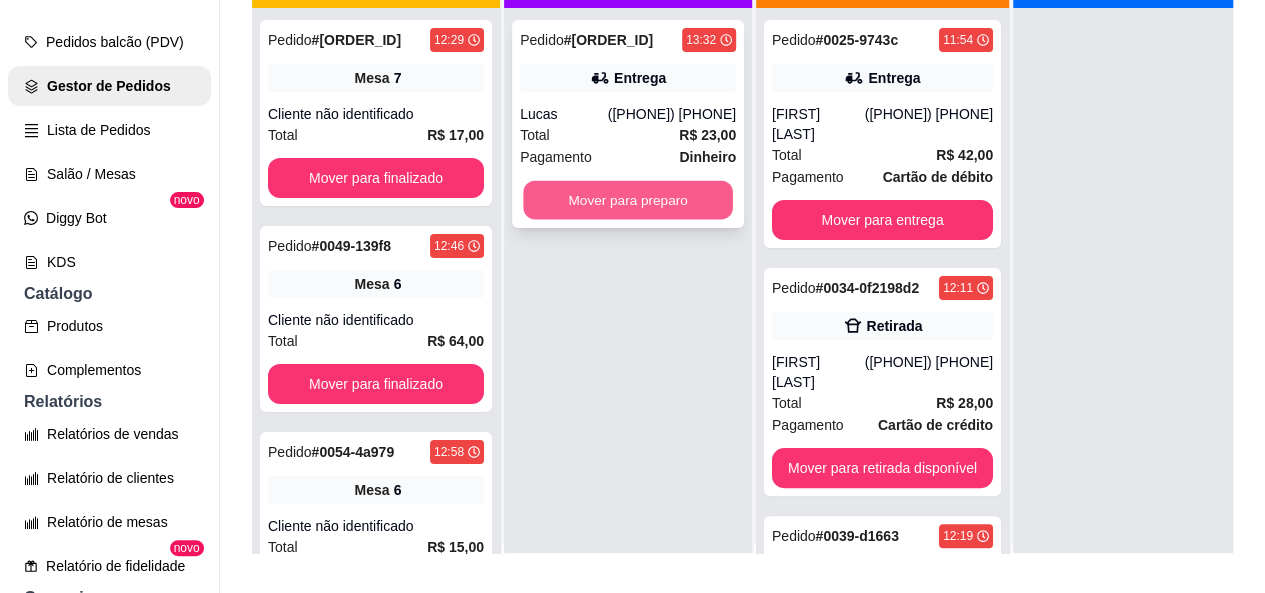 click on "Mover para preparo" at bounding box center [628, 200] 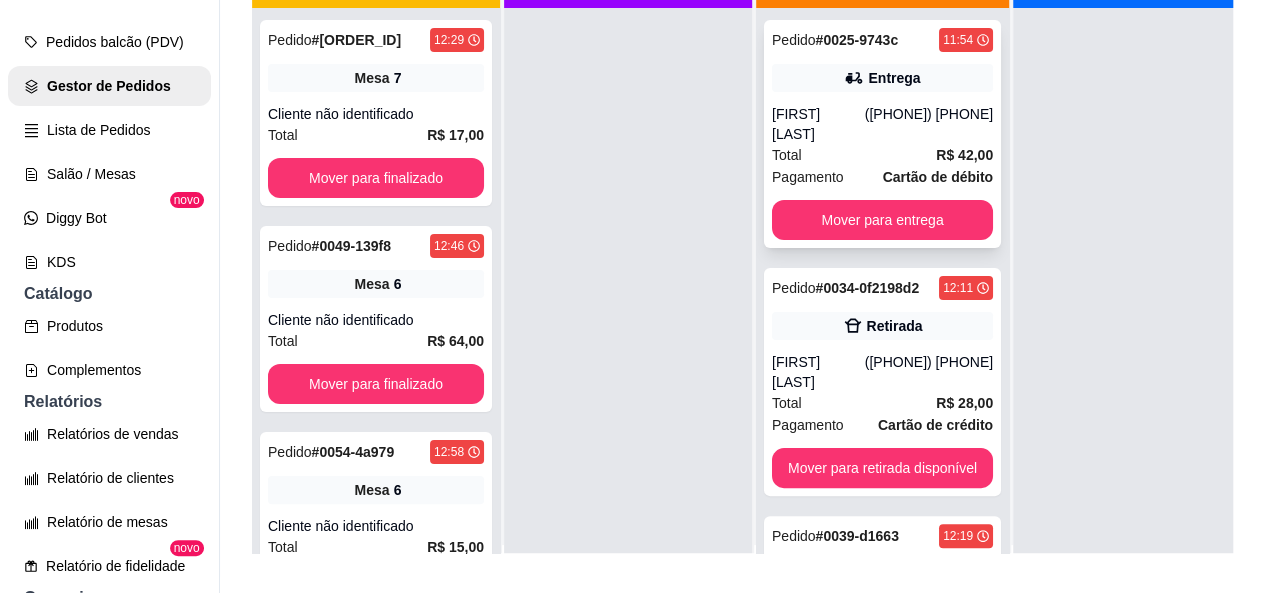 click on "([PHONE]) [PHONE]" at bounding box center [929, 124] 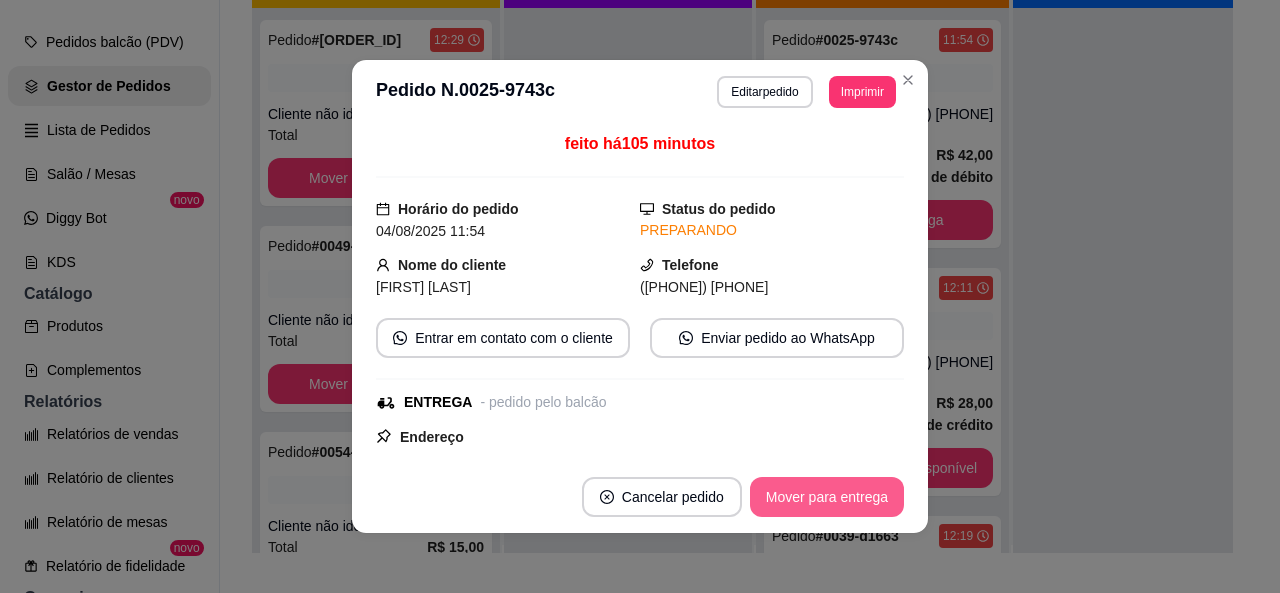 click on "Mover para entrega" at bounding box center [827, 497] 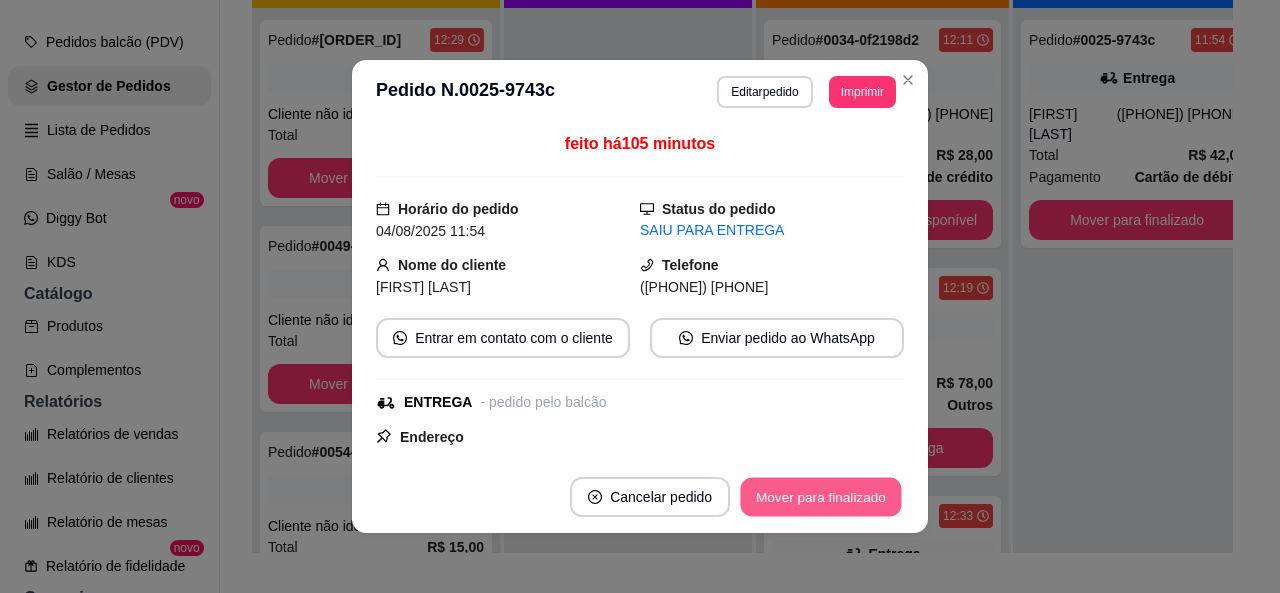 click on "Mover para finalizado" at bounding box center (821, 497) 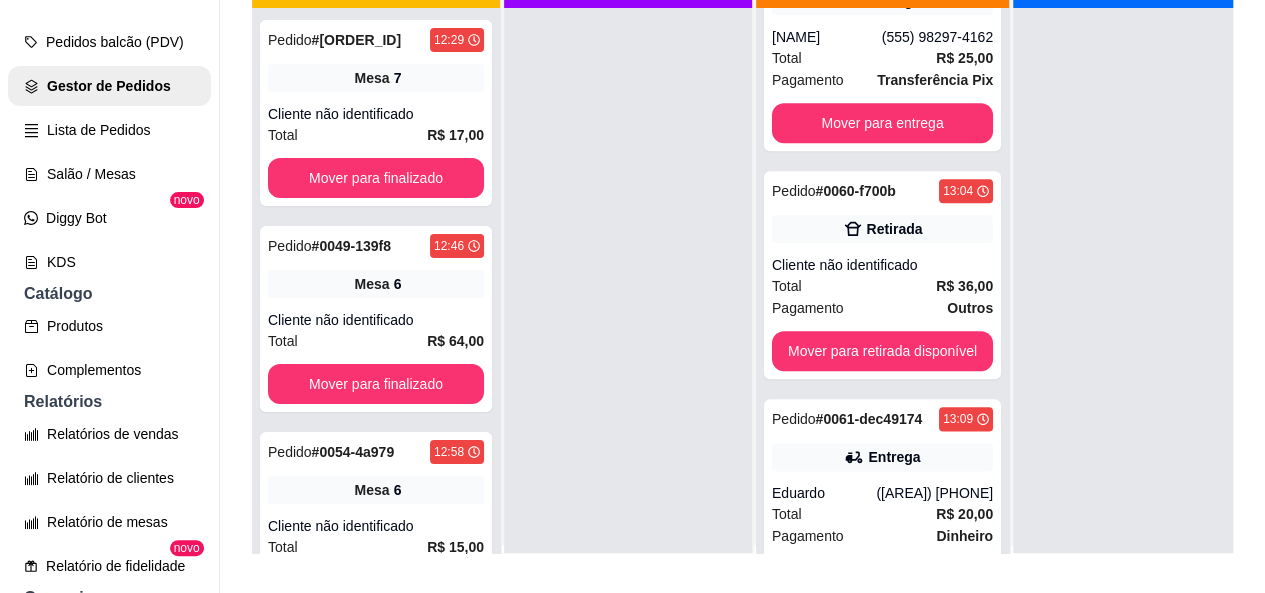 scroll, scrollTop: 1478, scrollLeft: 0, axis: vertical 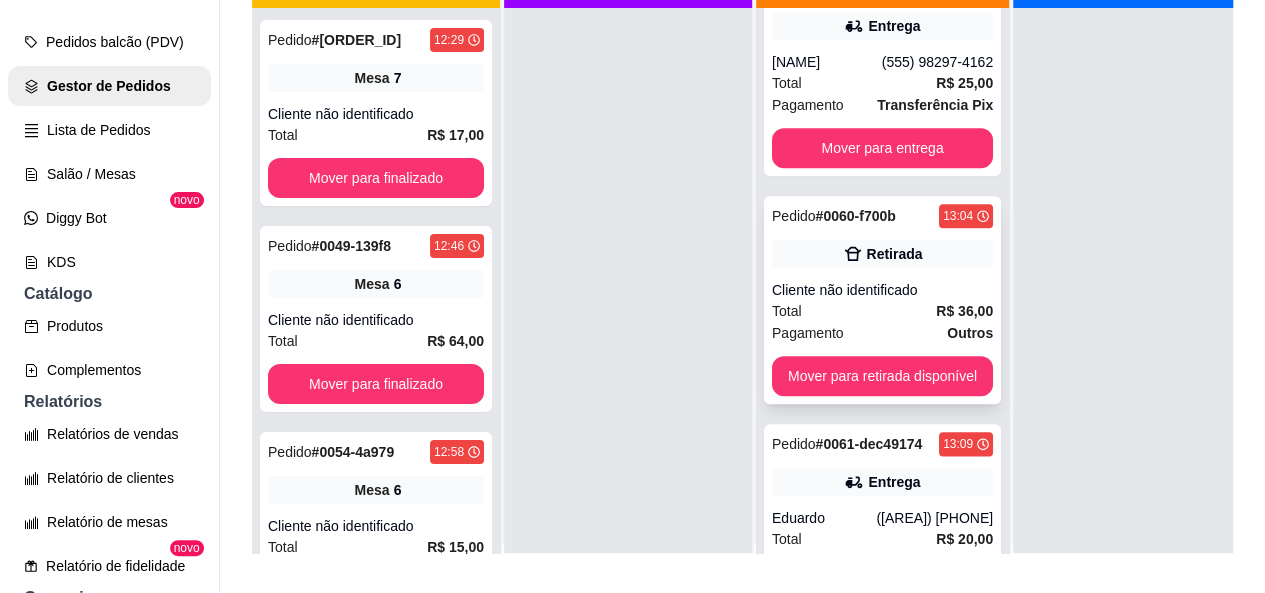 click on "Cliente não identificado" at bounding box center (882, 290) 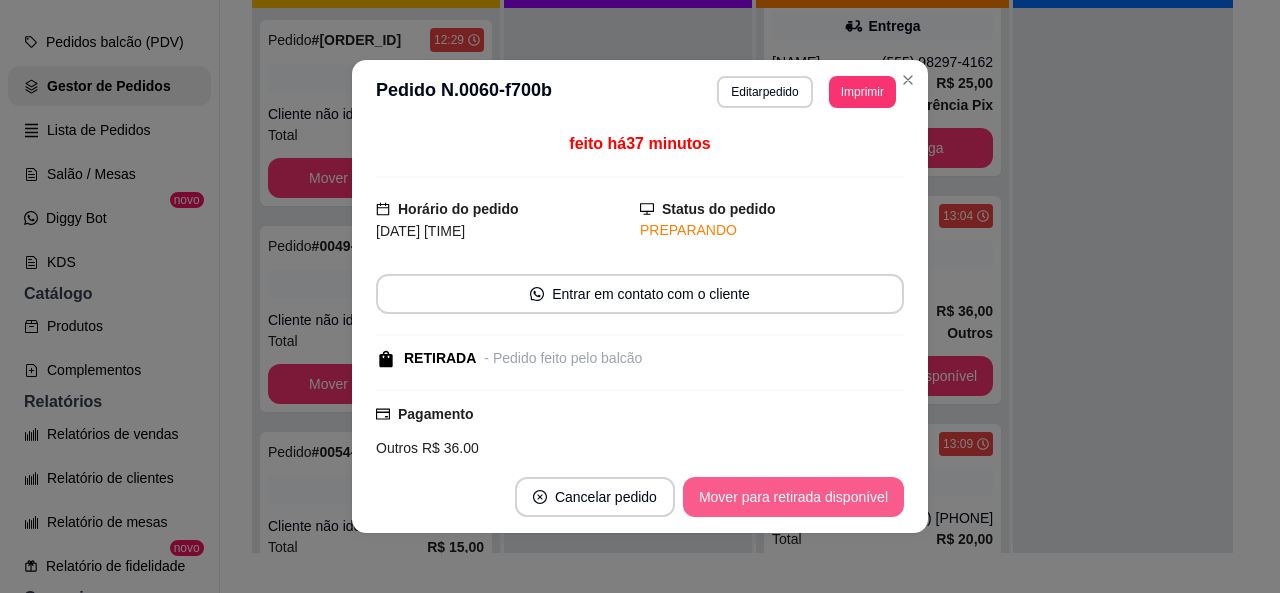 click on "Mover para retirada disponível" at bounding box center (793, 497) 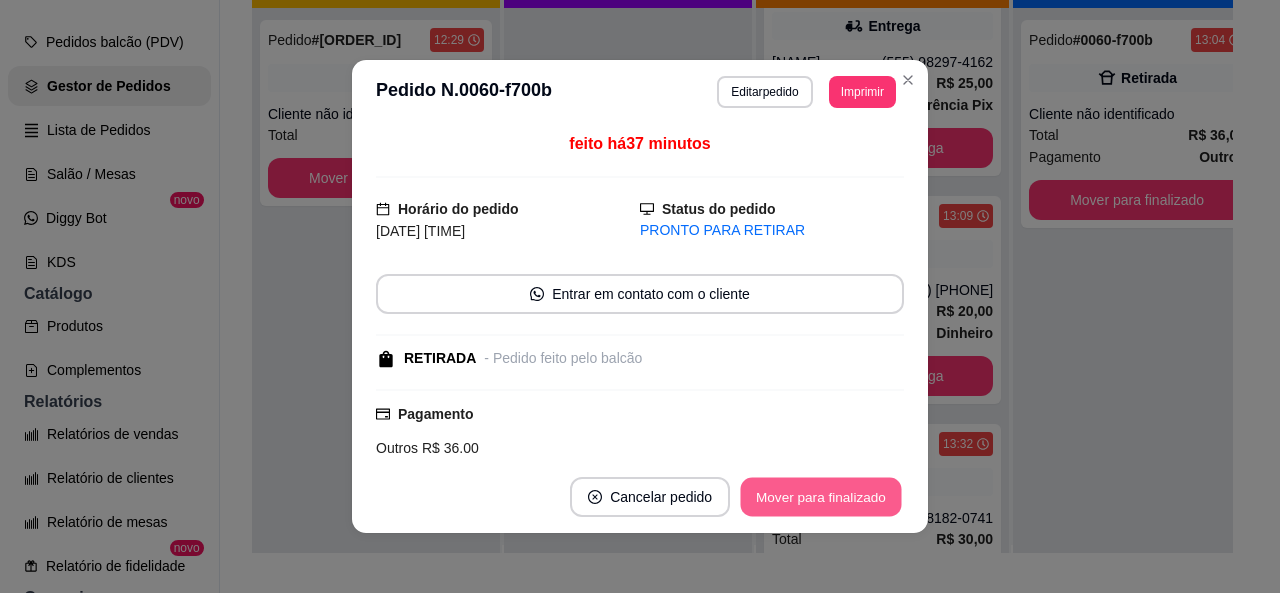 click on "Mover para finalizado" at bounding box center [821, 497] 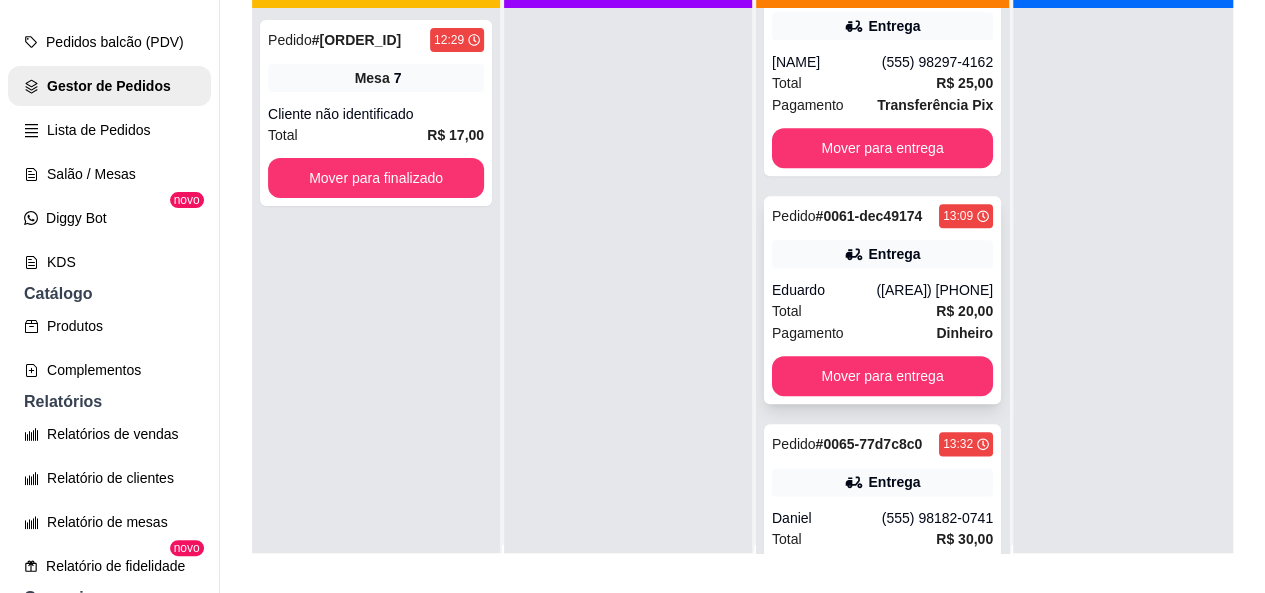 click on "Eduardo" at bounding box center (824, 290) 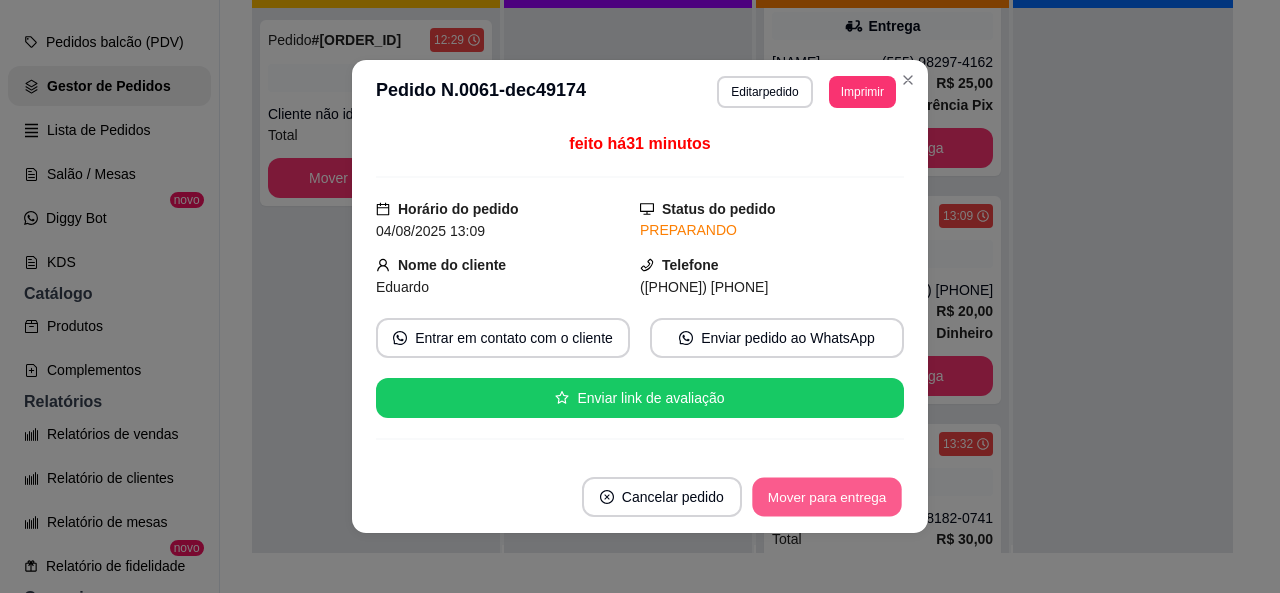 click on "Mover para entrega" at bounding box center [827, 497] 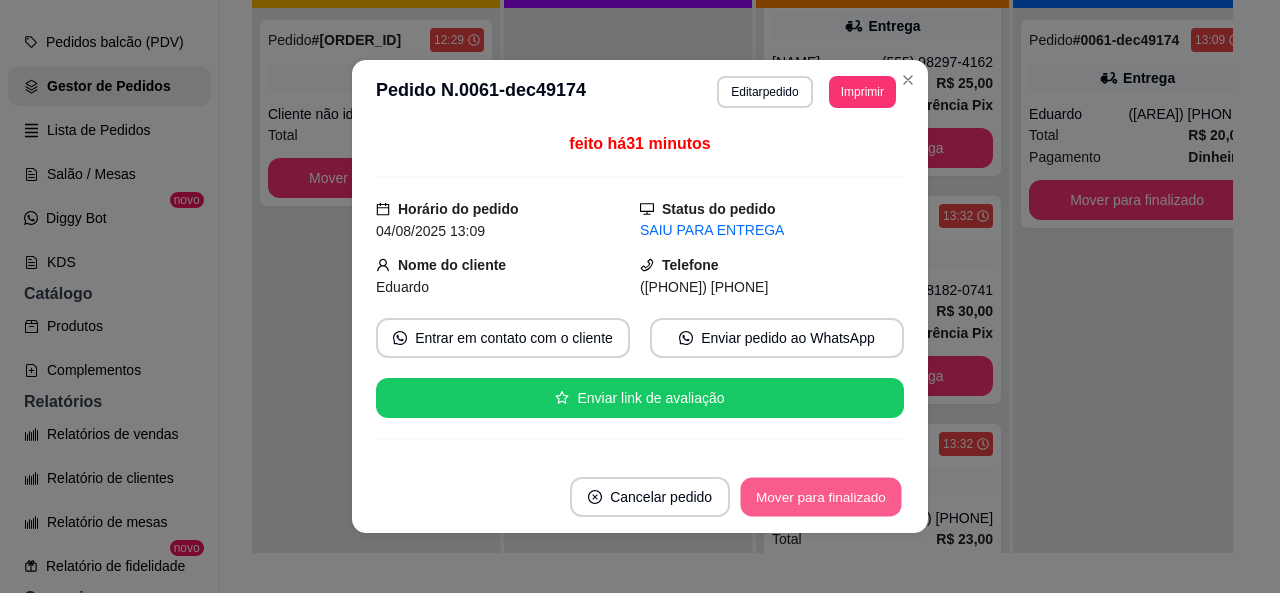 click on "Mover para finalizado" at bounding box center (821, 497) 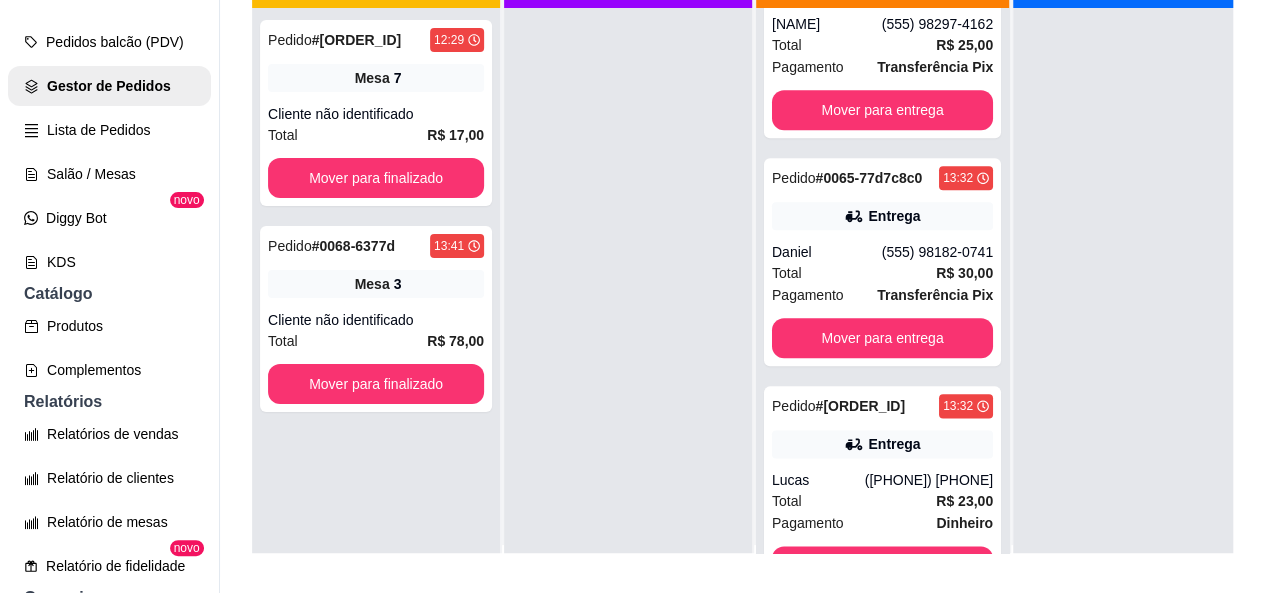 scroll, scrollTop: 983, scrollLeft: 0, axis: vertical 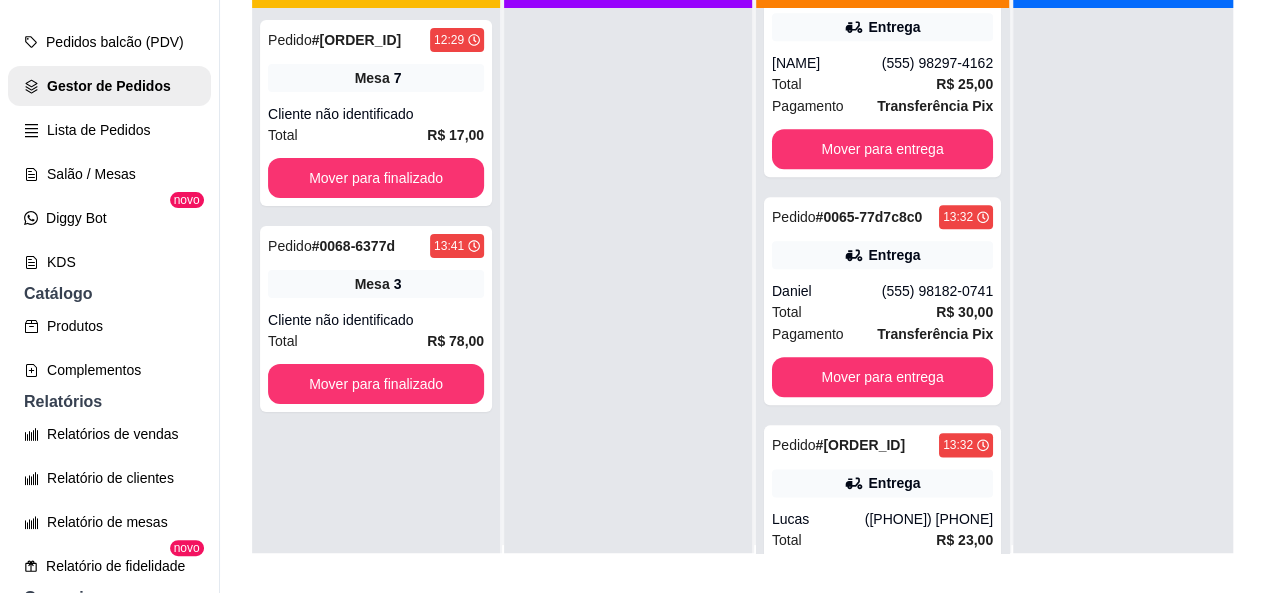 click at bounding box center (1137, 304) 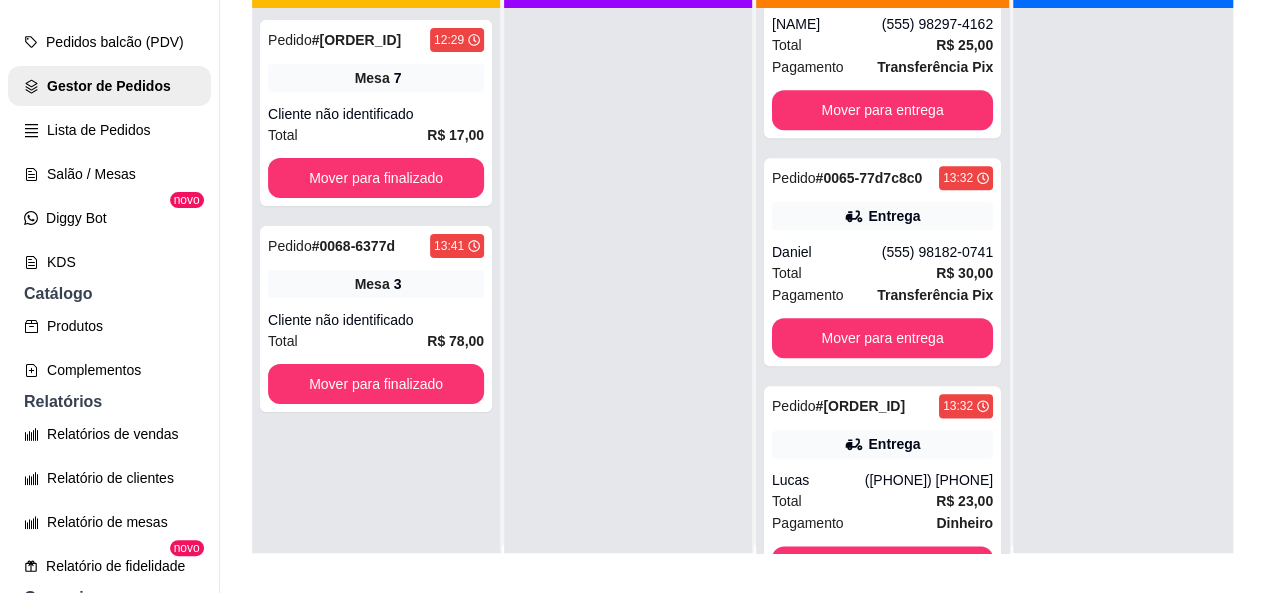 scroll, scrollTop: 894, scrollLeft: 0, axis: vertical 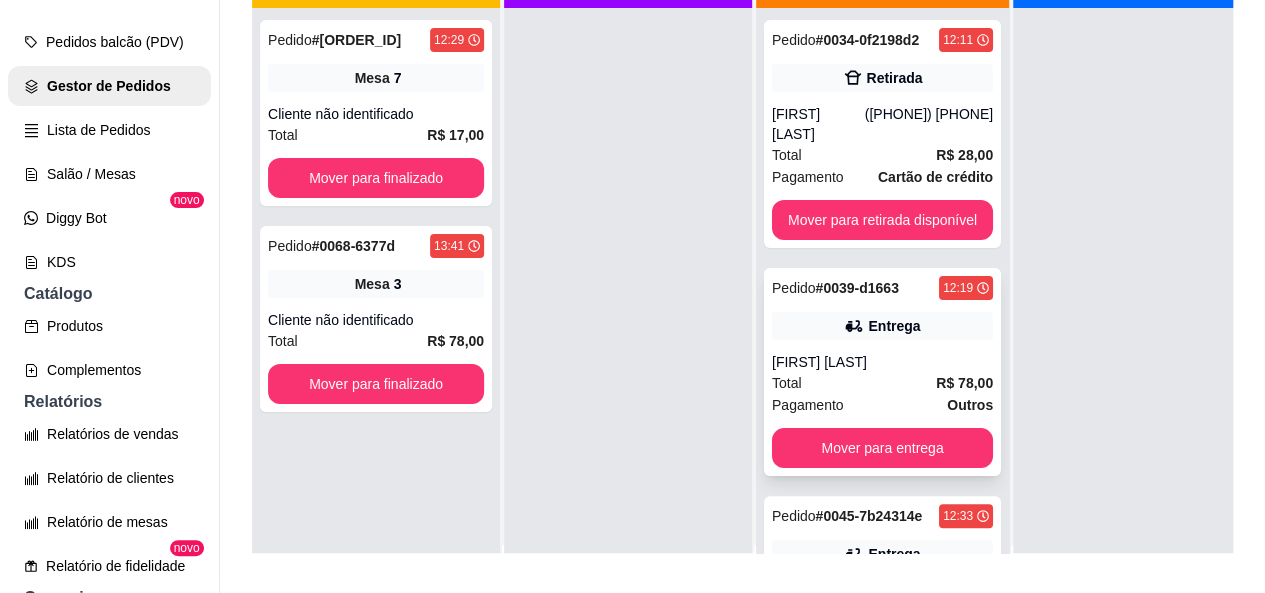 click on "Total R$ 78,00" at bounding box center [882, 383] 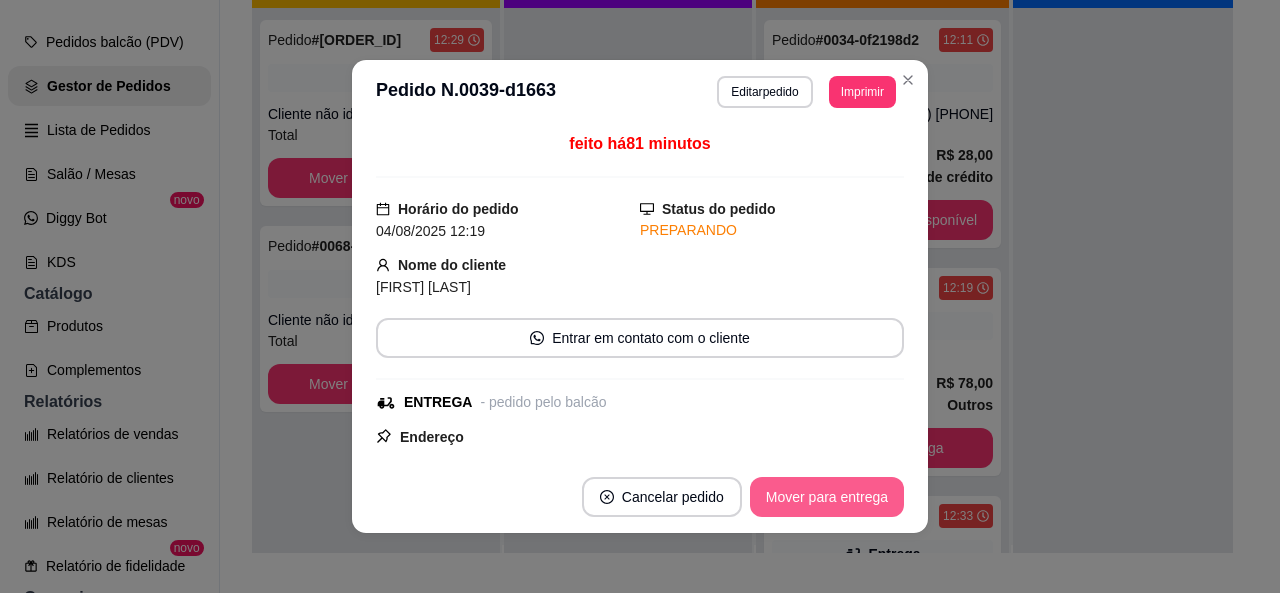 click on "Mover para entrega" at bounding box center (827, 497) 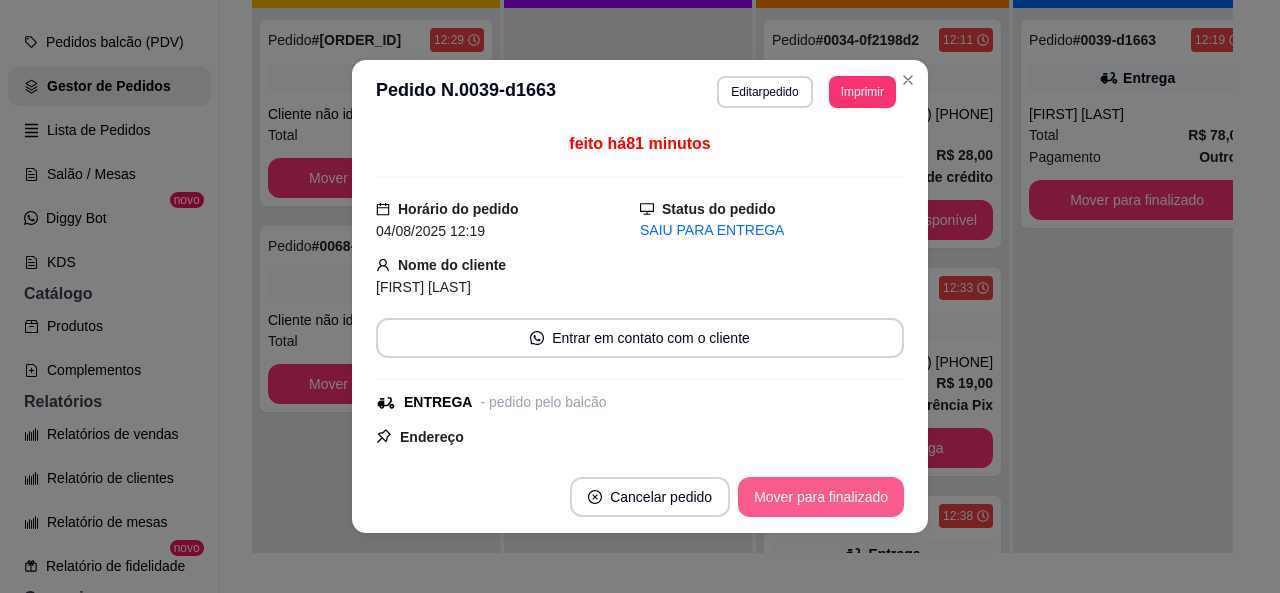 click on "Mover para finalizado" at bounding box center [821, 497] 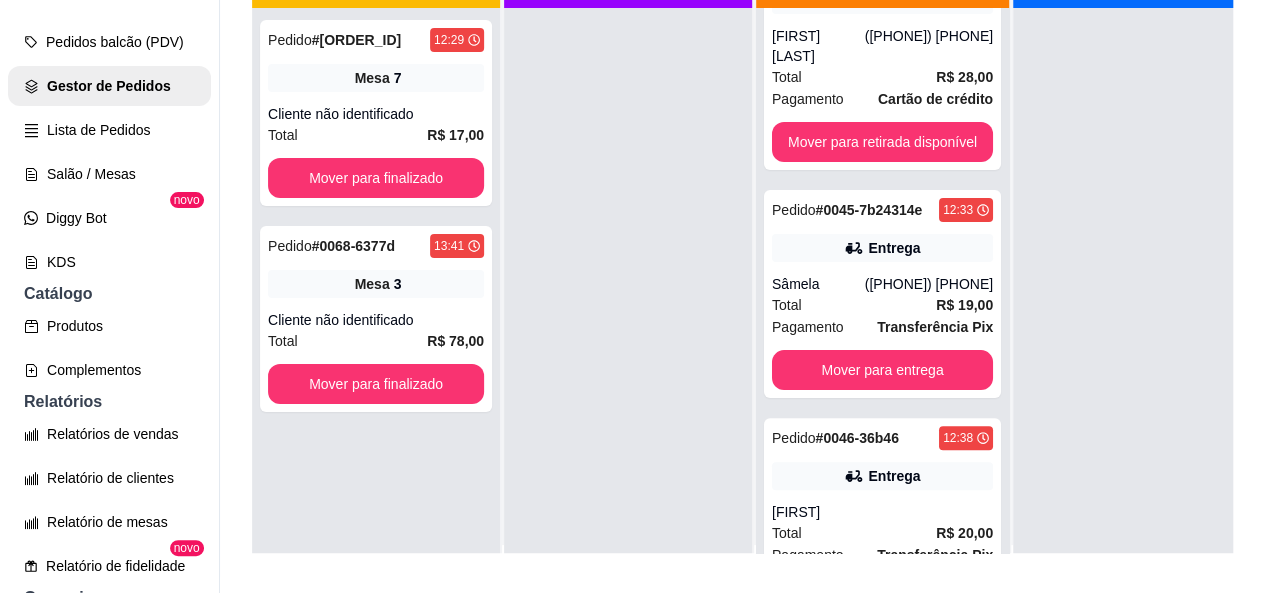 scroll, scrollTop: 554, scrollLeft: 0, axis: vertical 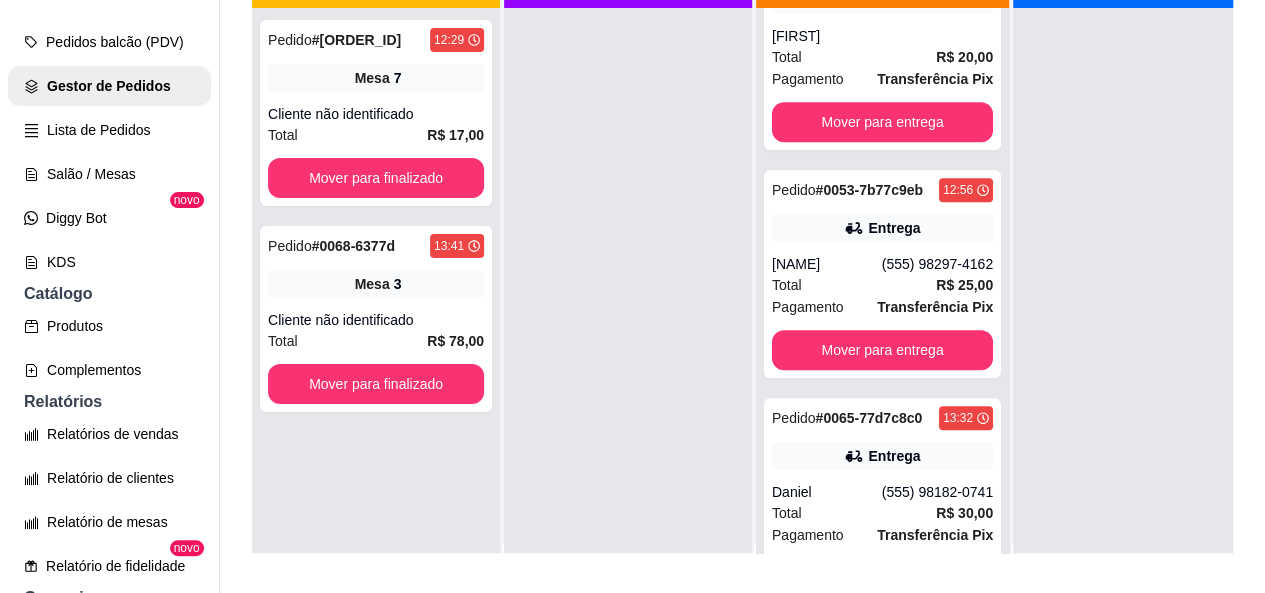 click on "Pedido  # 0034-0f2198d2 12:11 Retirada [FIRST] [LAST]  (555) 99981-6910 Total R$ 28,00 Pagamento Cartão de crédito Mover para retirada disponível Pedido  # 0045-7b24314e 12:33 Entrega [FIRST]  (555) 98270-7346 Total R$ 19,00 Pagamento Transferência Pix Mover para entrega Pedido  # 0046-36b46 12:38 Entrega [FIRST] Total R$ 20,00 Pagamento Transferência Pix Mover para entrega Pedido  # 0053-7b77c9eb 12:56 Entrega [FIRST]  (555) 98297-4162 Total R$ 25,00 Pagamento Transferência Pix Mover para entrega Pedido  # 0065-77d7c8c0 13:32 Entrega [FIRST] (555) 98182-0741 Total R$ 30,00 Pagamento Transferência Pix Mover para entrega Pedido  # 0066-045d11b2 13:32 Entrega [FIRST]  (555) 98283-7338 Total R$ 23,00 Pagamento Dinheiro Mover para entrega" at bounding box center [882, 304] 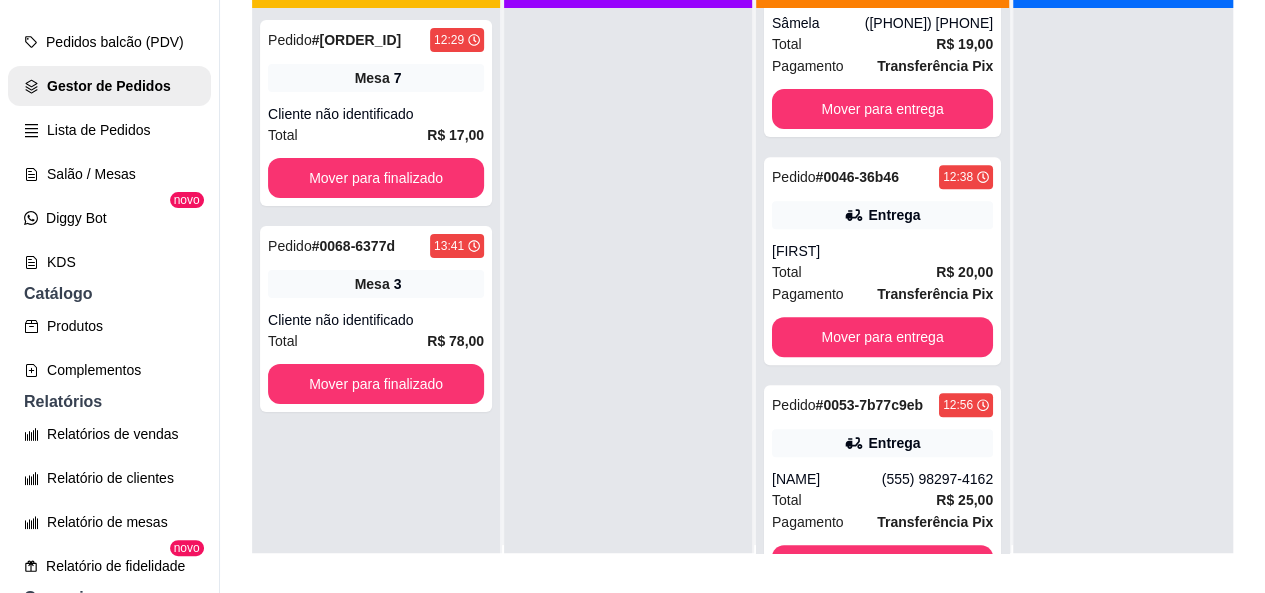 scroll, scrollTop: 314, scrollLeft: 0, axis: vertical 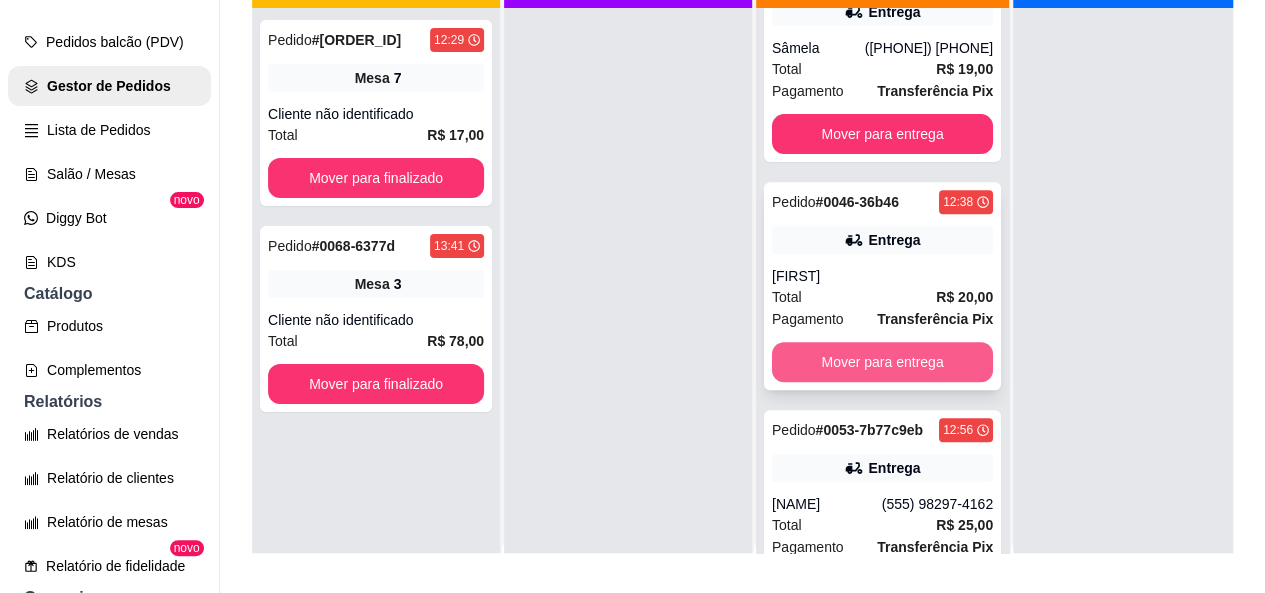 click on "Mover para entrega" at bounding box center (882, 362) 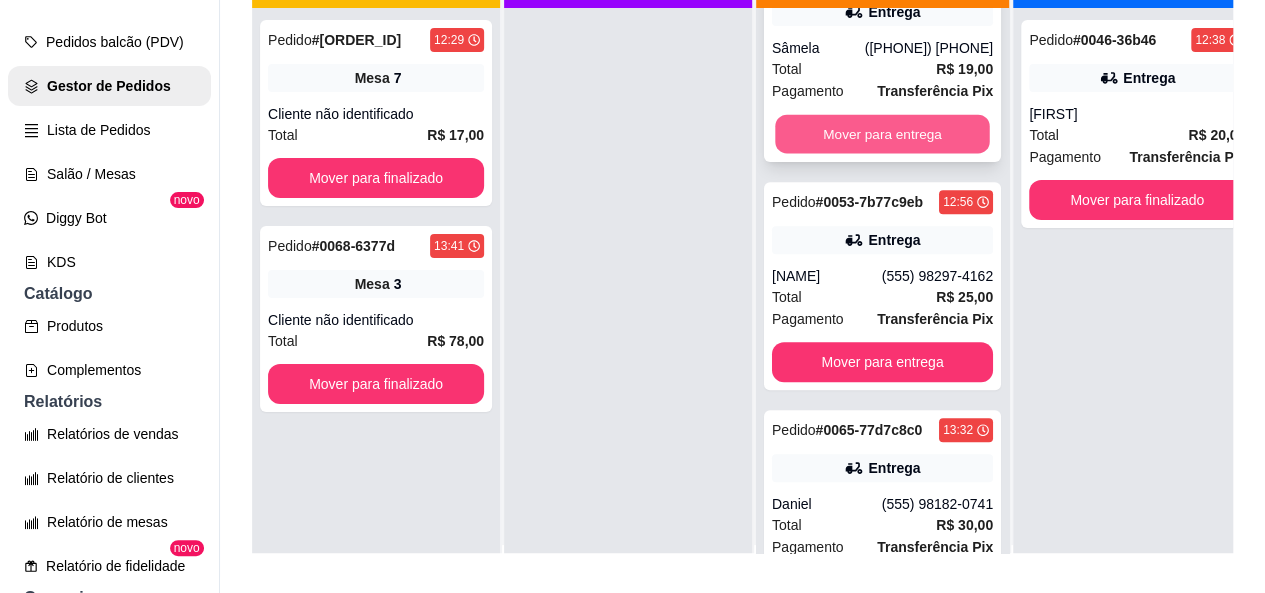 click on "Mover para entrega" at bounding box center [882, 134] 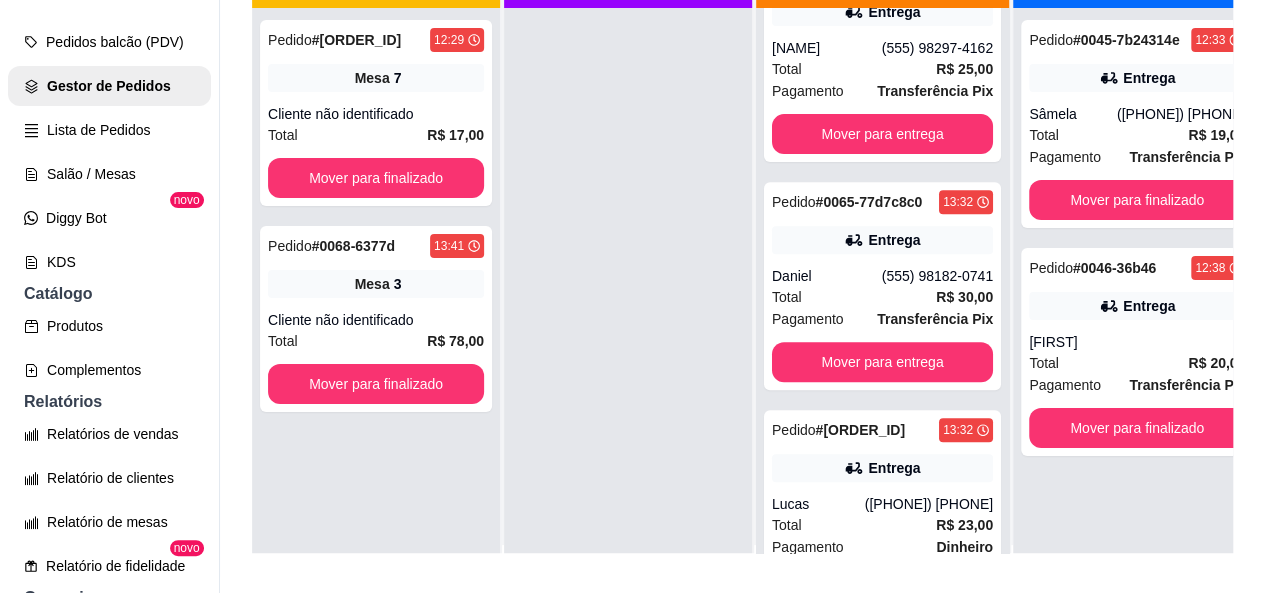 scroll, scrollTop: 86, scrollLeft: 0, axis: vertical 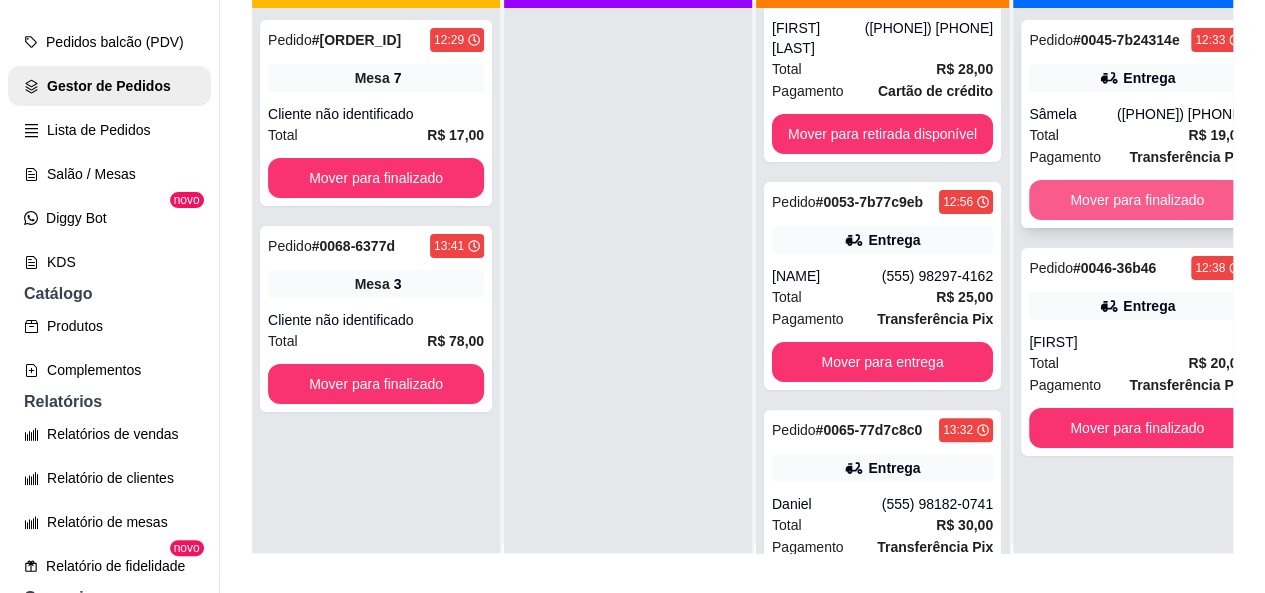 click on "Mover para finalizado" at bounding box center [1137, 200] 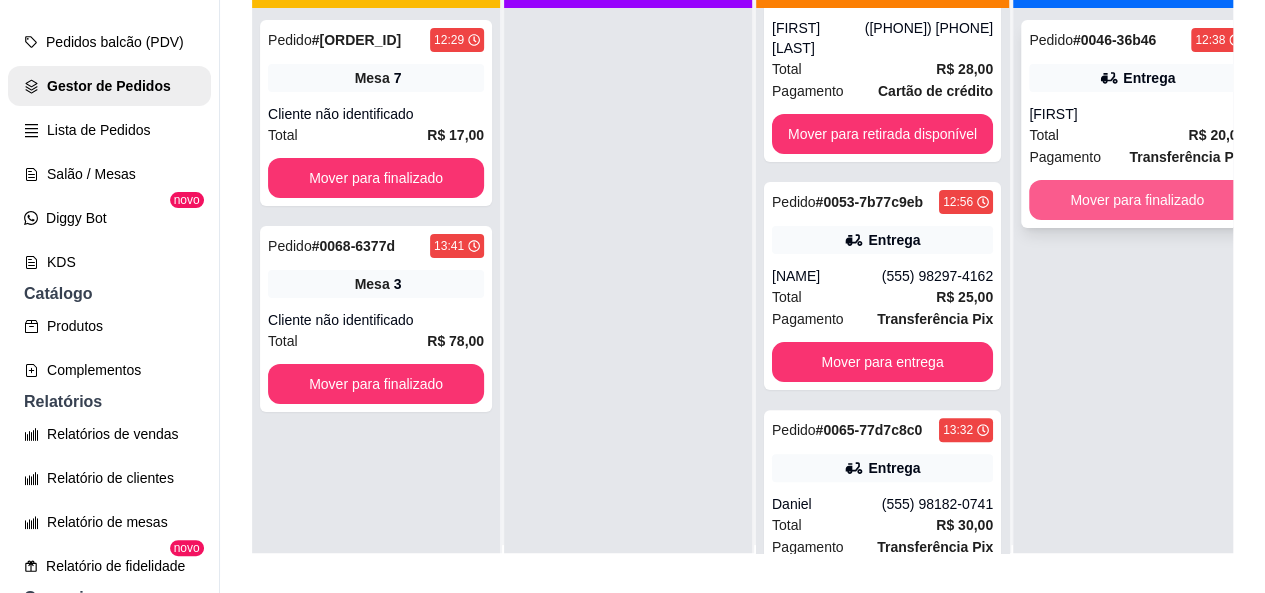 click on "Mover para finalizado" at bounding box center (1137, 200) 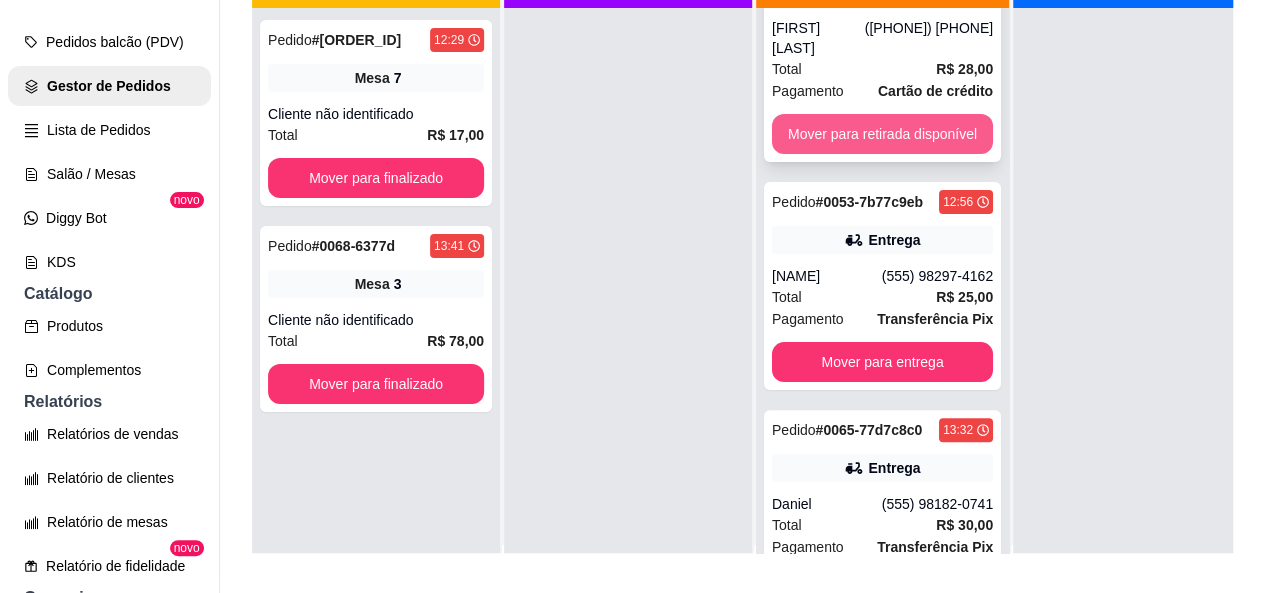 click on "Mover para retirada disponível" at bounding box center [882, 134] 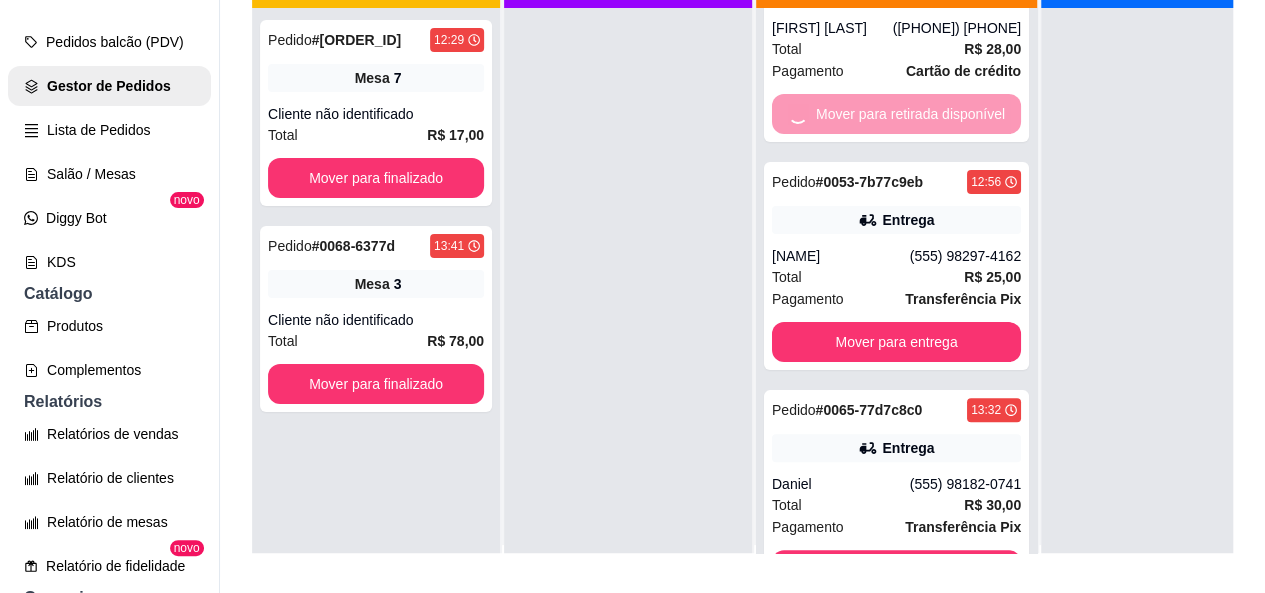 scroll, scrollTop: 0, scrollLeft: 0, axis: both 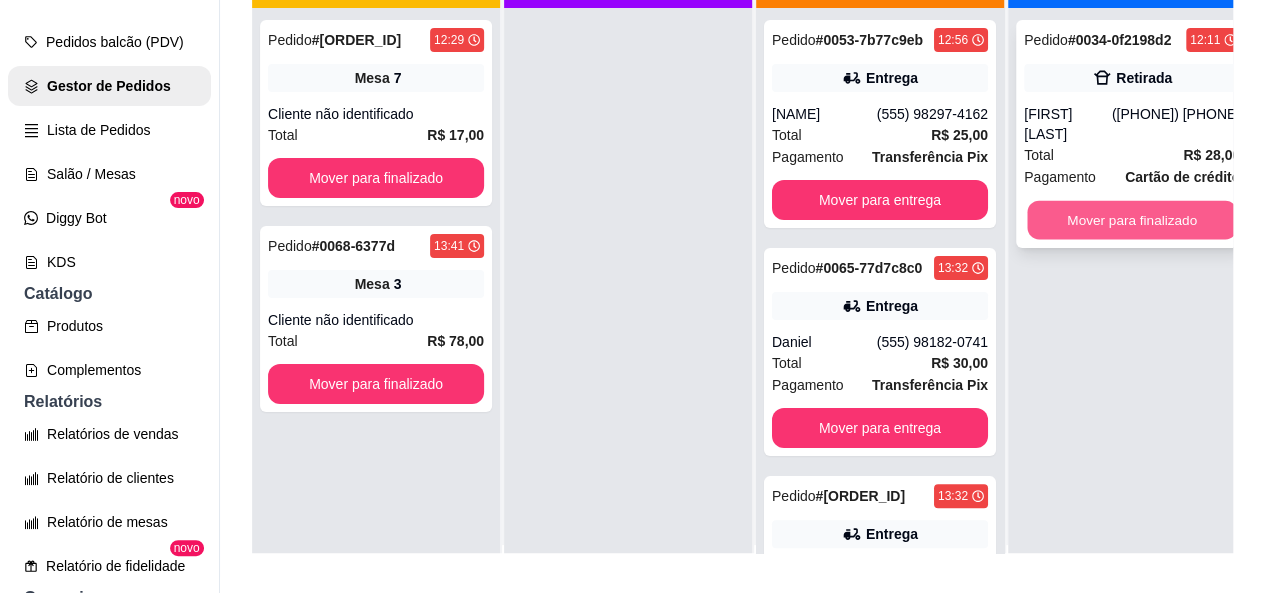 click on "Mover para finalizado" at bounding box center (1132, 220) 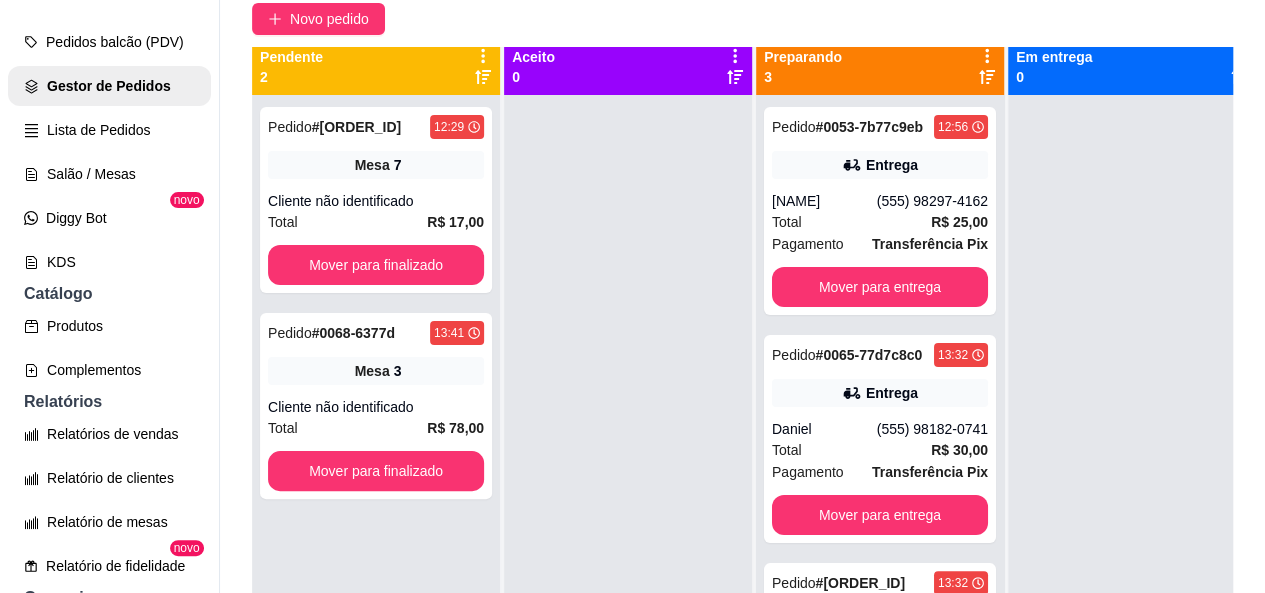 scroll, scrollTop: 180, scrollLeft: 0, axis: vertical 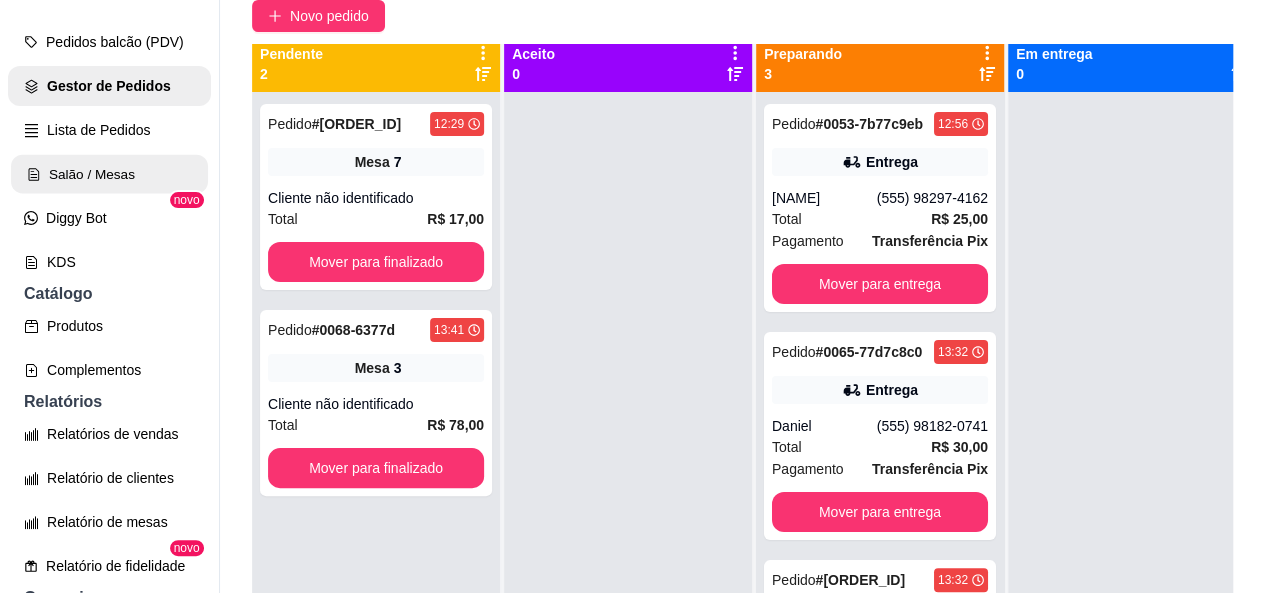 click on "Salão / Mesas" at bounding box center (109, 174) 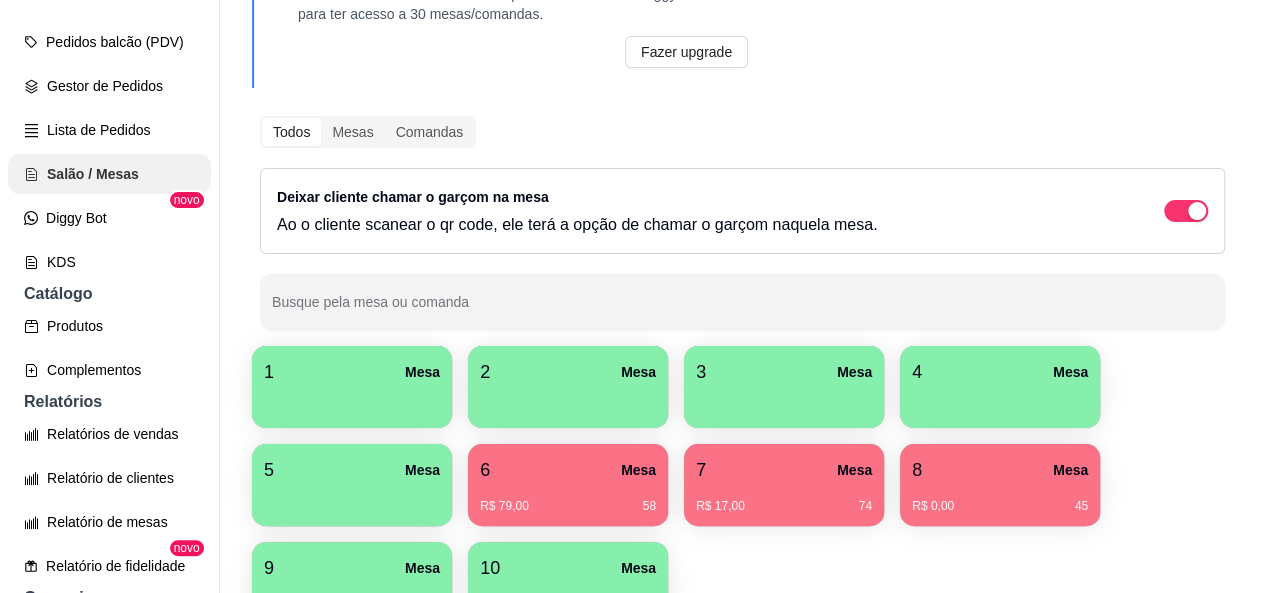 scroll, scrollTop: 0, scrollLeft: 0, axis: both 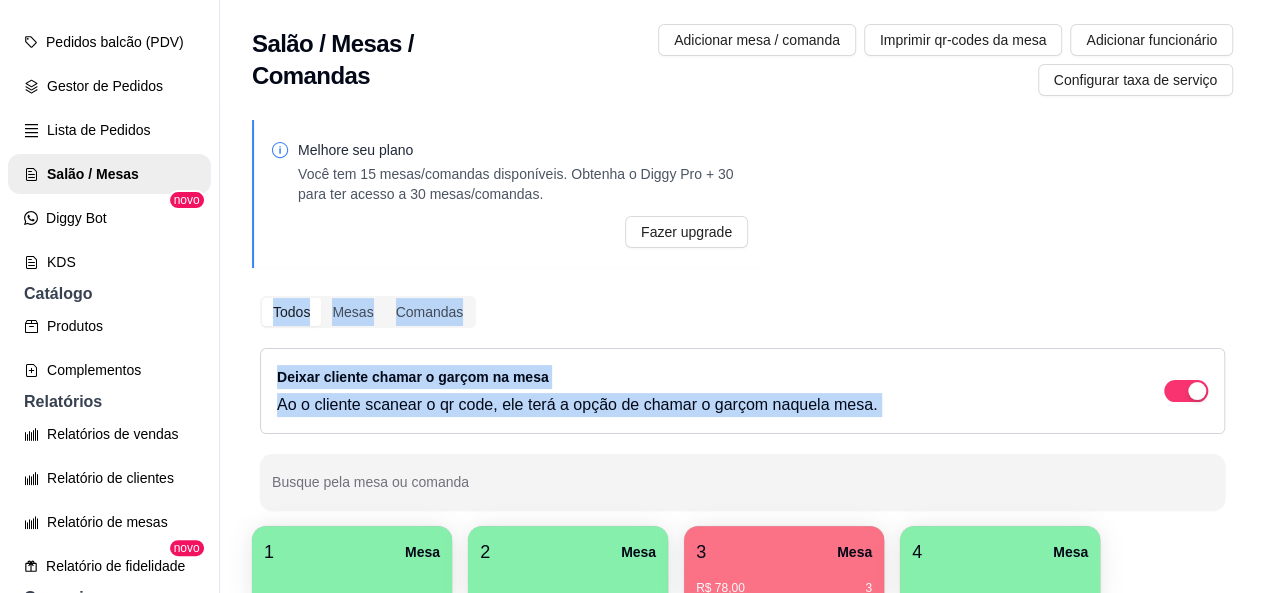 drag, startPoint x: 1248, startPoint y: 244, endPoint x: 1266, endPoint y: 343, distance: 100.62306 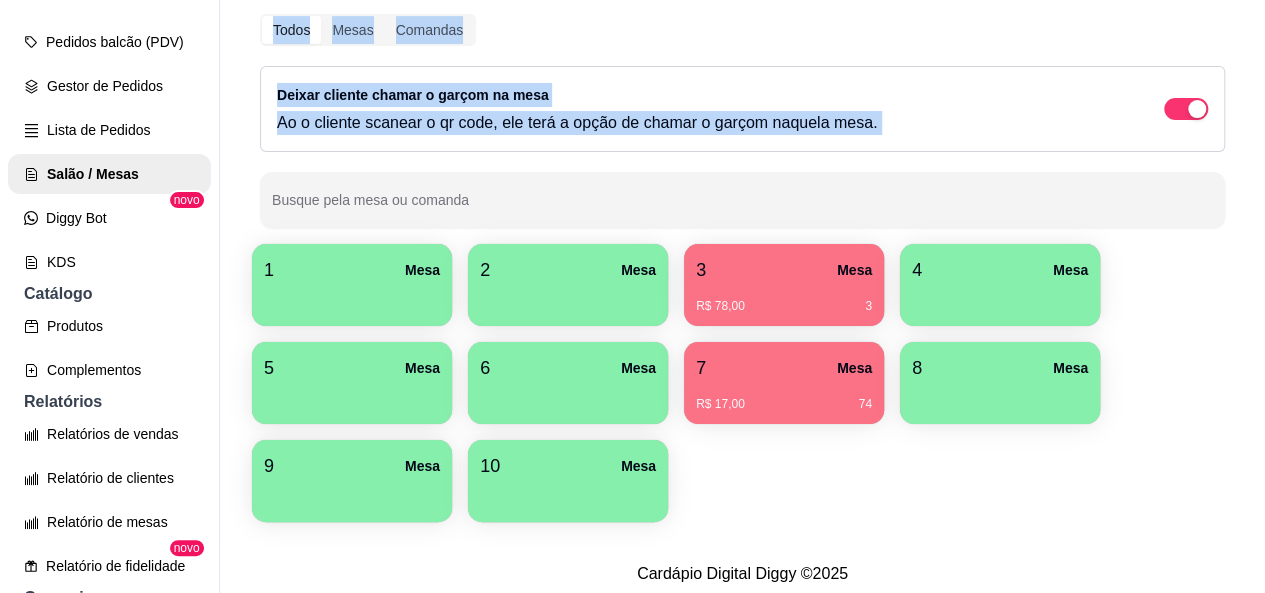 scroll, scrollTop: 305, scrollLeft: 0, axis: vertical 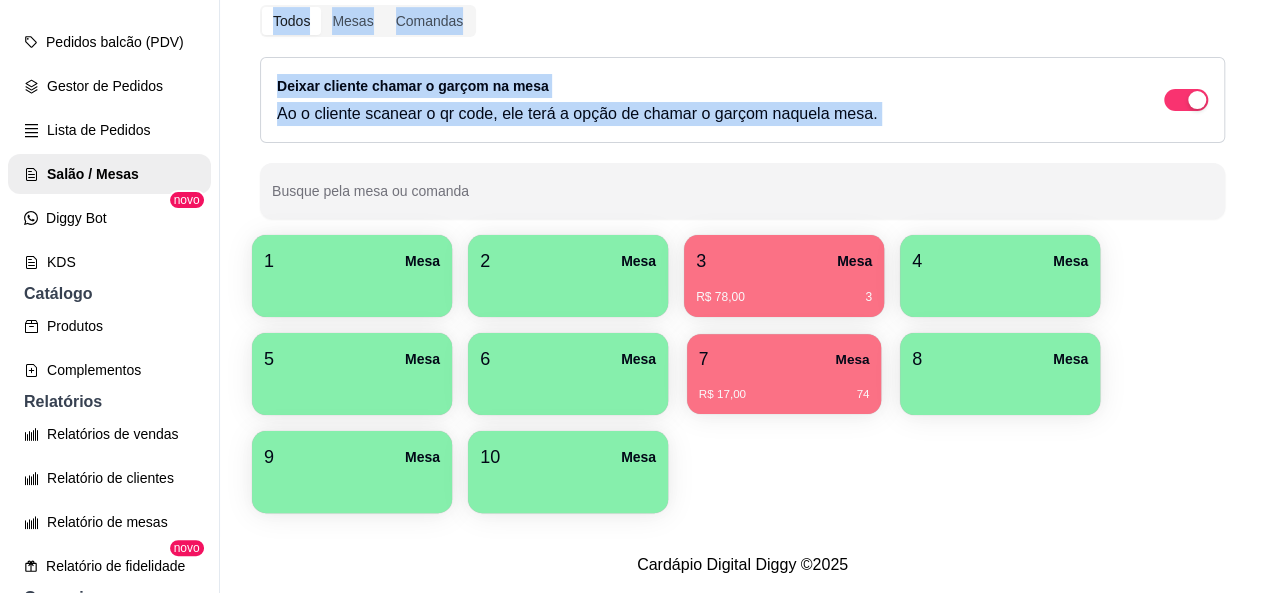 click on "7 Mesa" at bounding box center (784, 359) 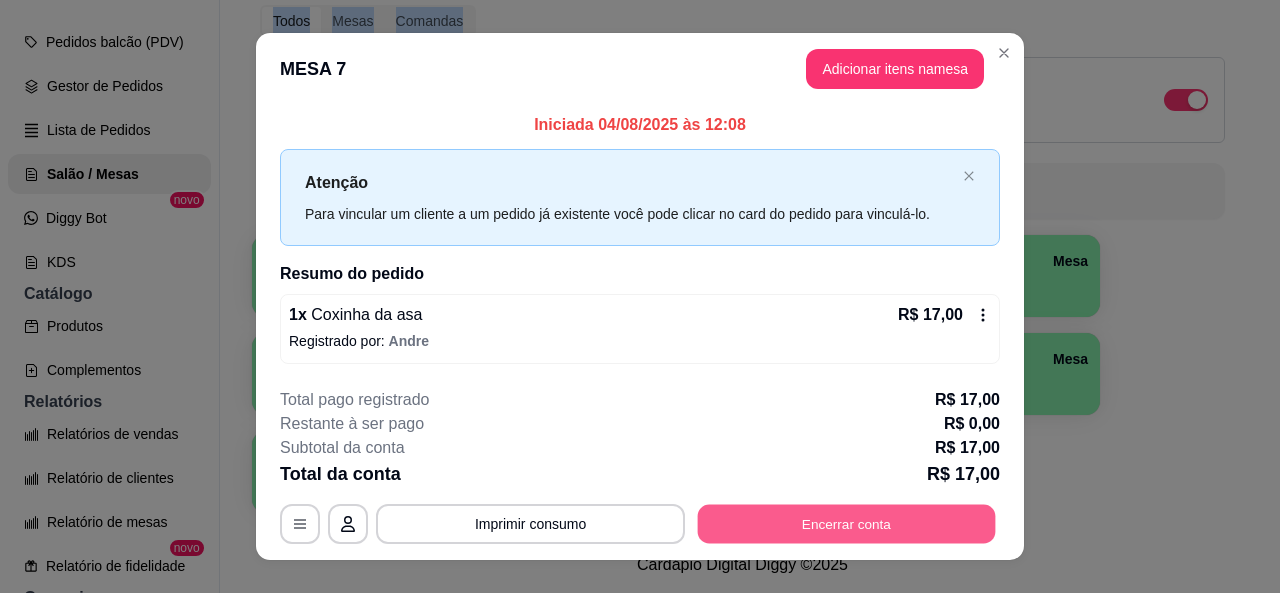 click on "Encerrar conta" at bounding box center [847, 524] 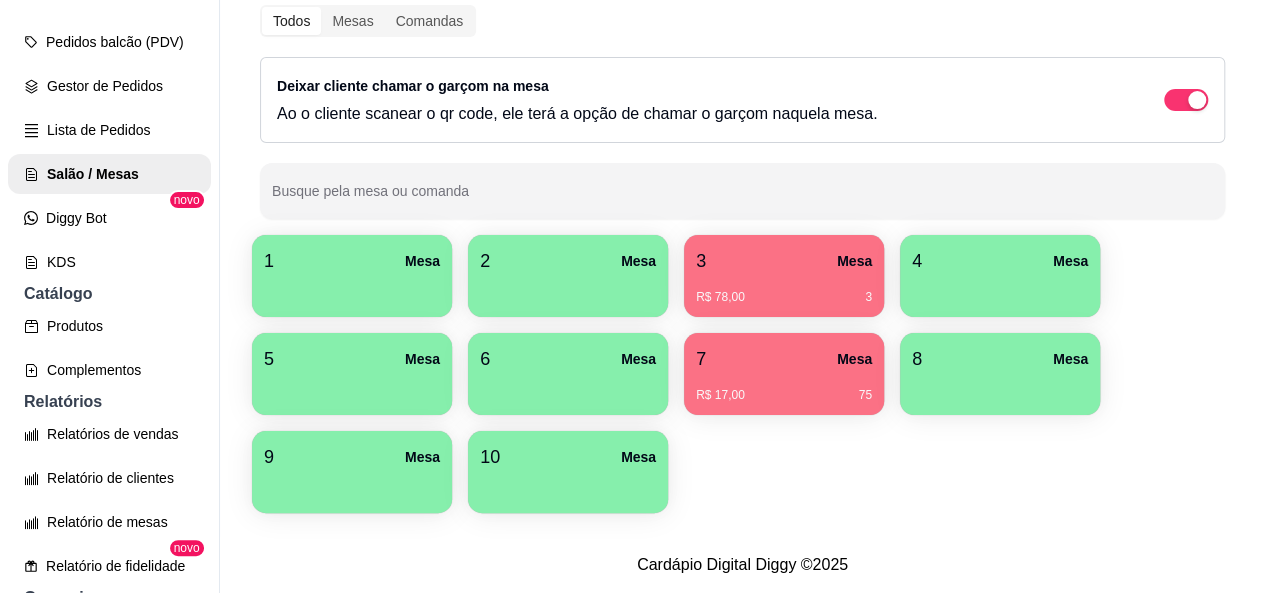 click on "1 Mesa 2 Mesa 3 Mesa R$ 78,00 3 4 Mesa 5 Mesa 6 Mesa 7 Mesa R$ 17,00 75 8 Mesa 9 Mesa 10 Mesa" at bounding box center (742, 374) 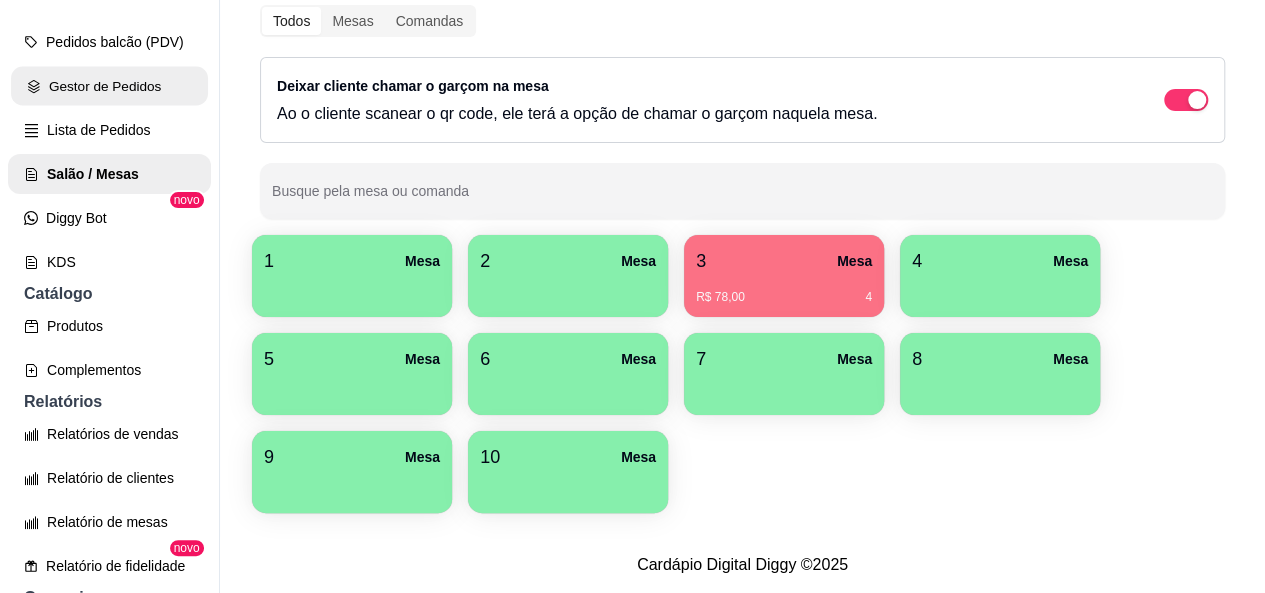 click on "Gestor de Pedidos" at bounding box center (109, 86) 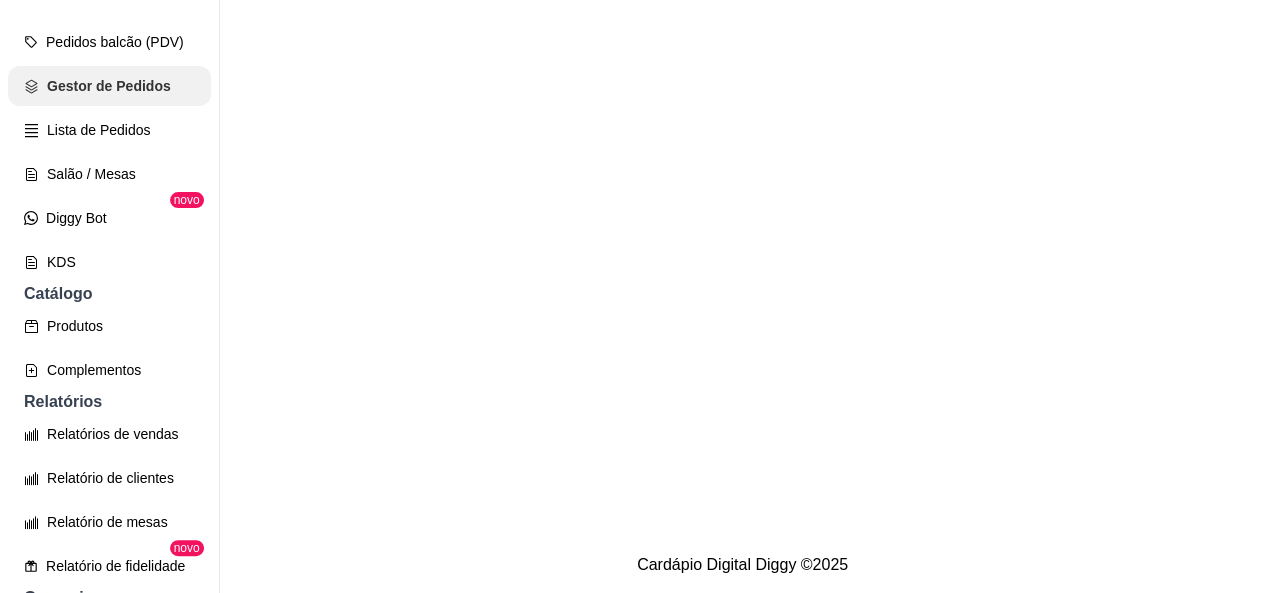 scroll, scrollTop: 0, scrollLeft: 0, axis: both 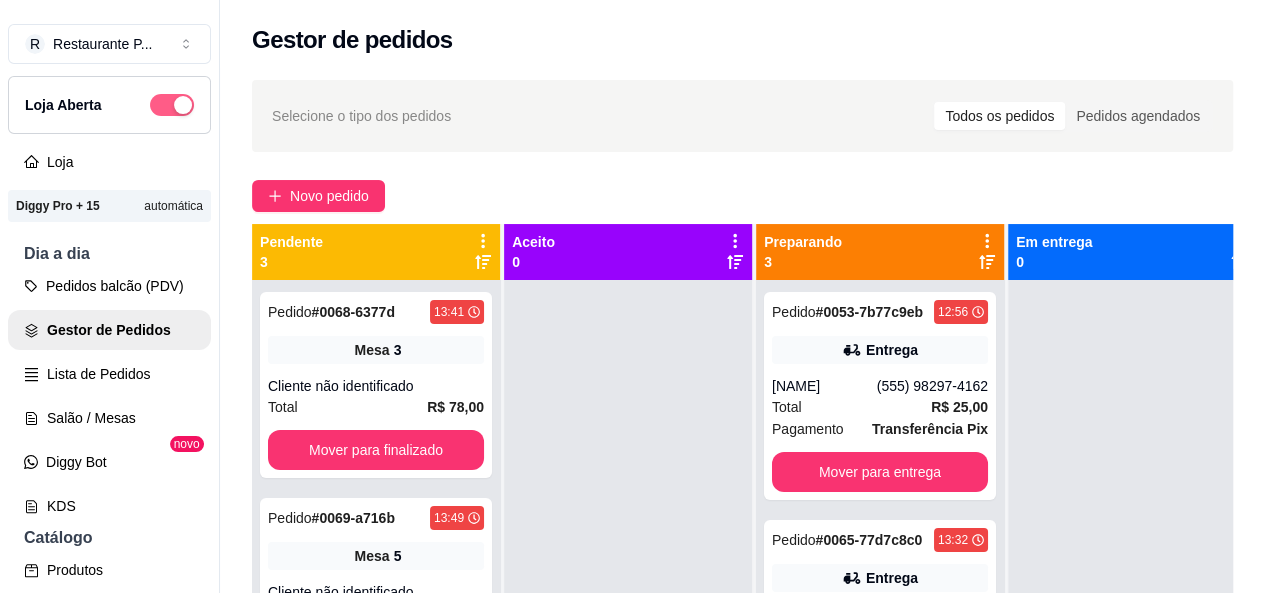 click at bounding box center (183, 105) 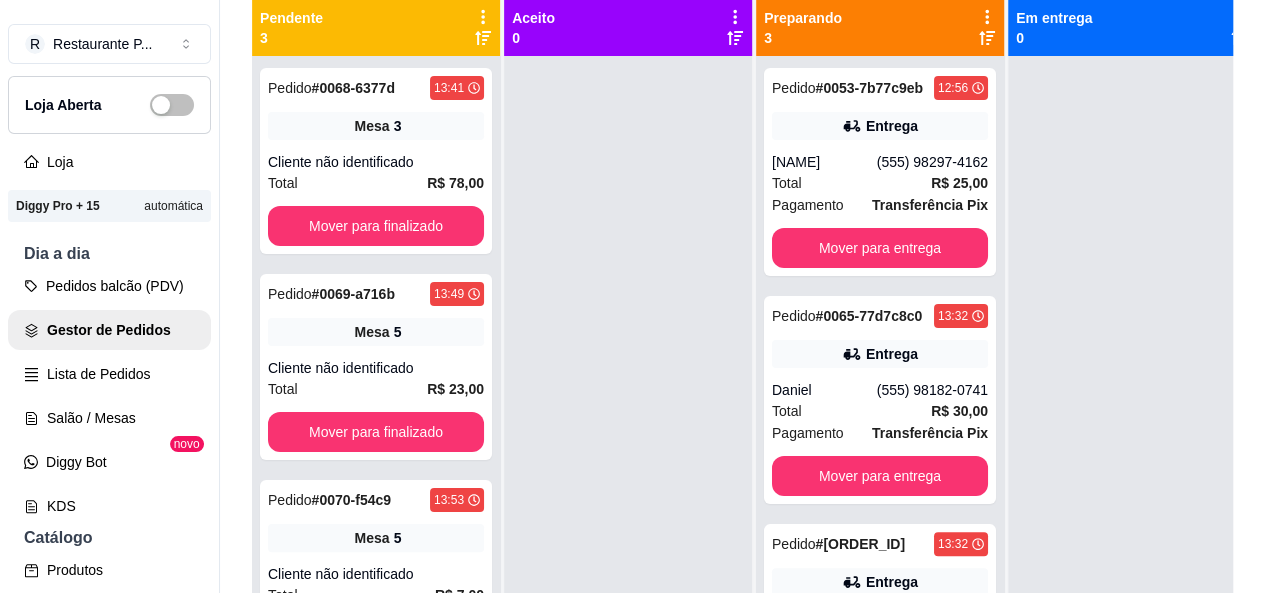 scroll, scrollTop: 237, scrollLeft: 0, axis: vertical 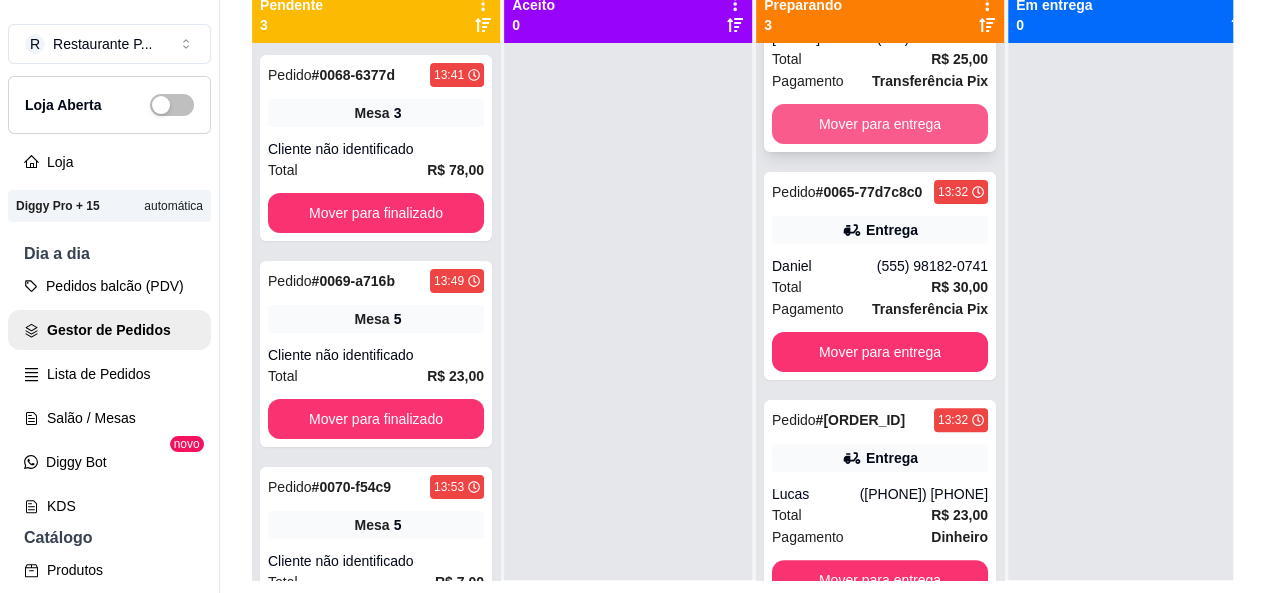 click on "Mover para entrega" at bounding box center (880, 124) 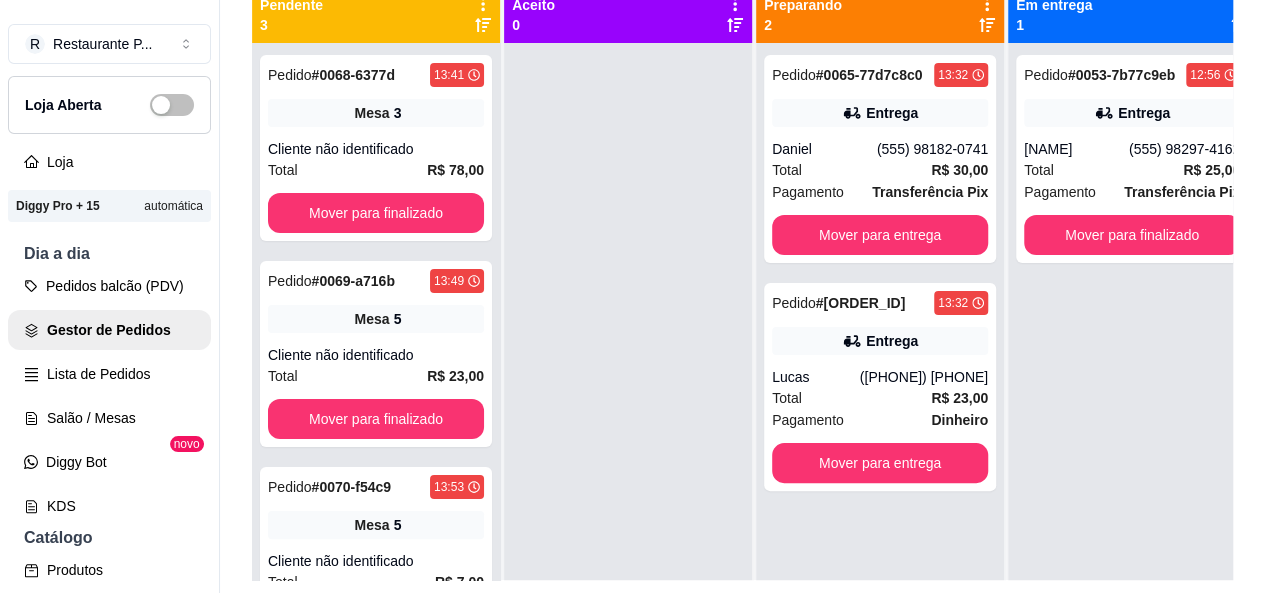 scroll, scrollTop: 0, scrollLeft: 0, axis: both 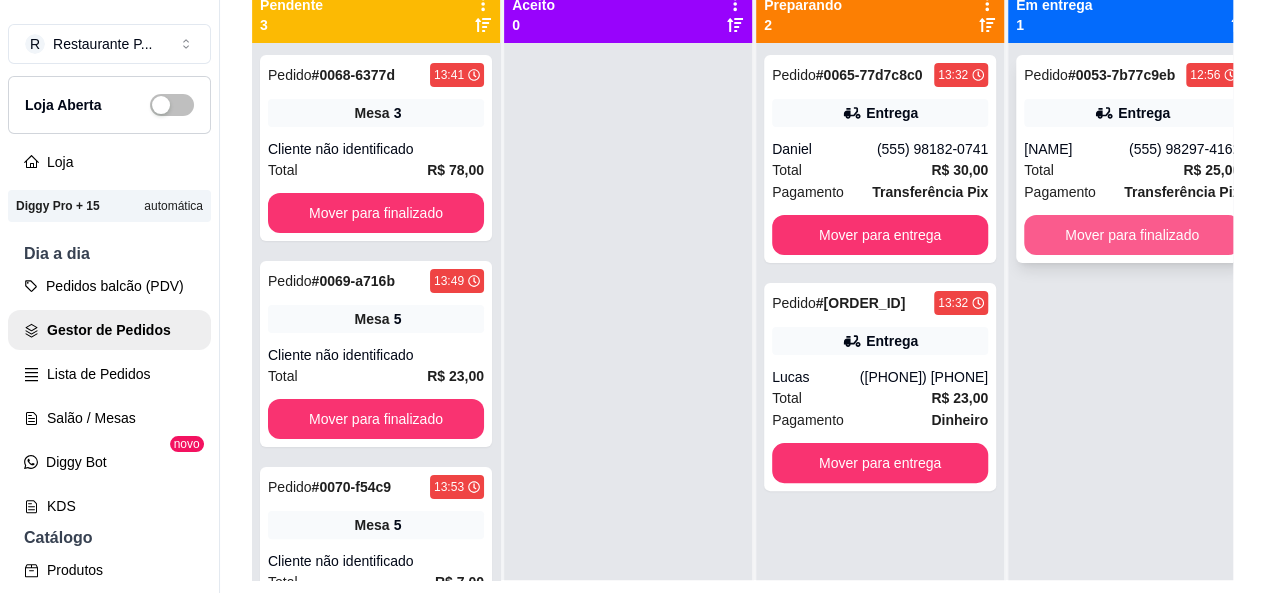 click on "Mover para finalizado" at bounding box center (1132, 235) 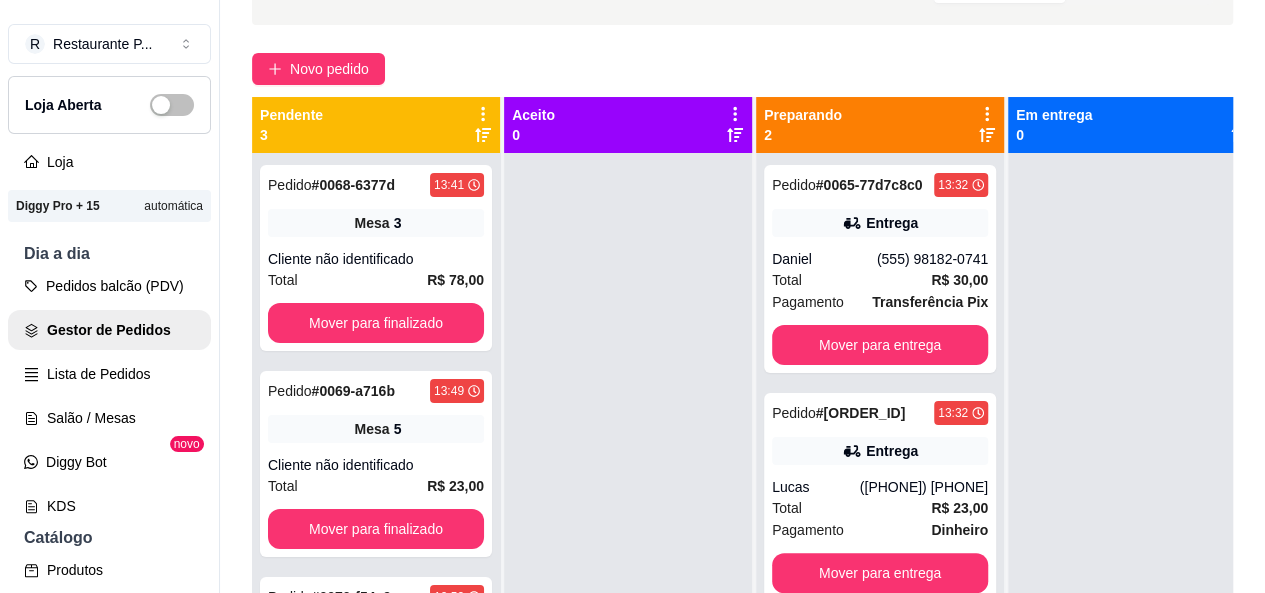 scroll, scrollTop: 171, scrollLeft: 0, axis: vertical 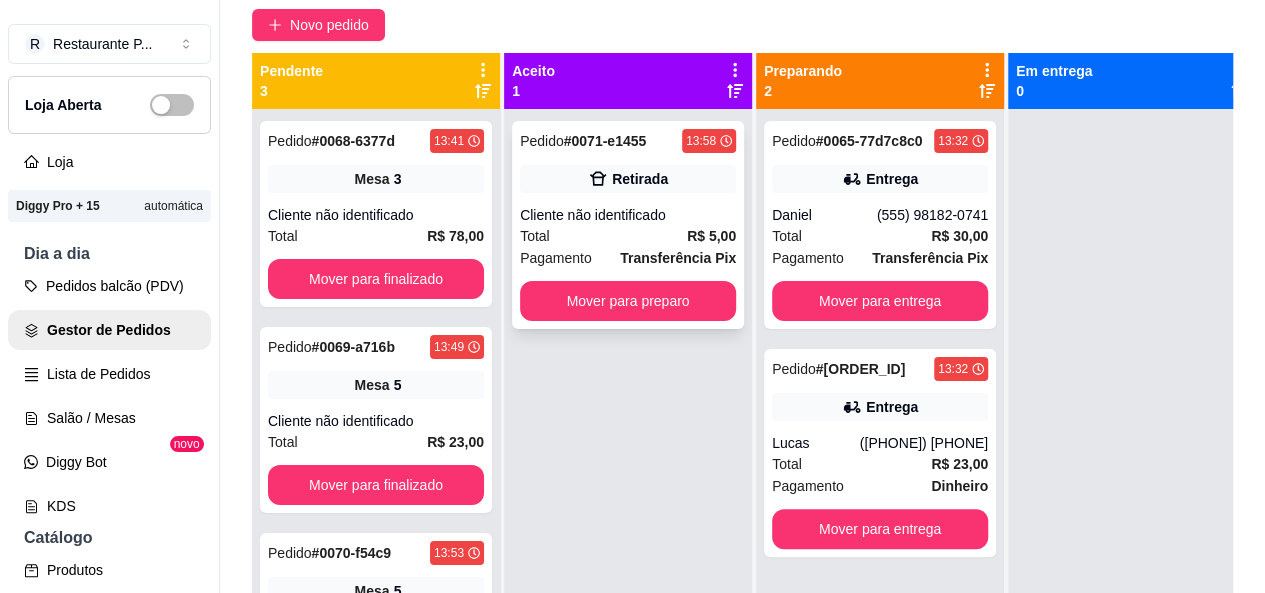 click on "Cliente não identificado" at bounding box center (628, 215) 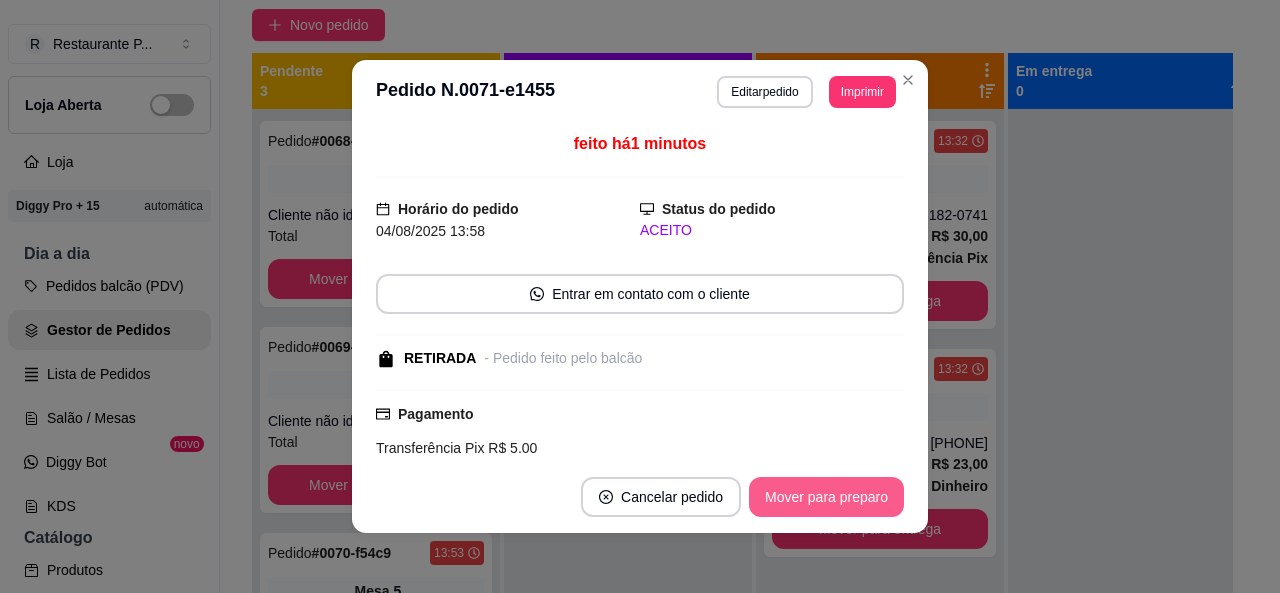 click on "Mover para preparo" at bounding box center (826, 497) 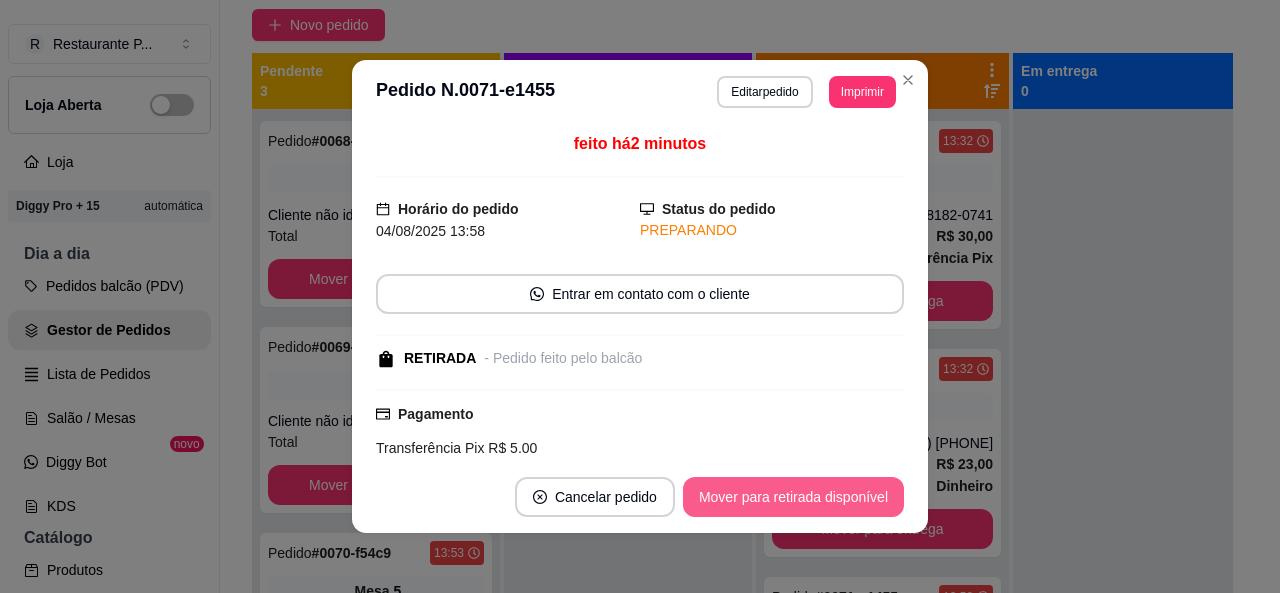 click on "Mover para retirada disponível" at bounding box center [793, 497] 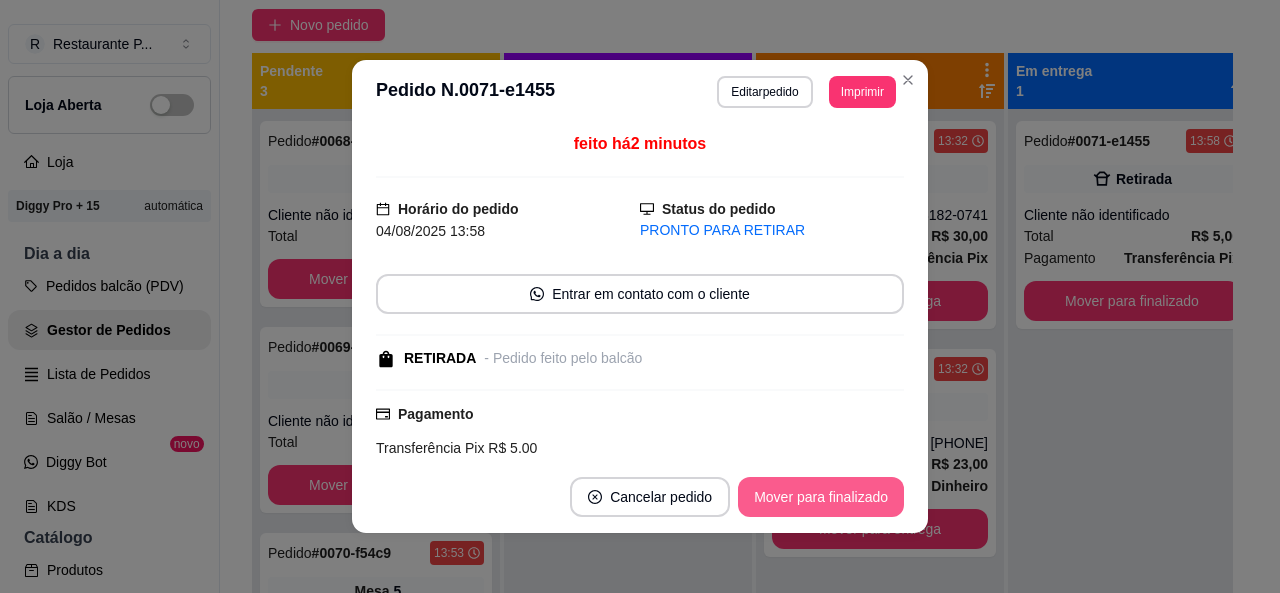 click on "Mover para finalizado" at bounding box center (821, 497) 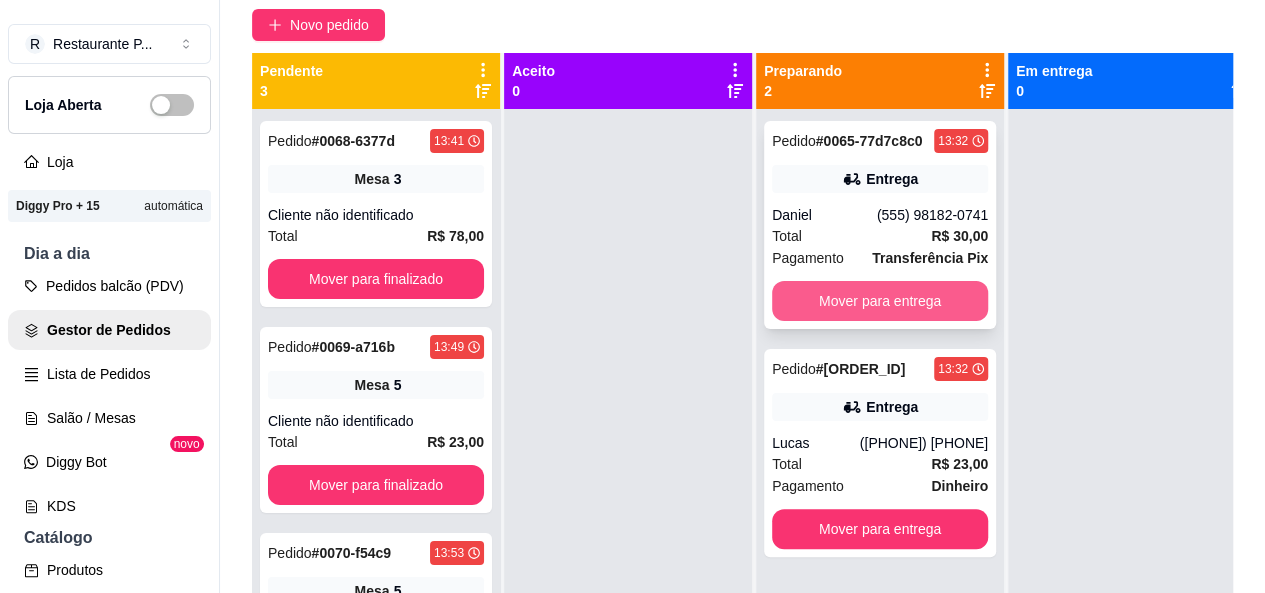 click on "Mover para entrega" at bounding box center [880, 301] 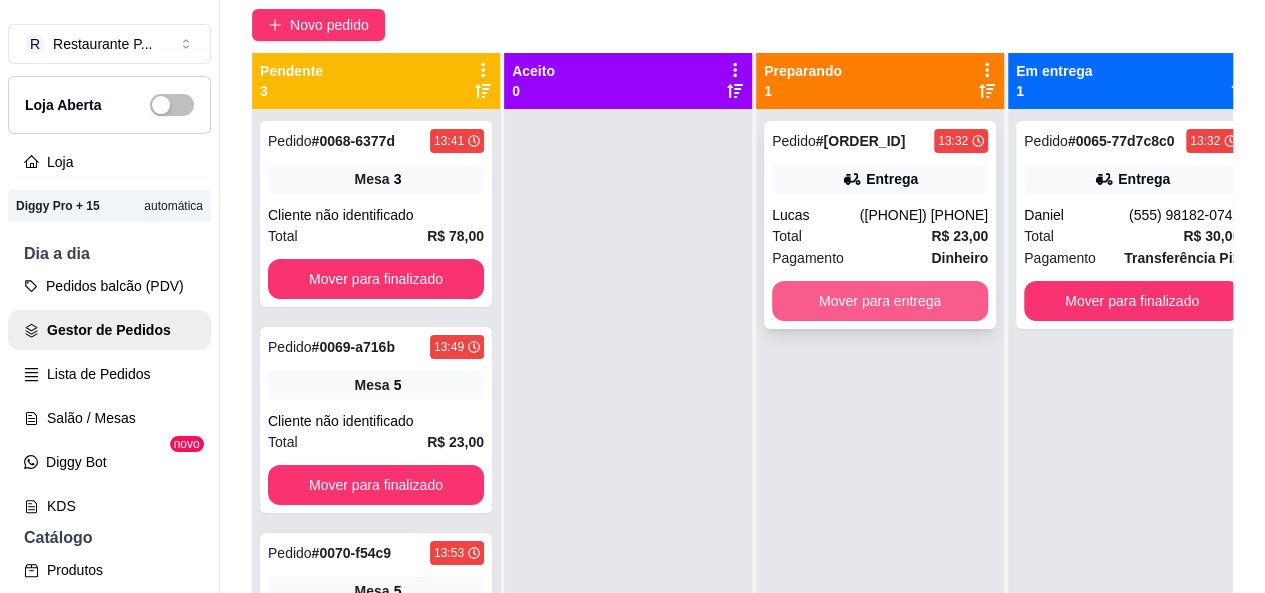 click on "Mover para entrega" at bounding box center (880, 301) 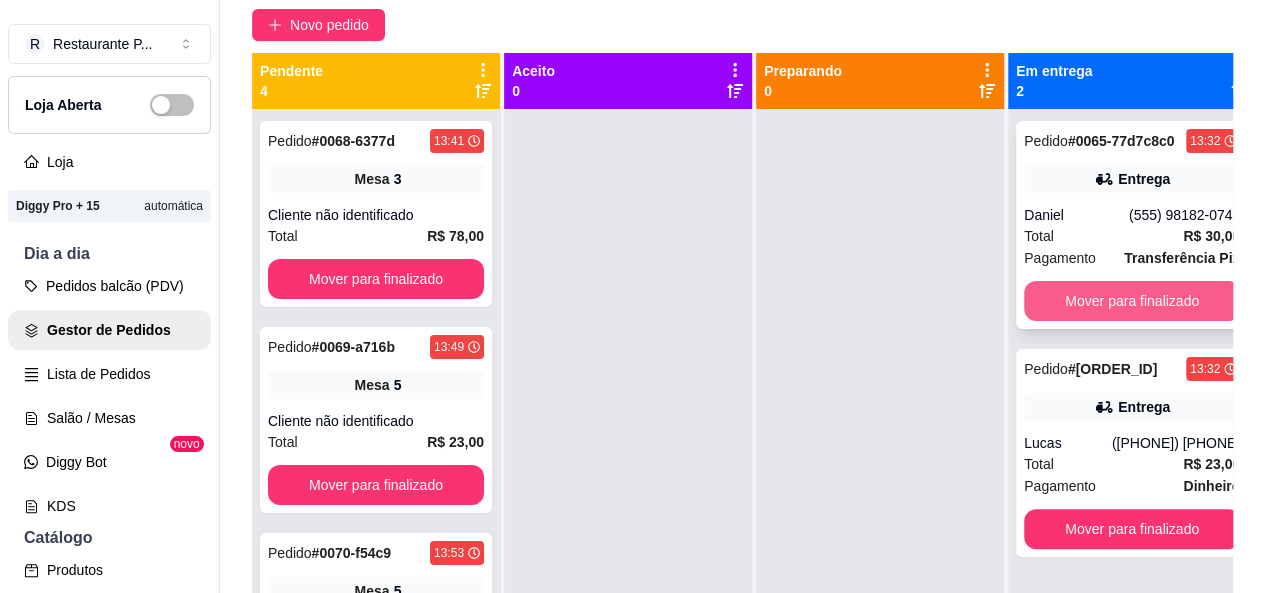 click on "Mover para finalizado" at bounding box center (1132, 301) 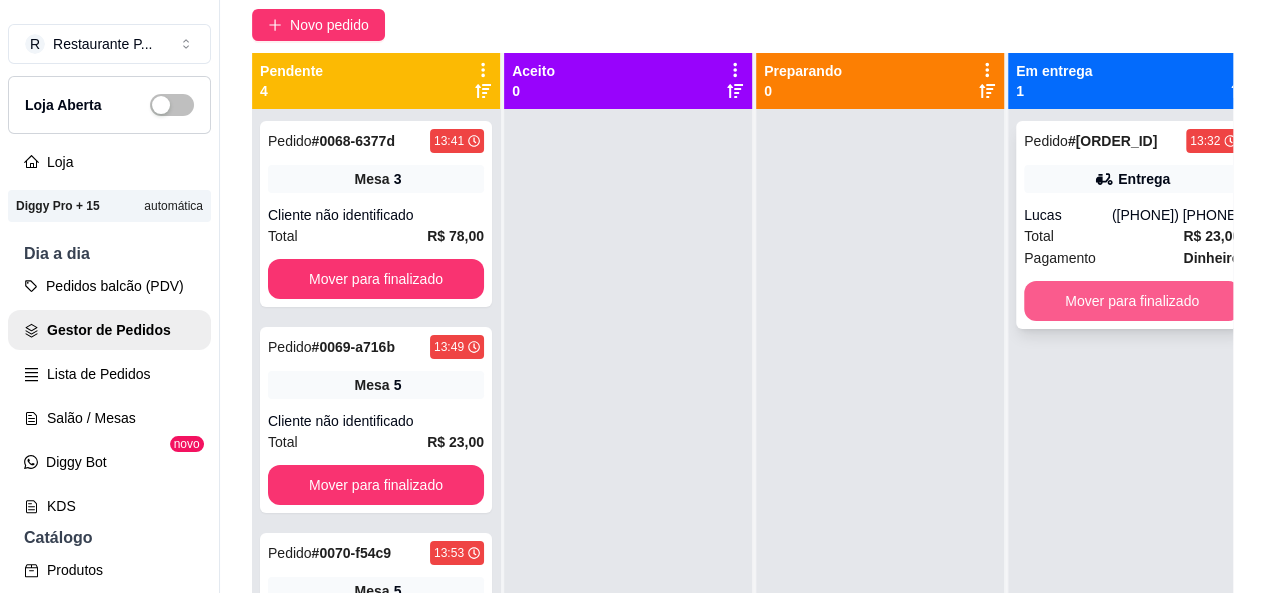 click on "Mover para finalizado" at bounding box center [1132, 301] 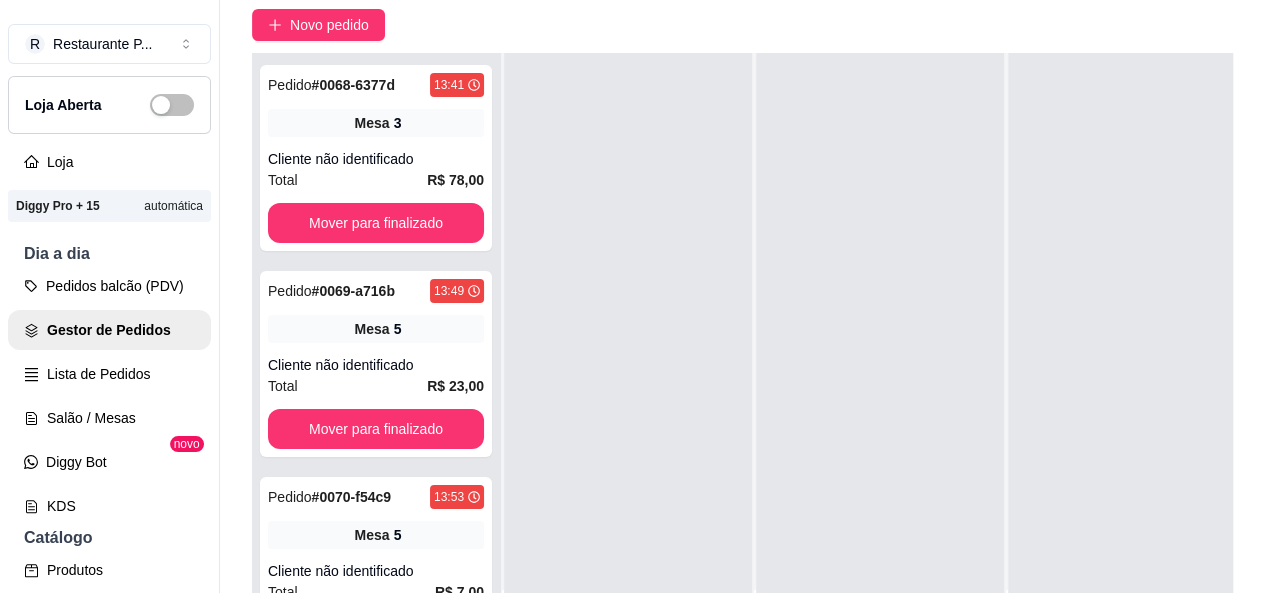 scroll, scrollTop: 71, scrollLeft: 0, axis: vertical 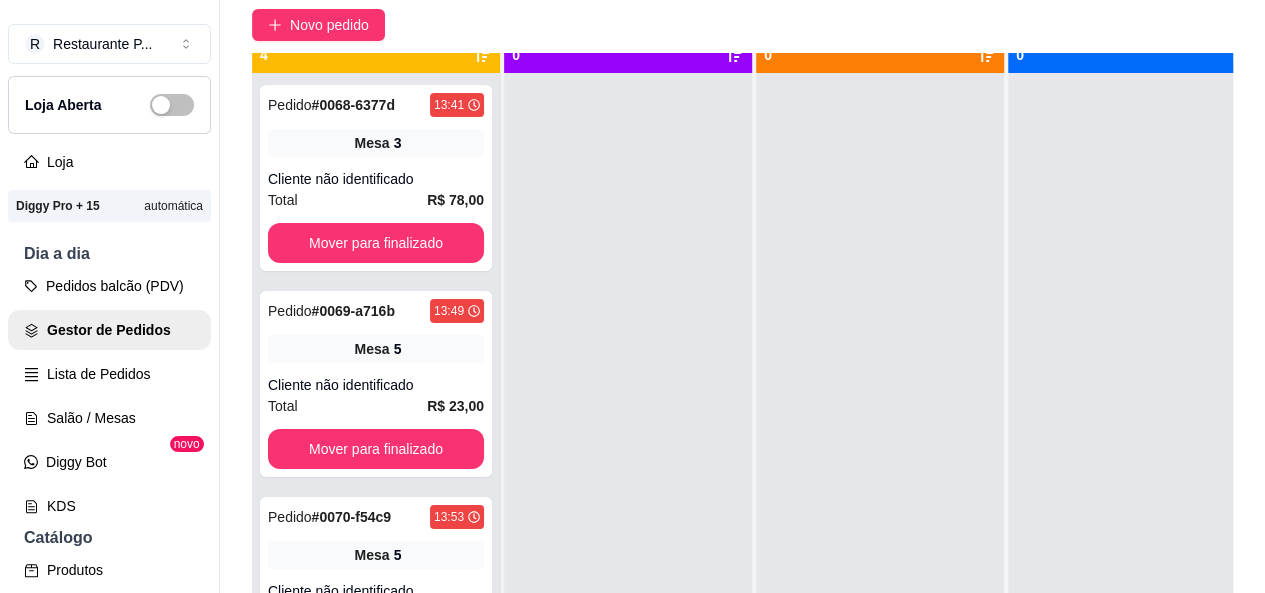 click on "Selecione o tipo dos pedidos Todos os pedidos Pedidos agendados Novo pedido Pendente 4 Pedido  # [ORDER_ID] 13:41 Mesa 3 Cliente não identificado Total R$ 78,00 Mover para finalizado Pedido  # [ORDER_ID] 13:49 Mesa 5 Cliente não identificado Total R$ 23,00 Mover para finalizado Pedido  # [ORDER_ID] 13:53 Mesa 5 Cliente não identificado Total R$ 7,00 Mover para finalizado Pedido  # [ORDER_ID] 14:06 Mesa 3 Cliente não identificado Total R$ 7,00 Mover para finalizado Aceito 0 Preparando 0 Em entrega 0" at bounding box center (742, 283) 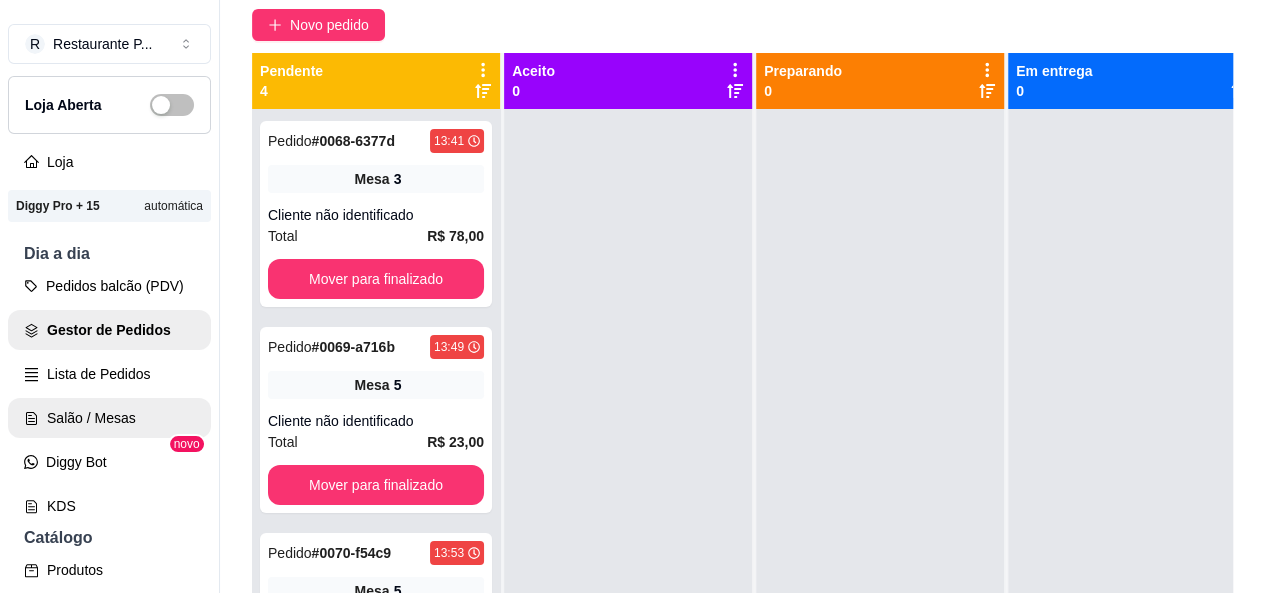 click on "Salão / Mesas" at bounding box center (109, 418) 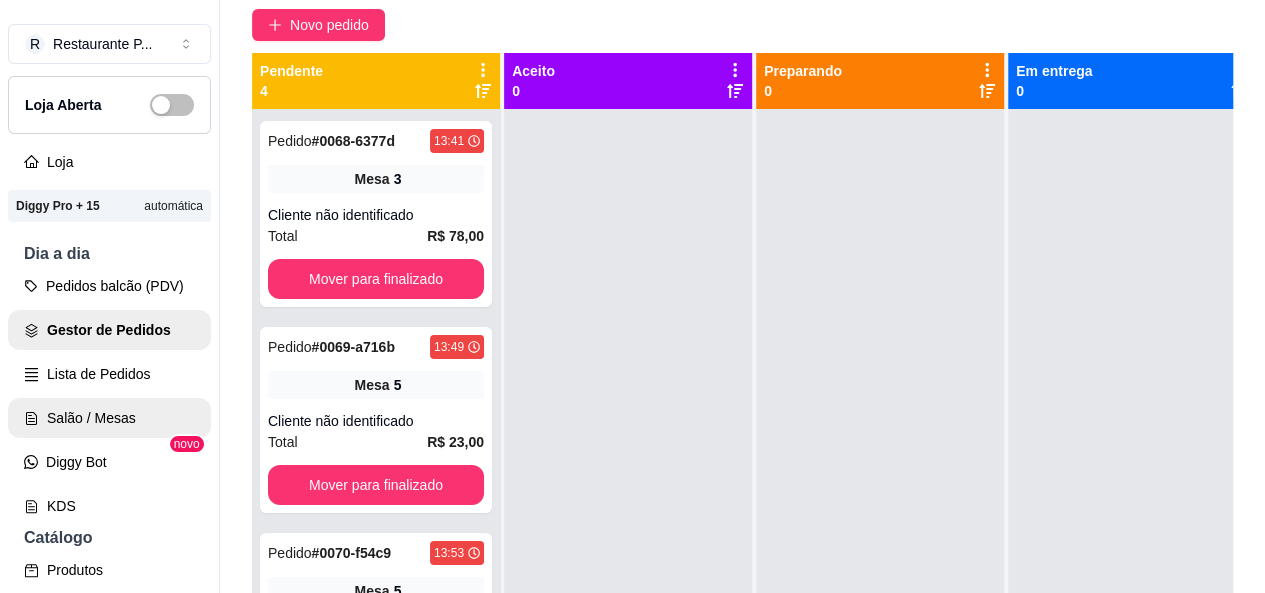 scroll, scrollTop: 0, scrollLeft: 0, axis: both 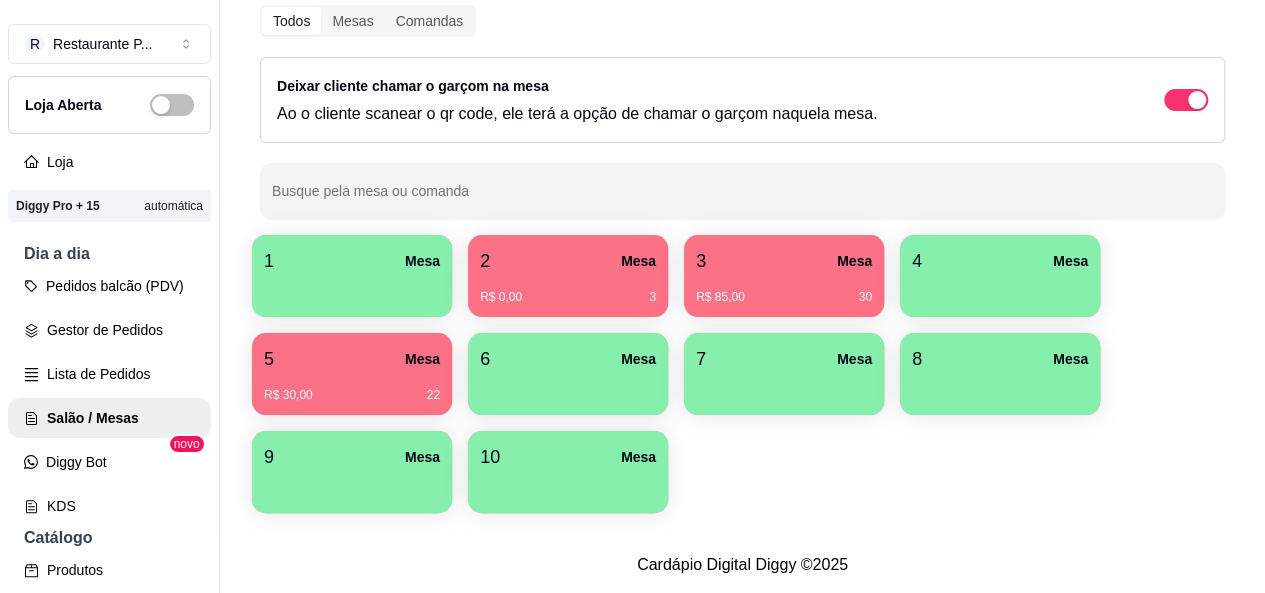 click on "R$ 85,00 30" at bounding box center [784, 297] 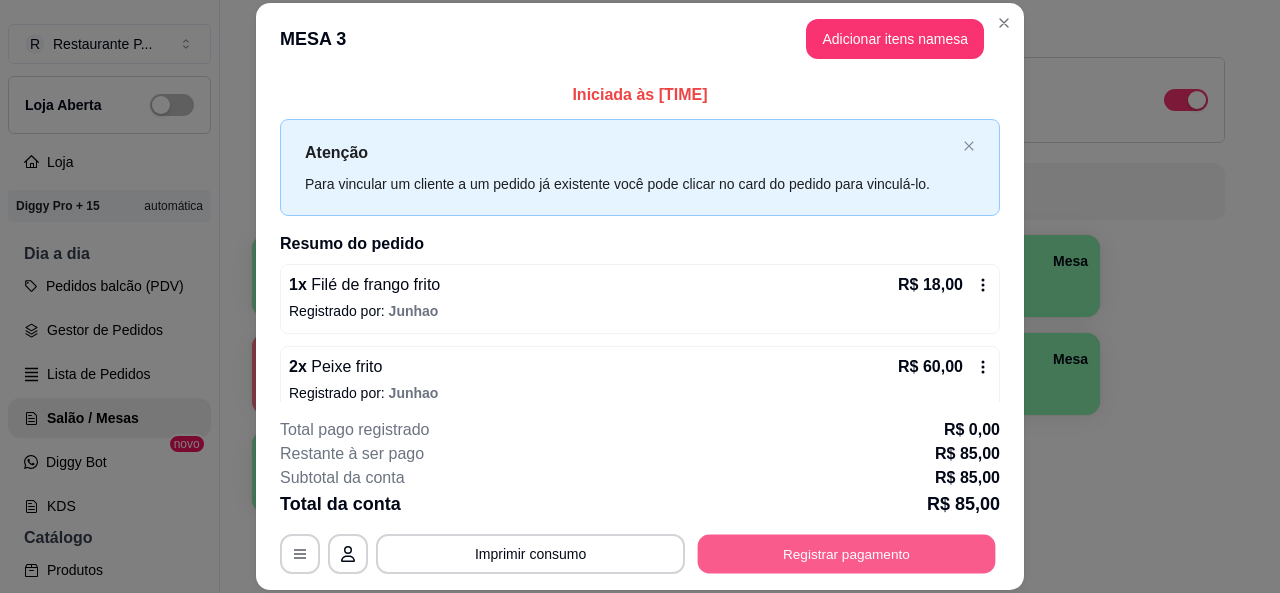 click on "Registrar pagamento" at bounding box center (847, 554) 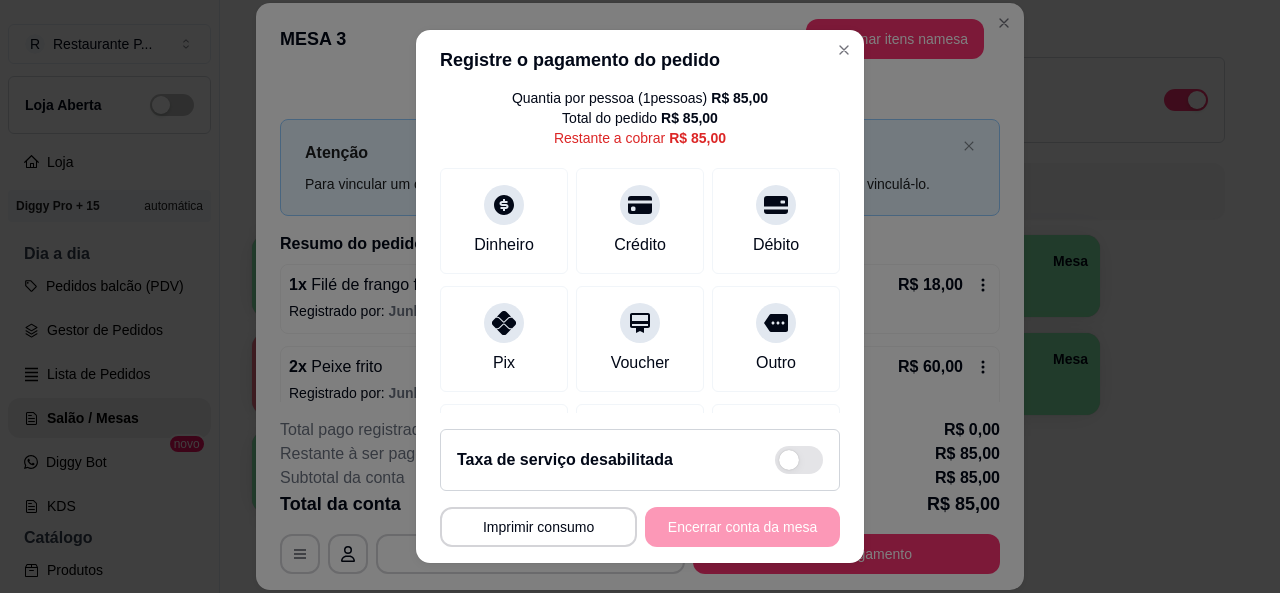 scroll, scrollTop: 7, scrollLeft: 0, axis: vertical 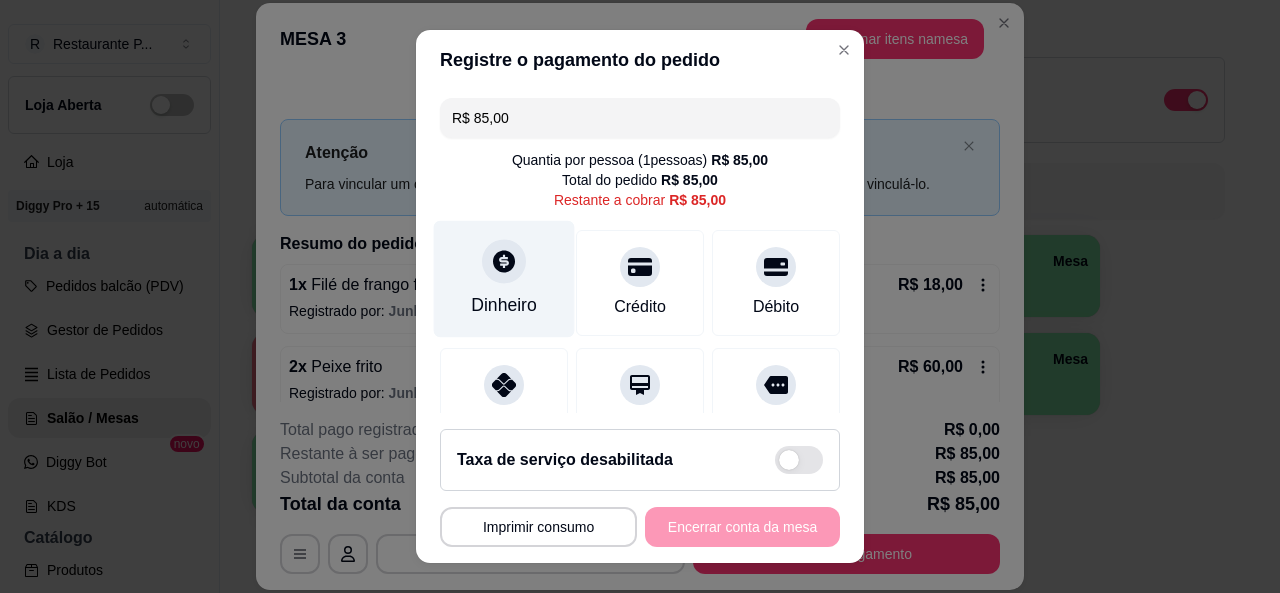 click on "Dinheiro" at bounding box center [504, 278] 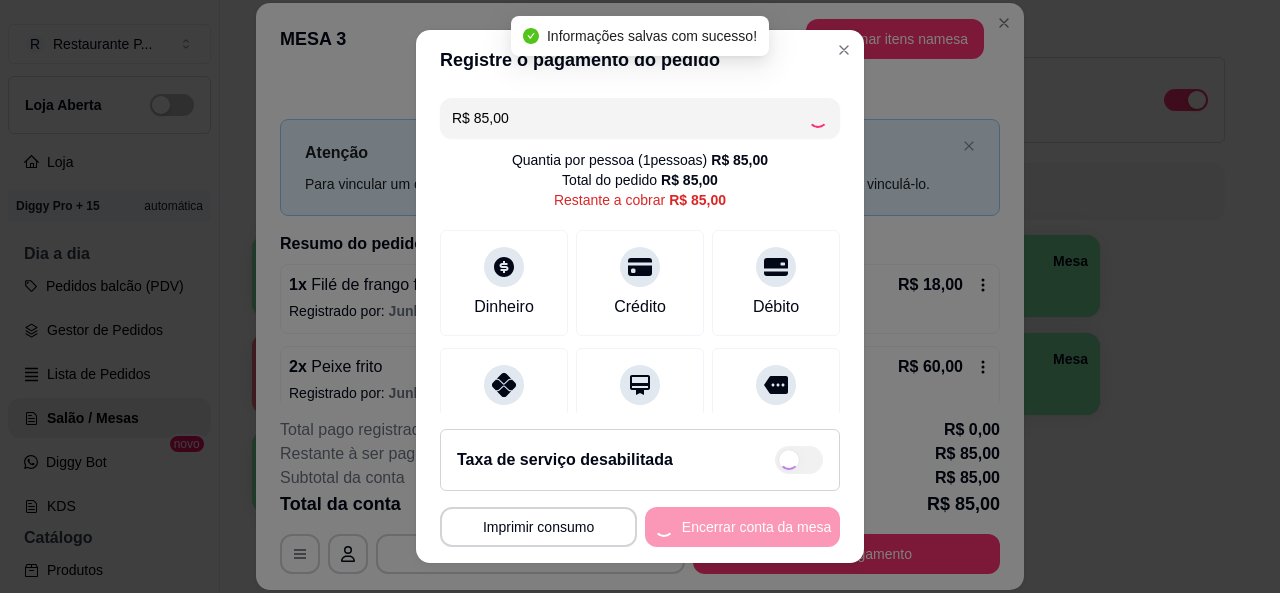 type on "R$ 0,00" 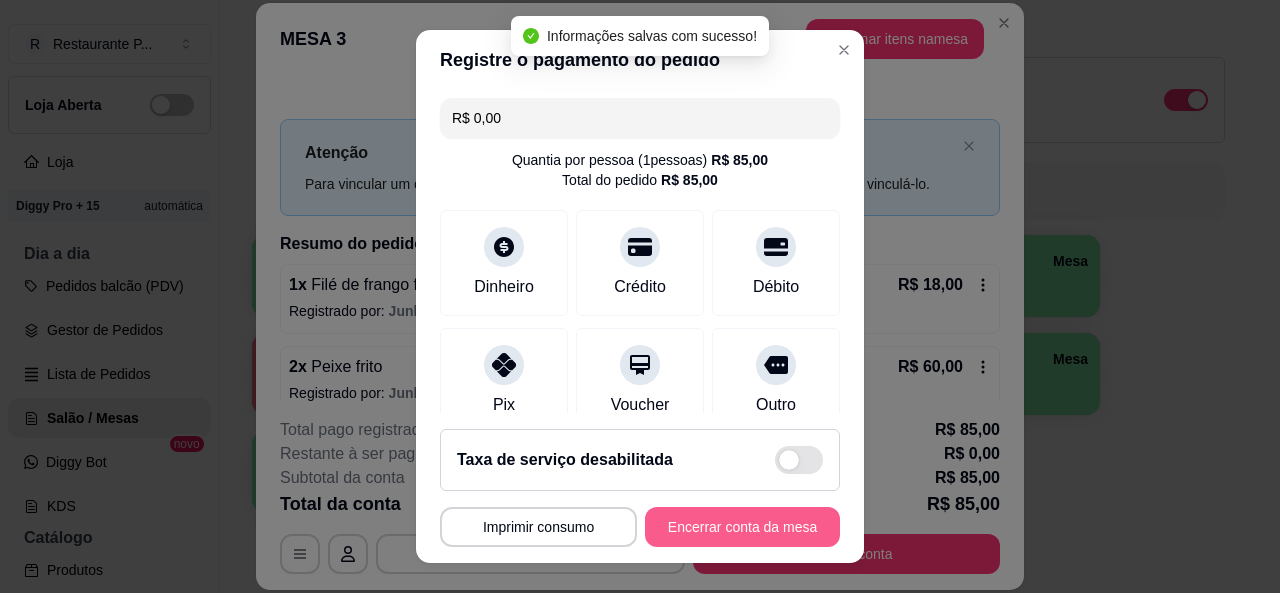 click on "Encerrar conta da mesa" at bounding box center (742, 527) 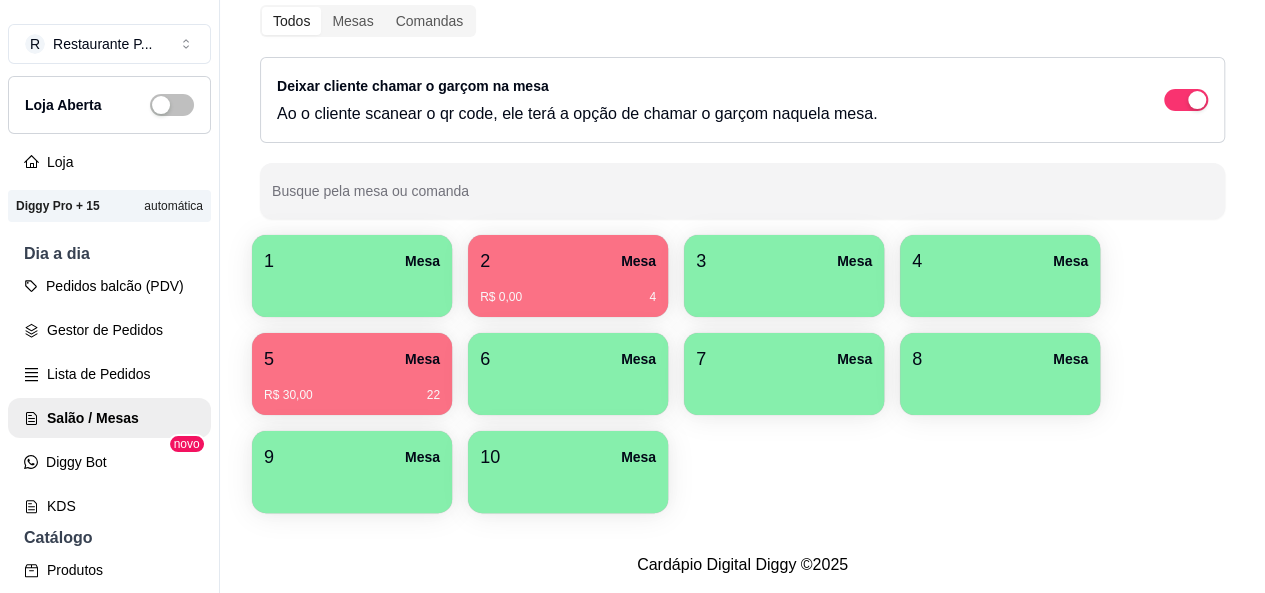 click on "5 Mesa R$ 30,00 22" at bounding box center (352, 374) 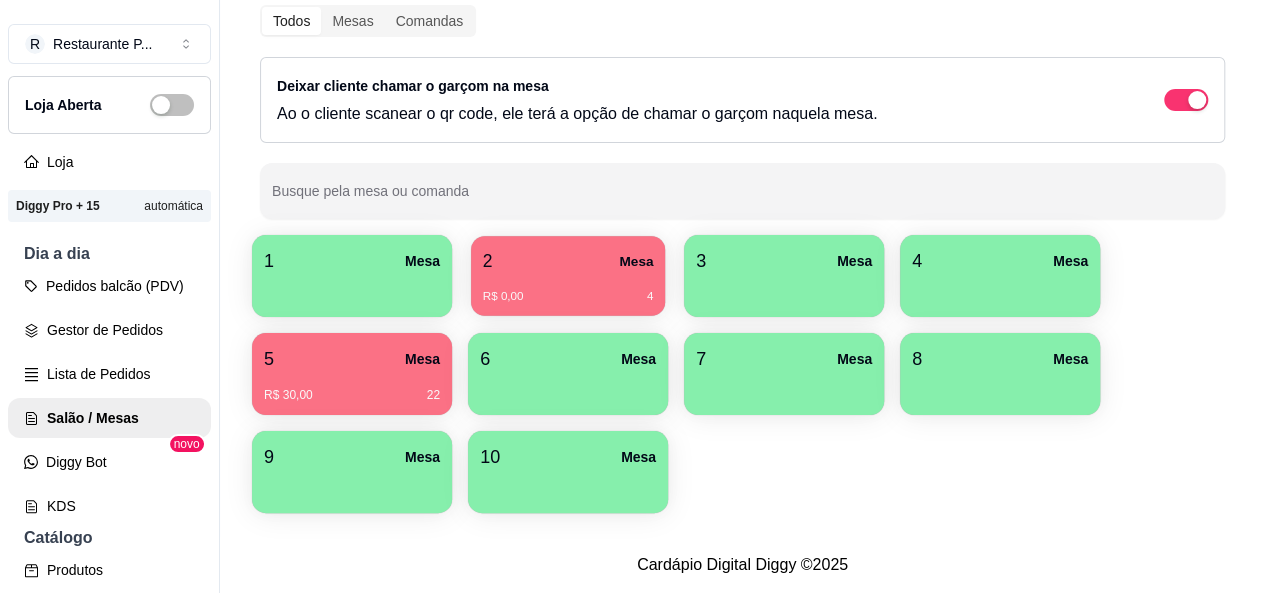 click on "R$ 0,00 4" at bounding box center [568, 289] 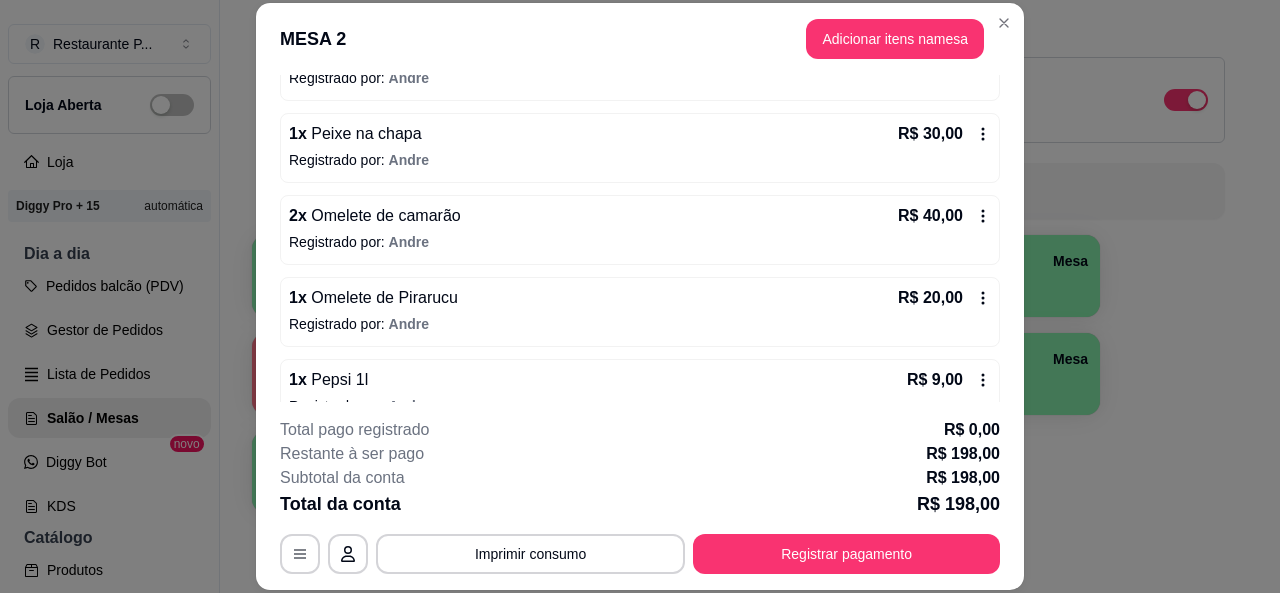 scroll, scrollTop: 507, scrollLeft: 0, axis: vertical 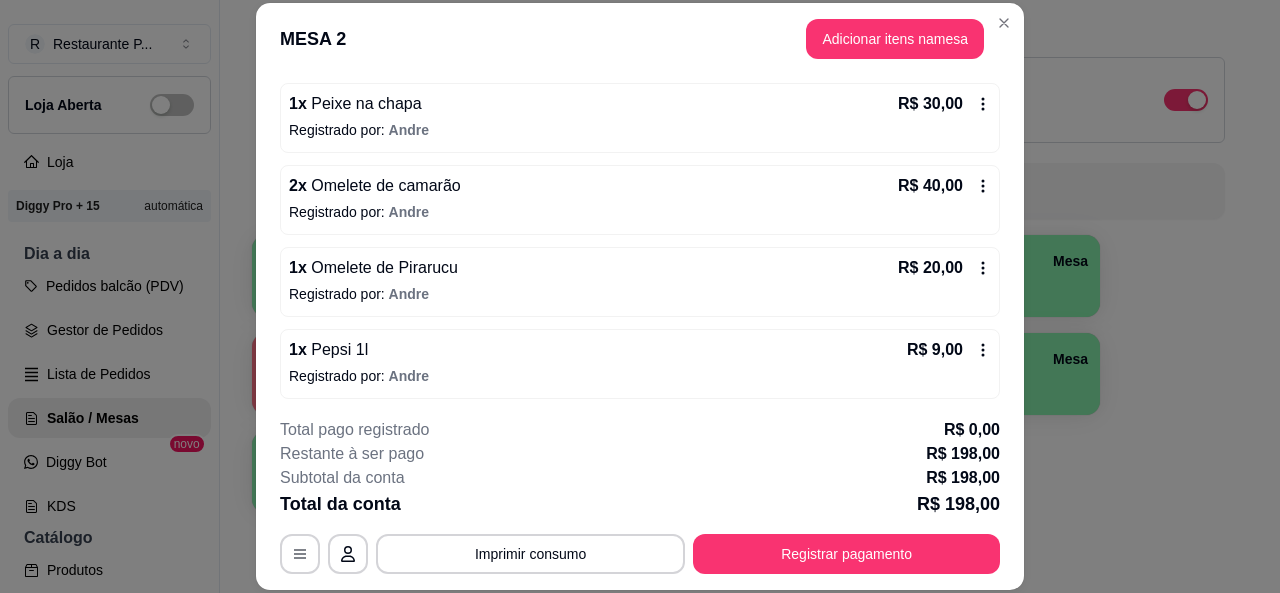 click on "Iniciada   [DATE] às [TIME] Atenção Para vincular um cliente a um pedido já existente você pode clicar no card do pedido para vinculá-lo. Resumo do pedido 1 x   Peixe na chapa  R$ 30,00 Registrado por:   [NAME] 2 x   Omelete de camarão  R$ 40,00 Registrado por:   [NAME] 1 x   Omelete de Pirarucu  R$ 20,00 Registrado por:   [NAME] 1 x   Pepsi 1l R$ 9,00 Registrado por:   [NAME] 1 x   Peixe na chapa  R$ 30,00 Registrado por:   [NAME] 2 x   Omelete de camarão  R$ 40,00 Registrado por:   [NAME] 1 x   Omelete de Pirarucu  R$ 20,00 Registrado por:   [NAME] 1 x   Pepsi 1l R$ 9,00 Registrado por:   [NAME]" at bounding box center (640, 238) 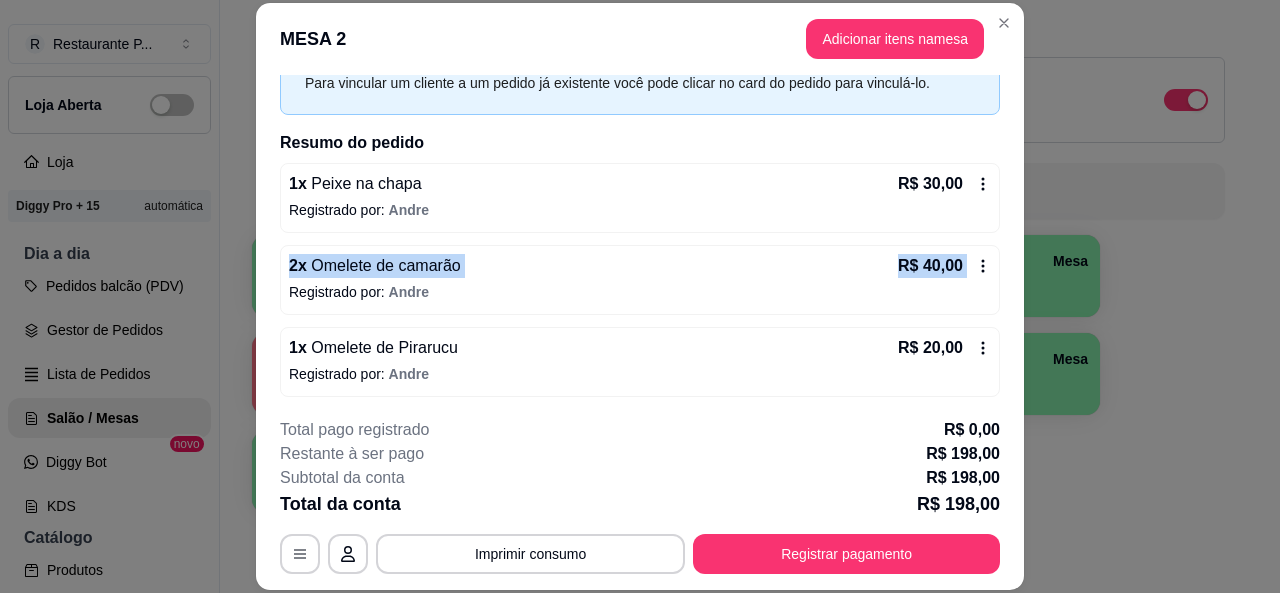 scroll, scrollTop: 61, scrollLeft: 0, axis: vertical 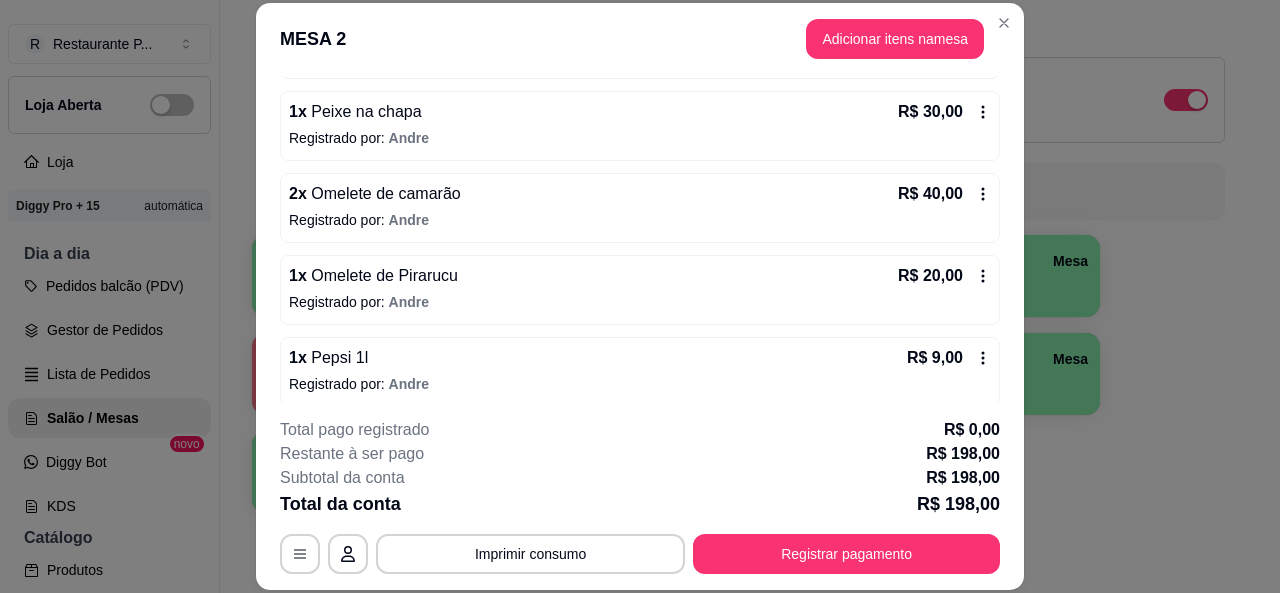 click 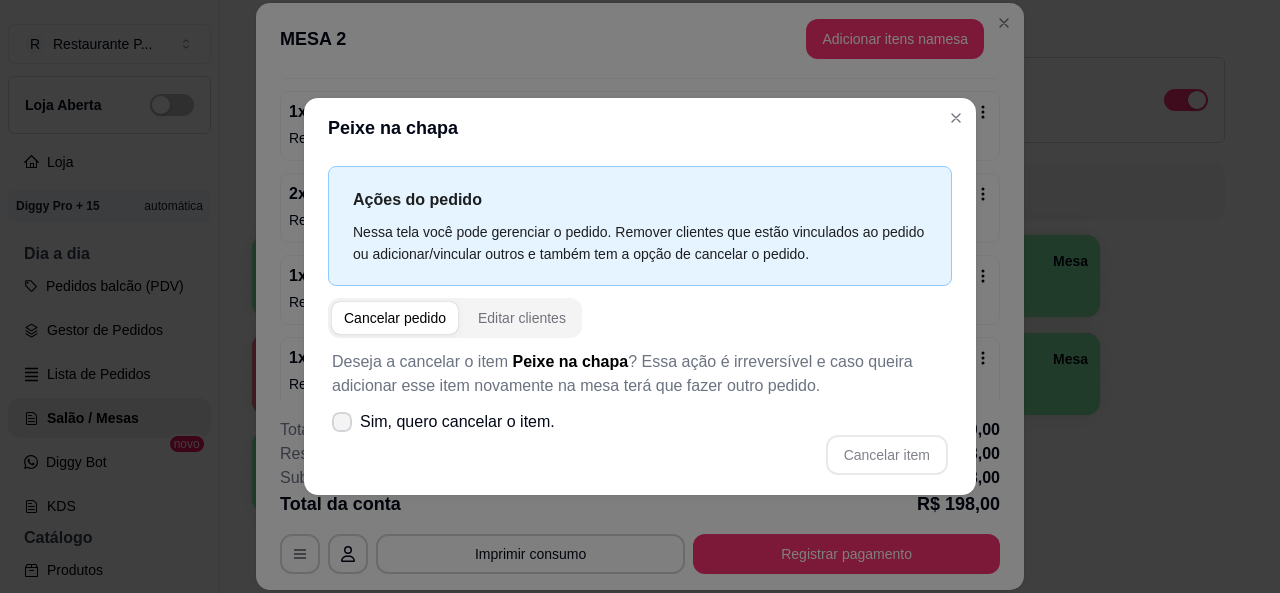 click on "Sim, quero cancelar o item." at bounding box center (443, 422) 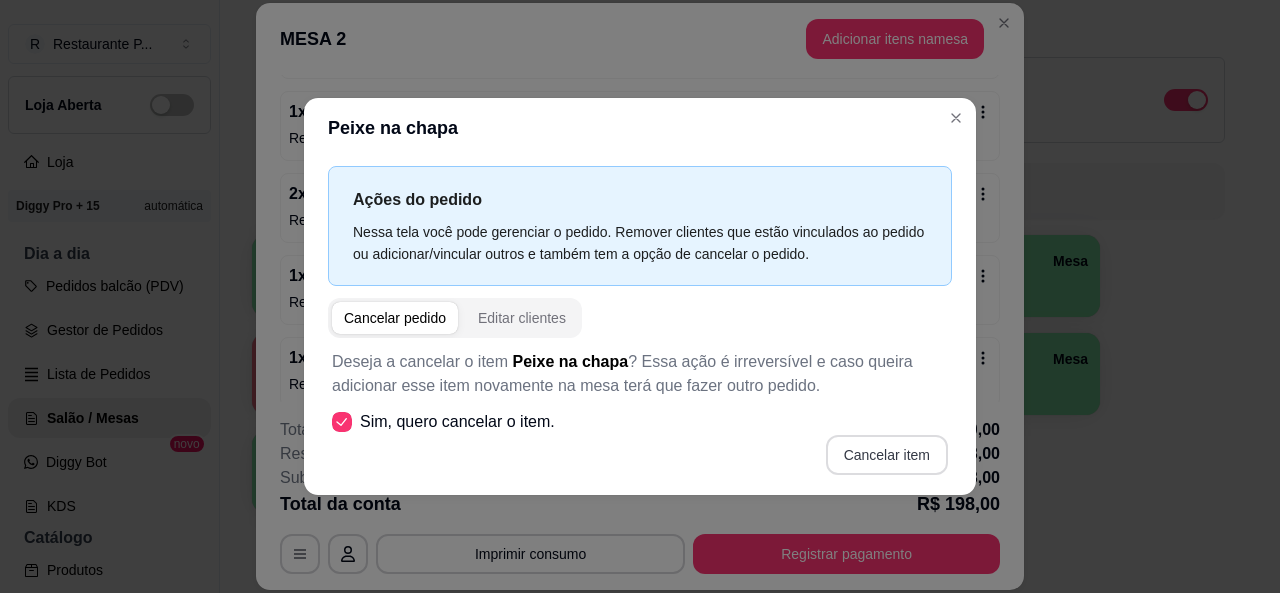 click on "Cancelar item" at bounding box center (887, 455) 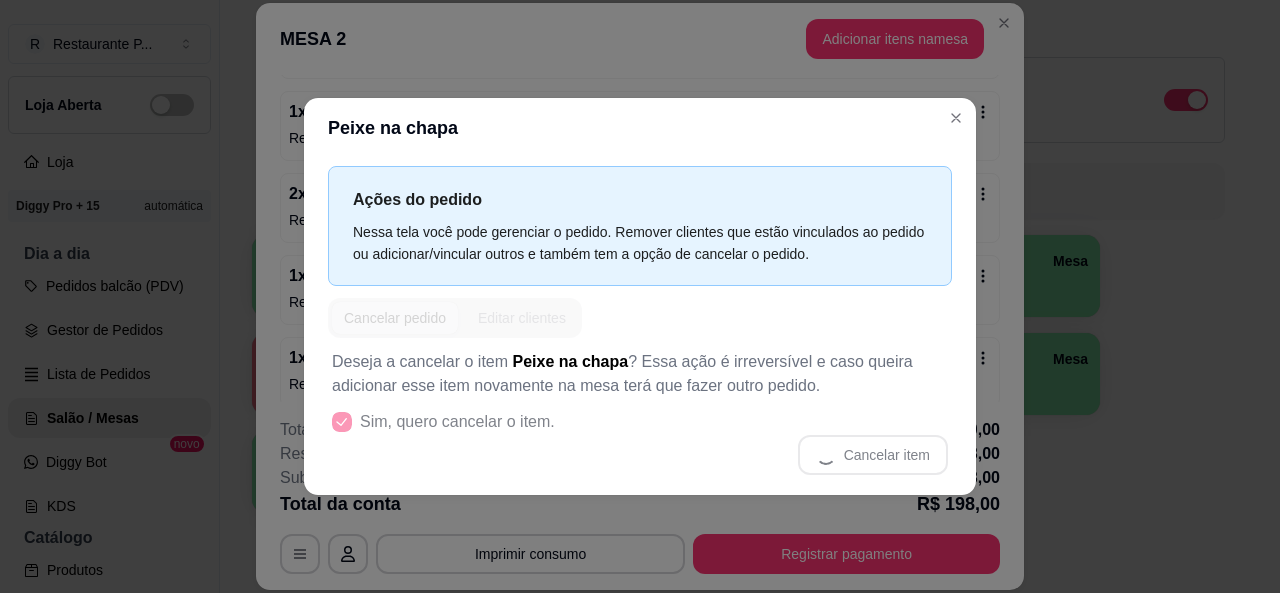 scroll, scrollTop: 458, scrollLeft: 0, axis: vertical 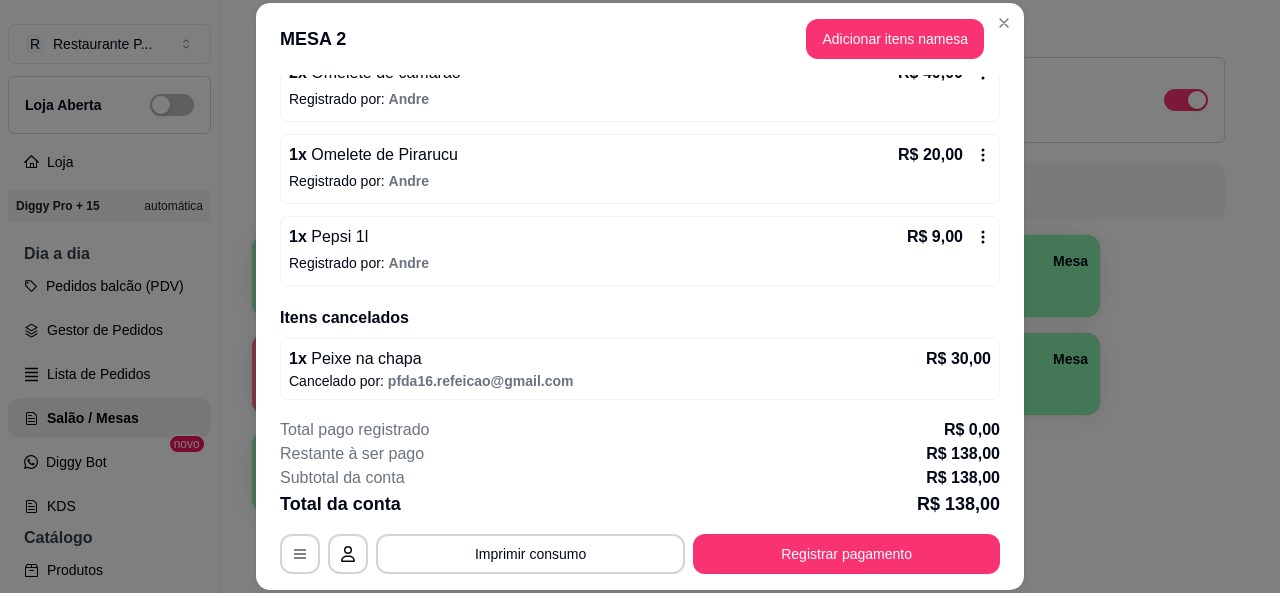 click on "1 x Pepsi 1l R$ 9,00" at bounding box center (640, 237) 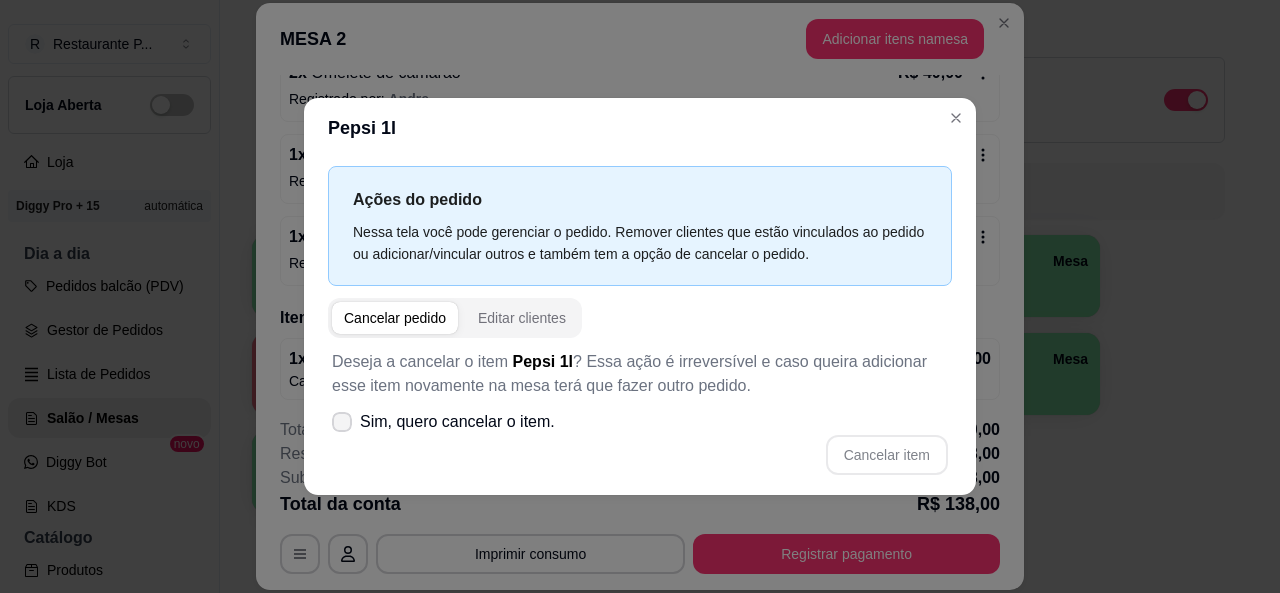 click 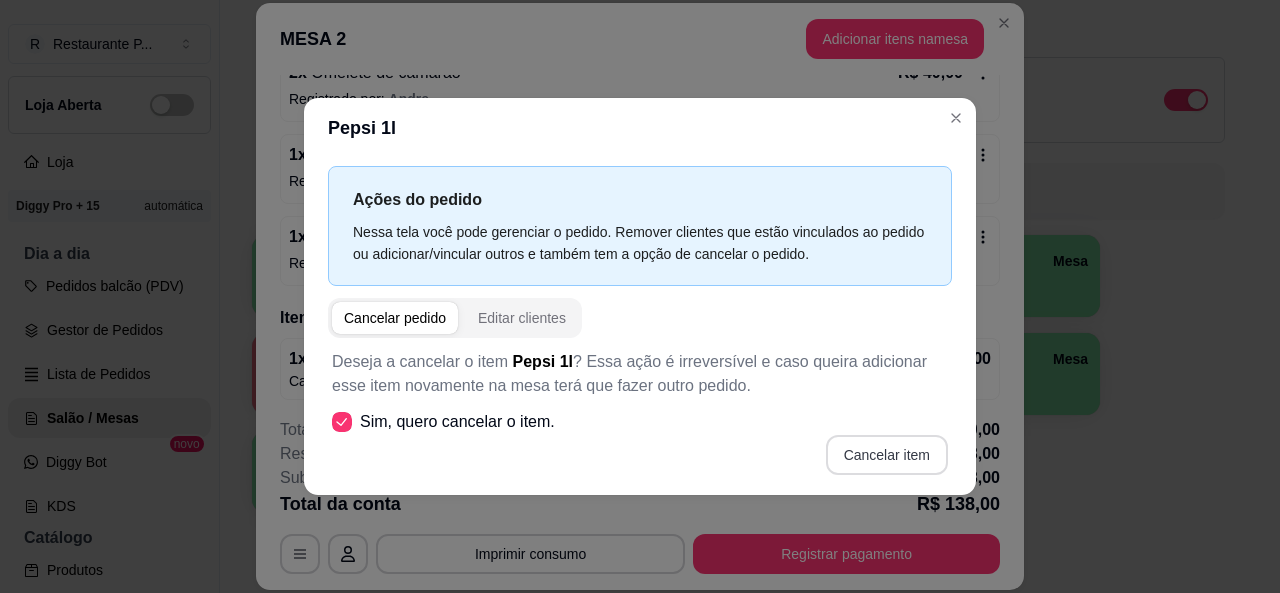 click on "Cancelar item" at bounding box center (887, 455) 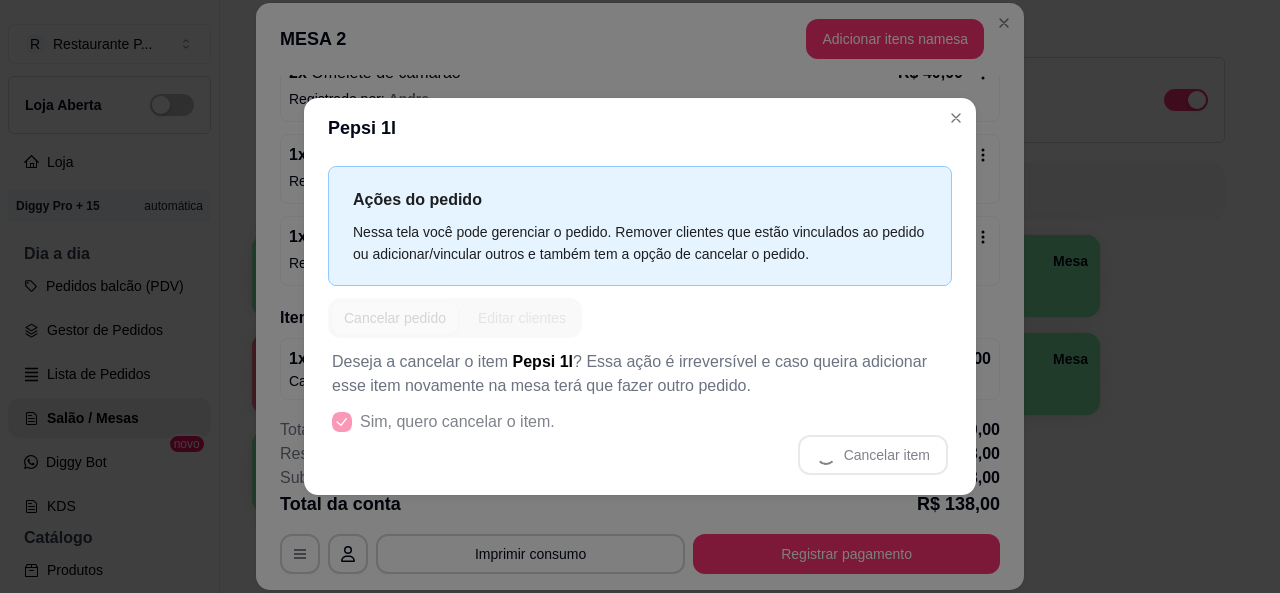 scroll, scrollTop: 369, scrollLeft: 0, axis: vertical 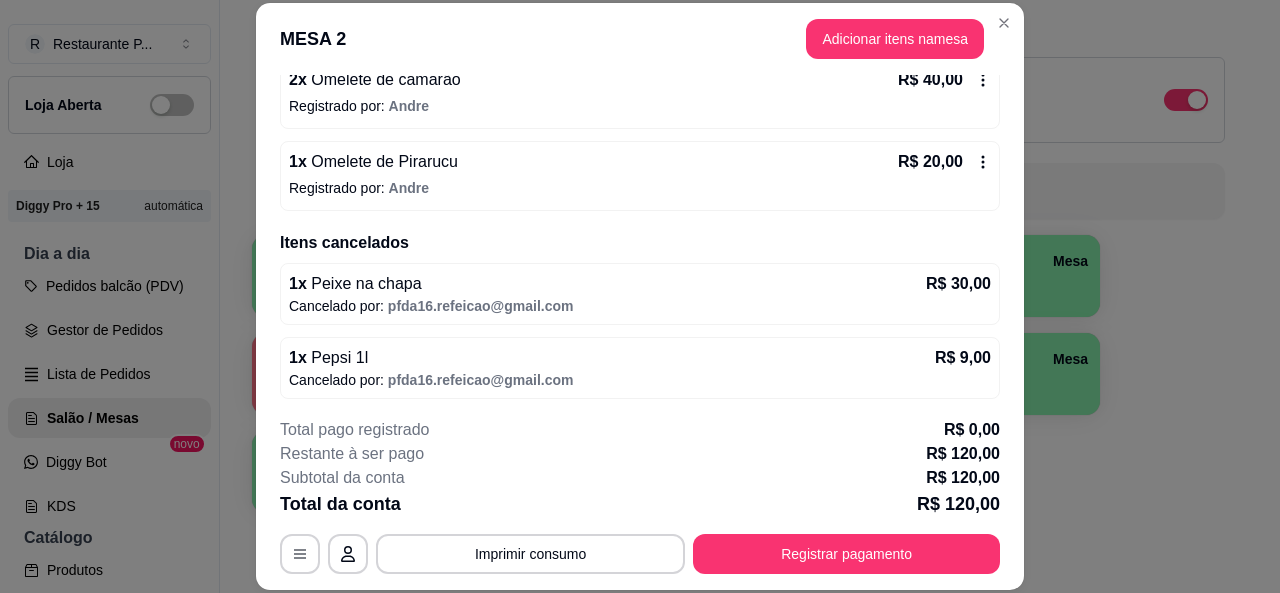 click on "1 x Omelete de Pirarucu R$ 20,00 Registrado por: [NAME]" at bounding box center (640, 176) 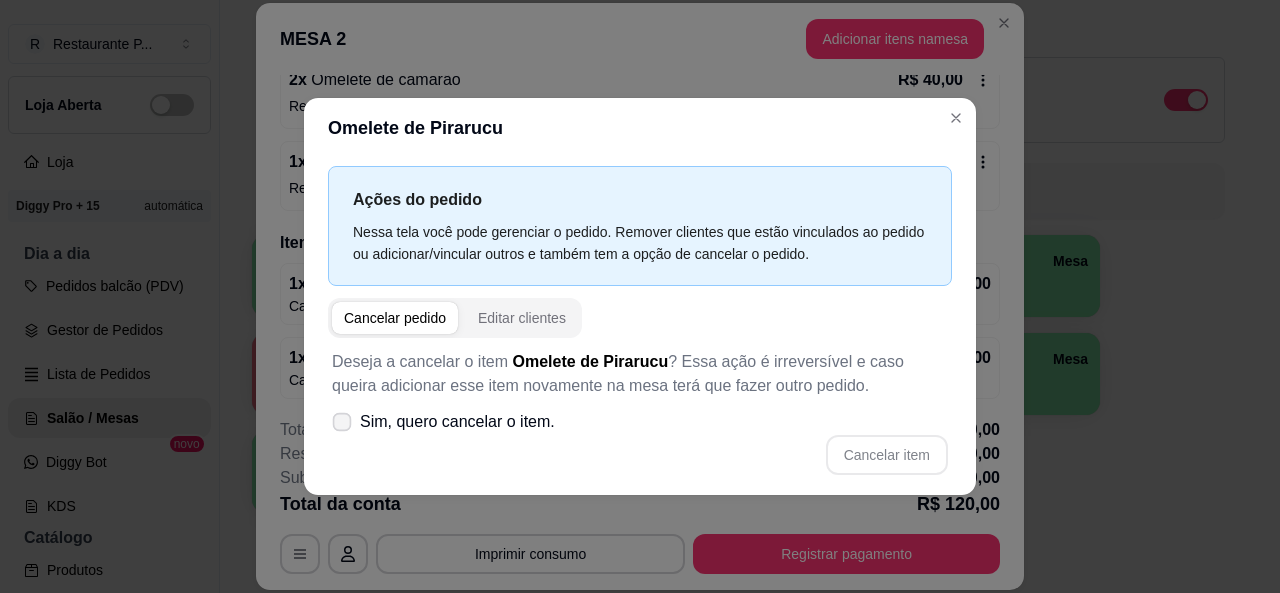 click on "Sim, quero cancelar o item." at bounding box center [443, 422] 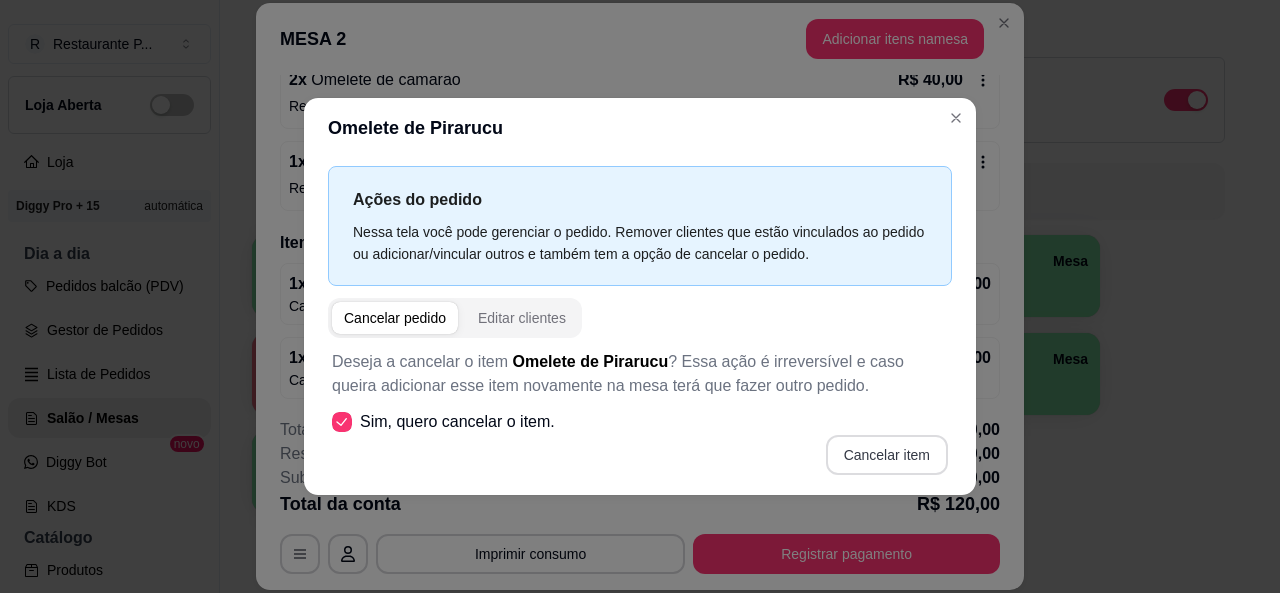 click on "Cancelar item" at bounding box center [887, 455] 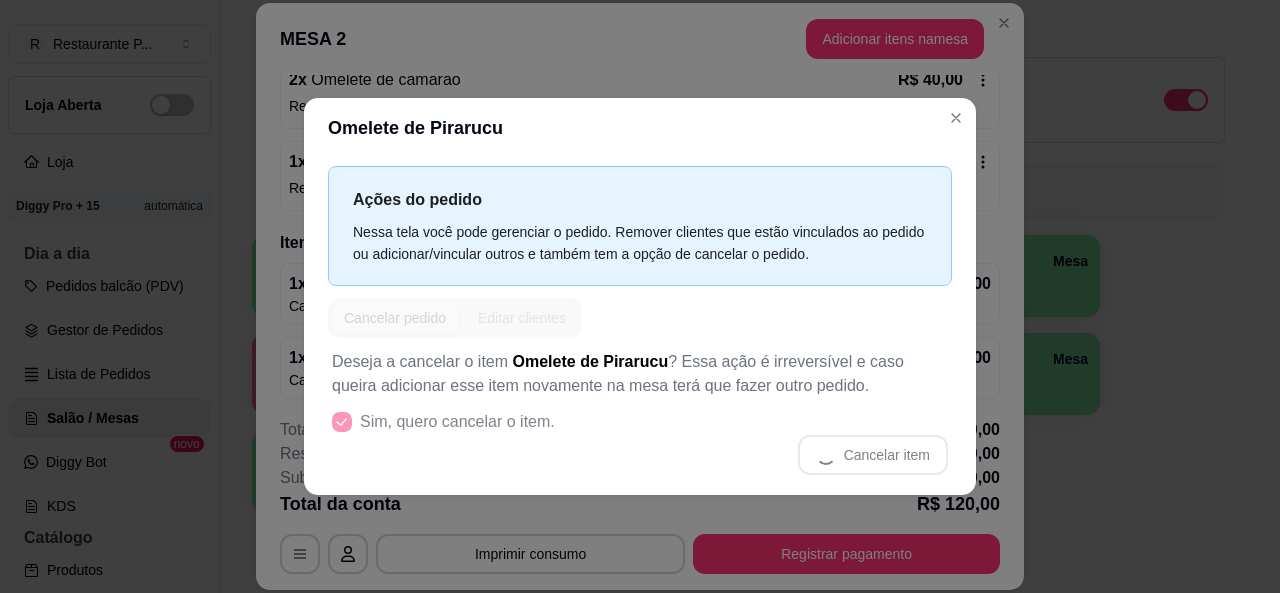 scroll, scrollTop: 280, scrollLeft: 0, axis: vertical 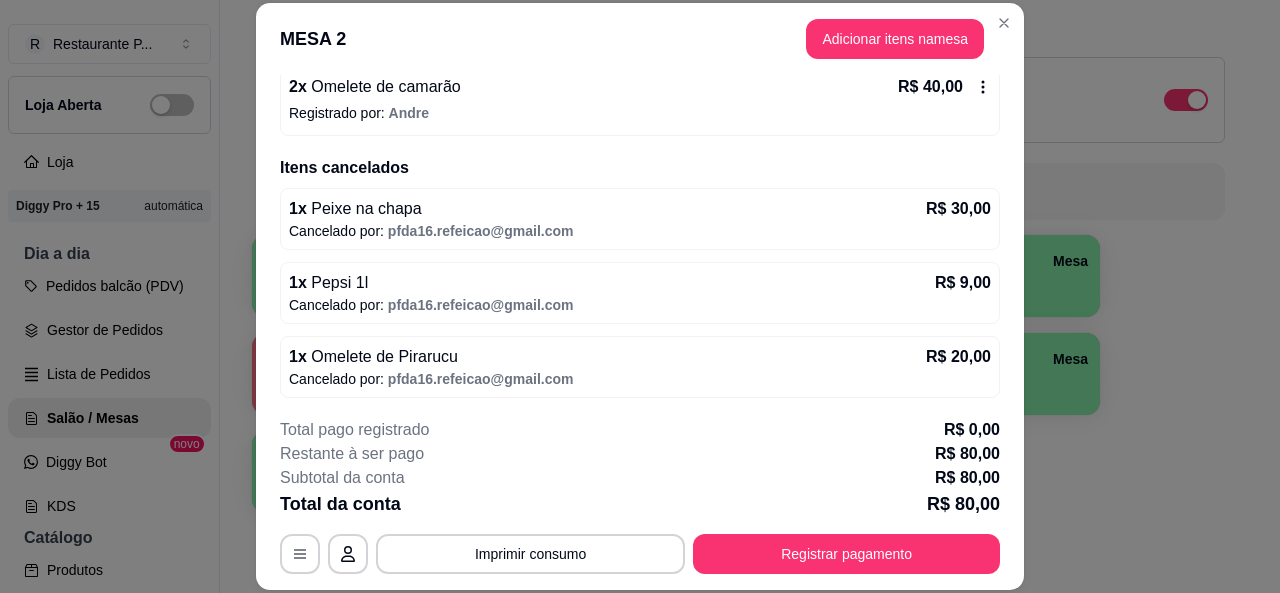 click on "Omelete de camarão" at bounding box center [384, 86] 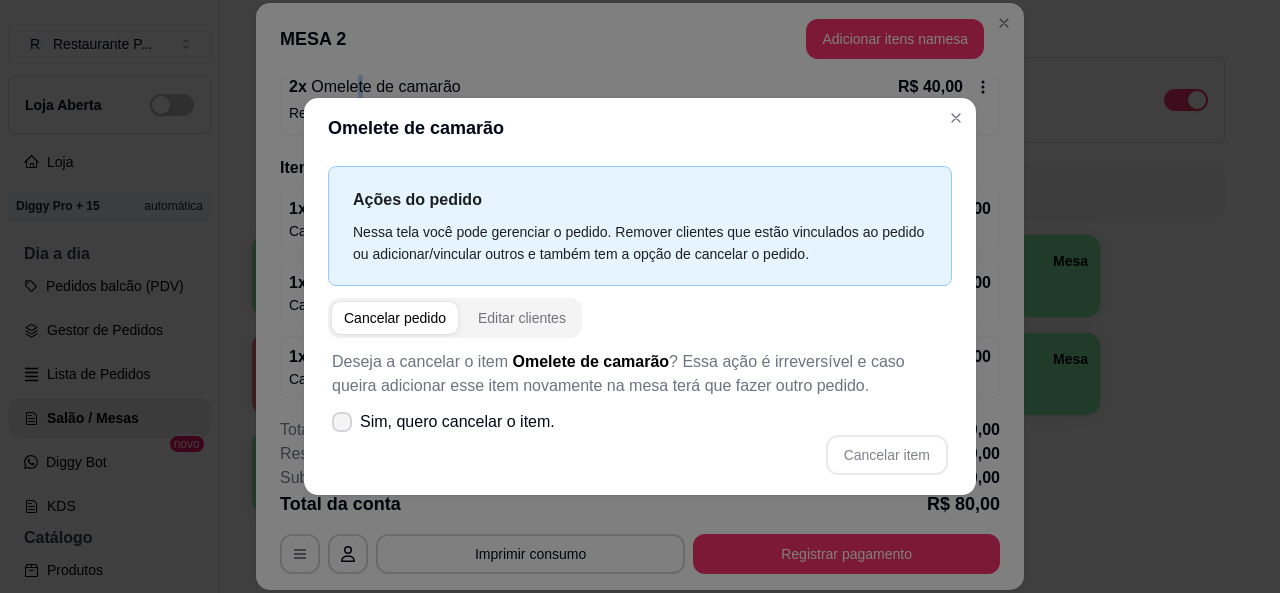 click 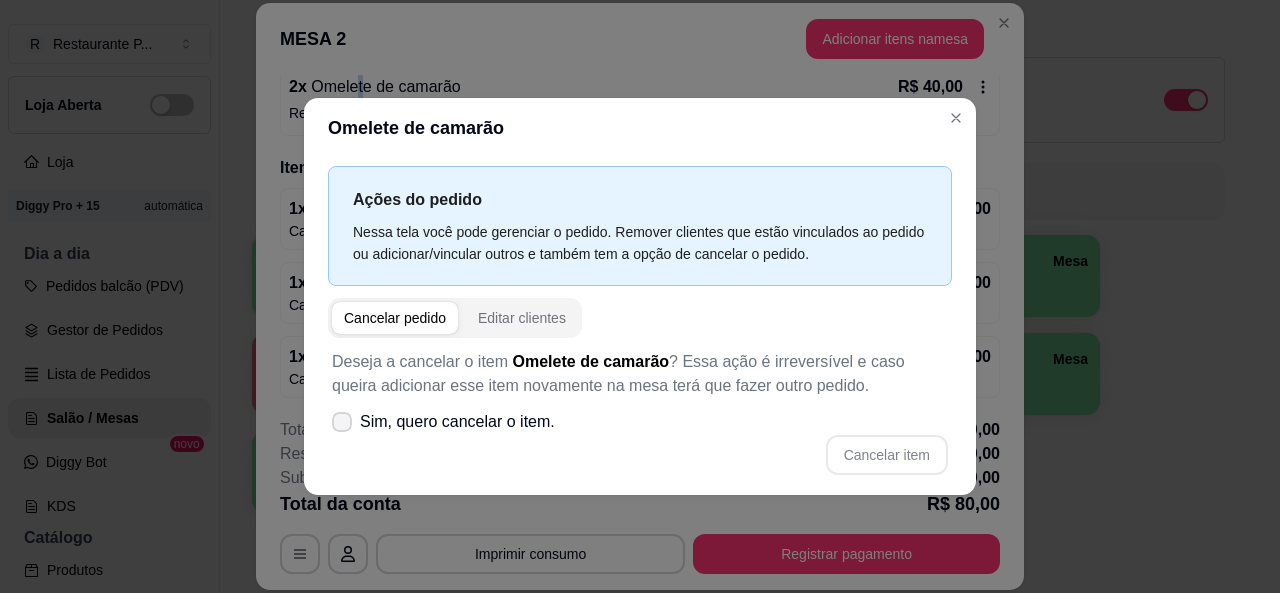 click at bounding box center (342, 422) 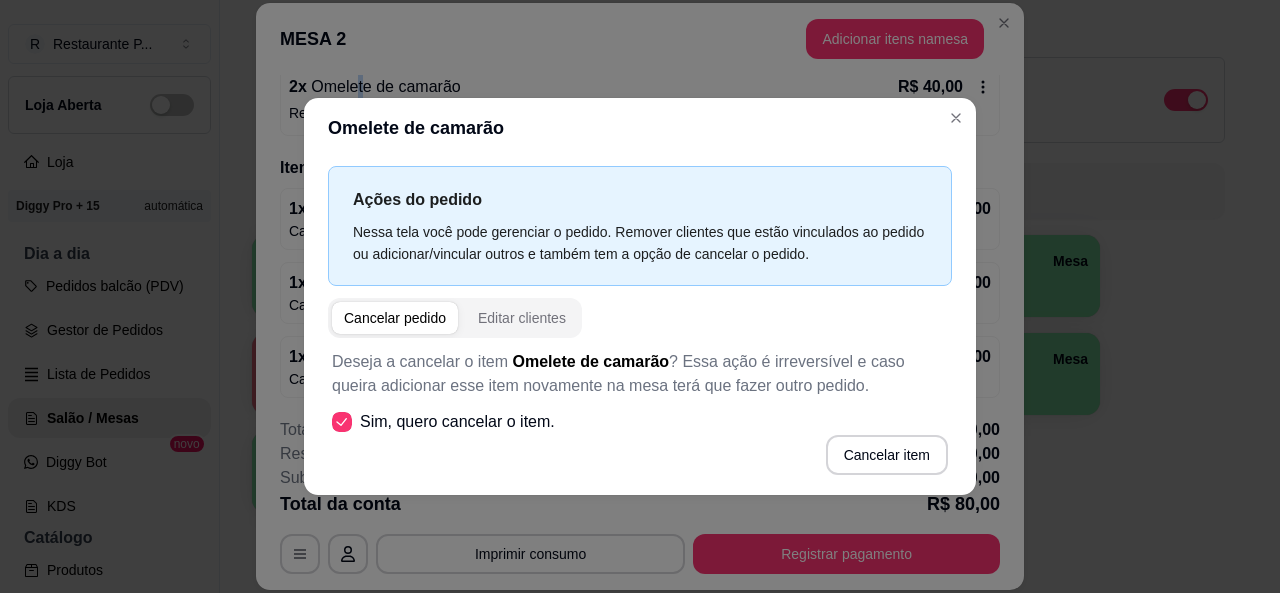 click on "Sim, quero cancelar o item." at bounding box center (443, 422) 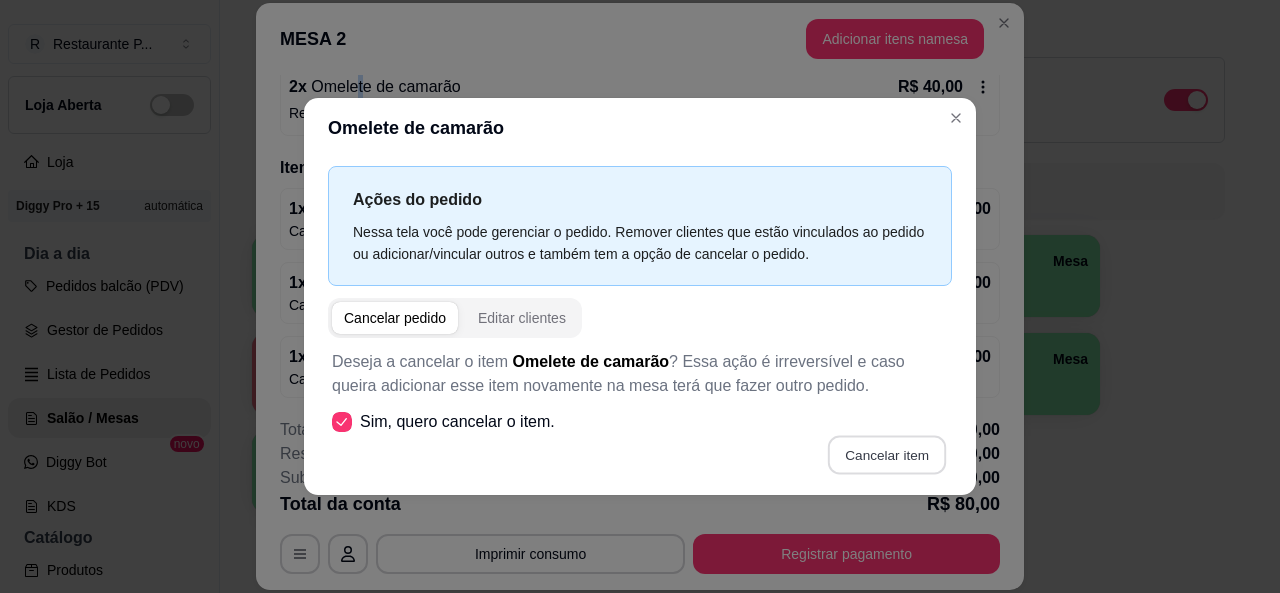 click on "Cancelar item" at bounding box center [886, 454] 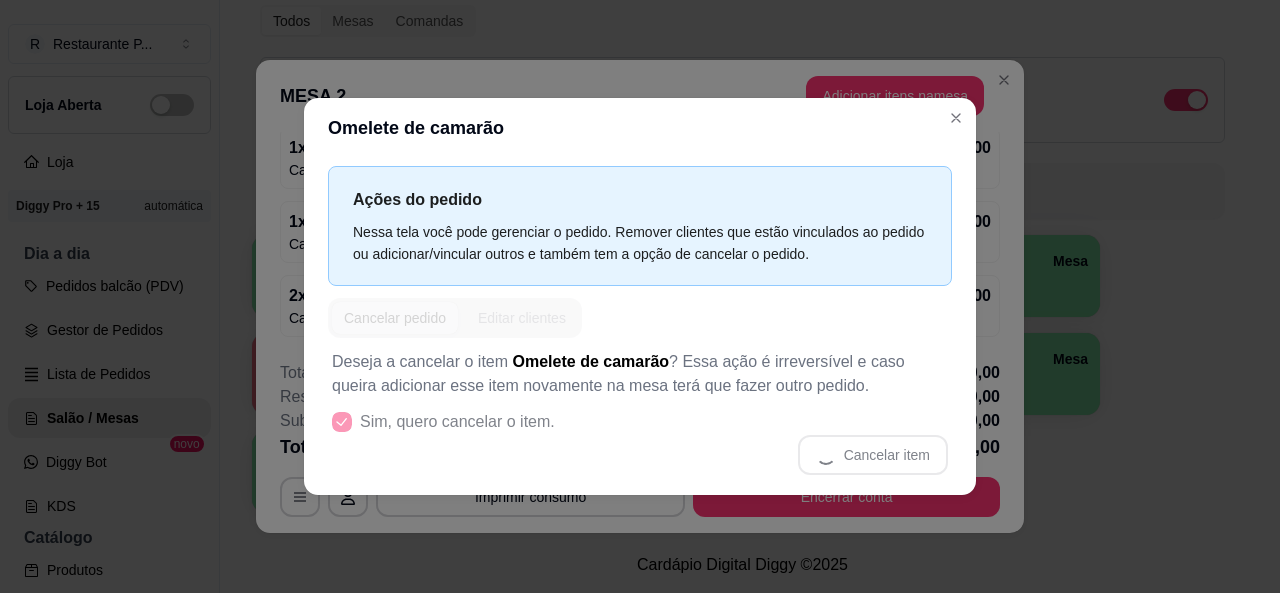 scroll, scrollTop: 40, scrollLeft: 0, axis: vertical 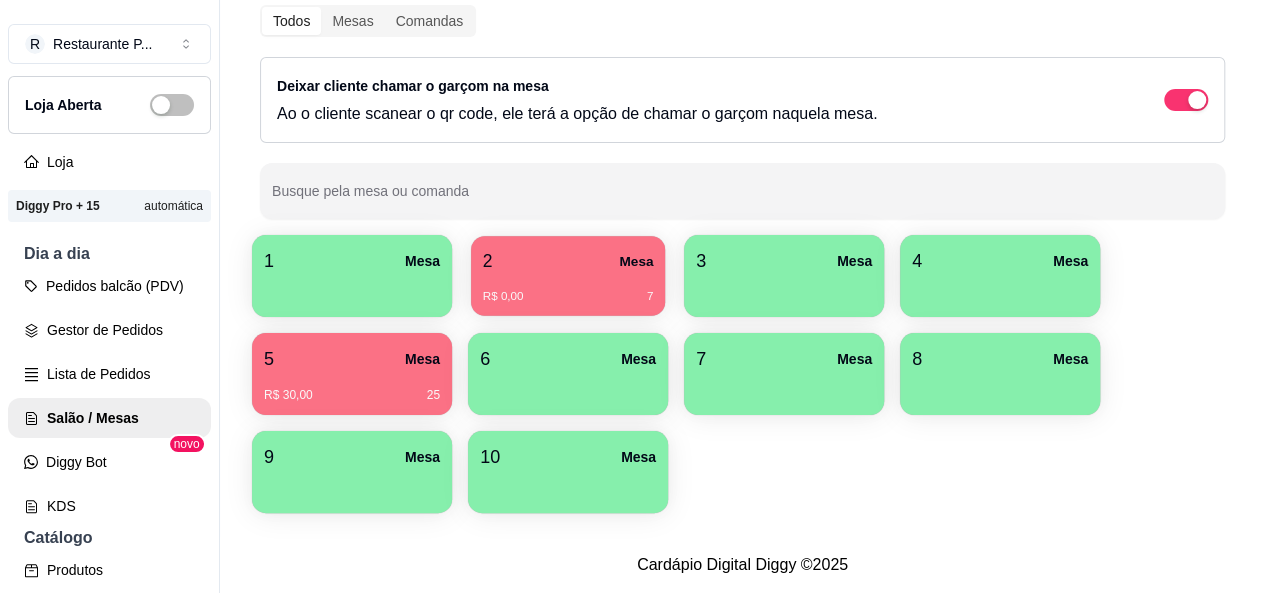 click on "R$ 0,00 7" at bounding box center (568, 289) 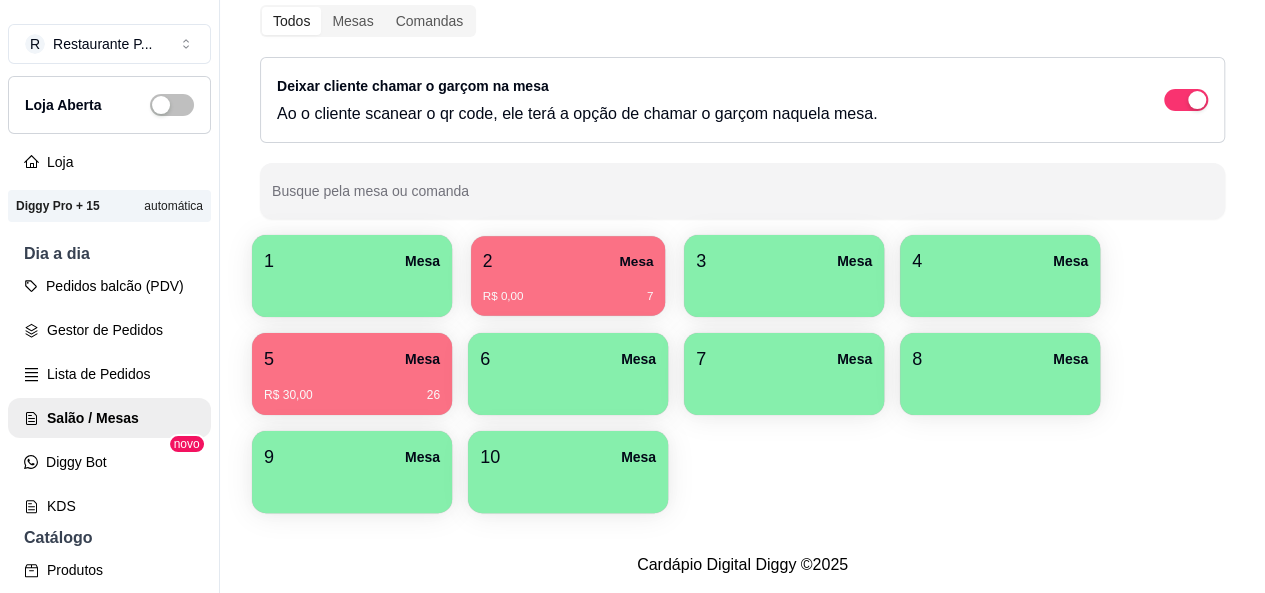 click on "R$ 0,00 7" at bounding box center [568, 289] 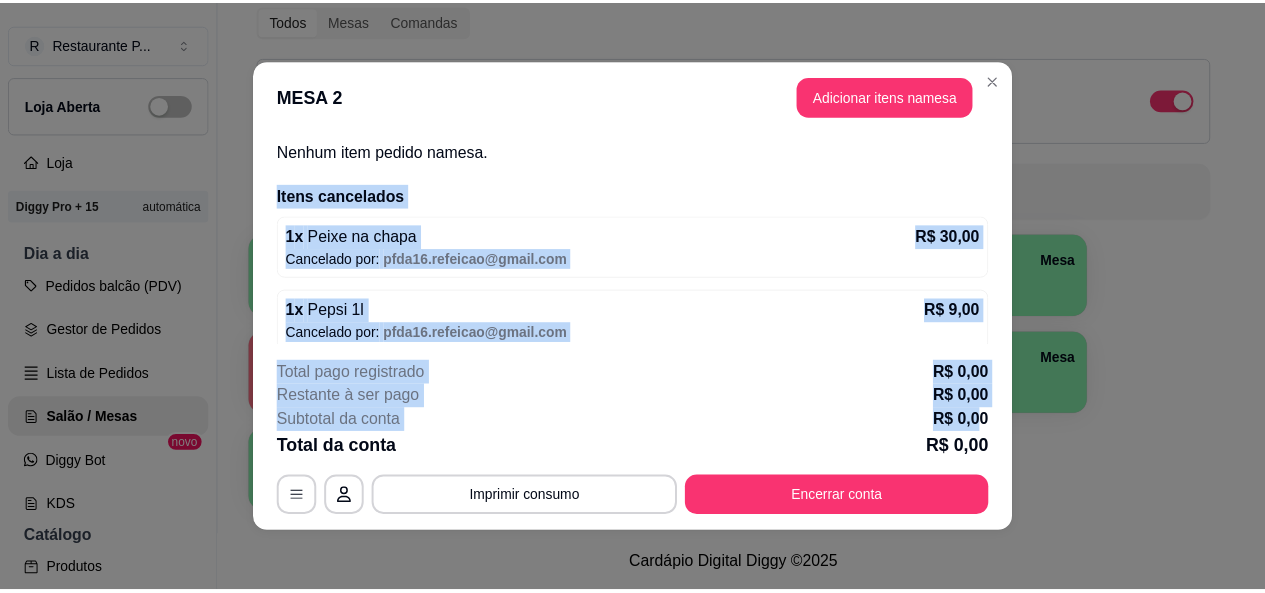 scroll, scrollTop: 228, scrollLeft: 0, axis: vertical 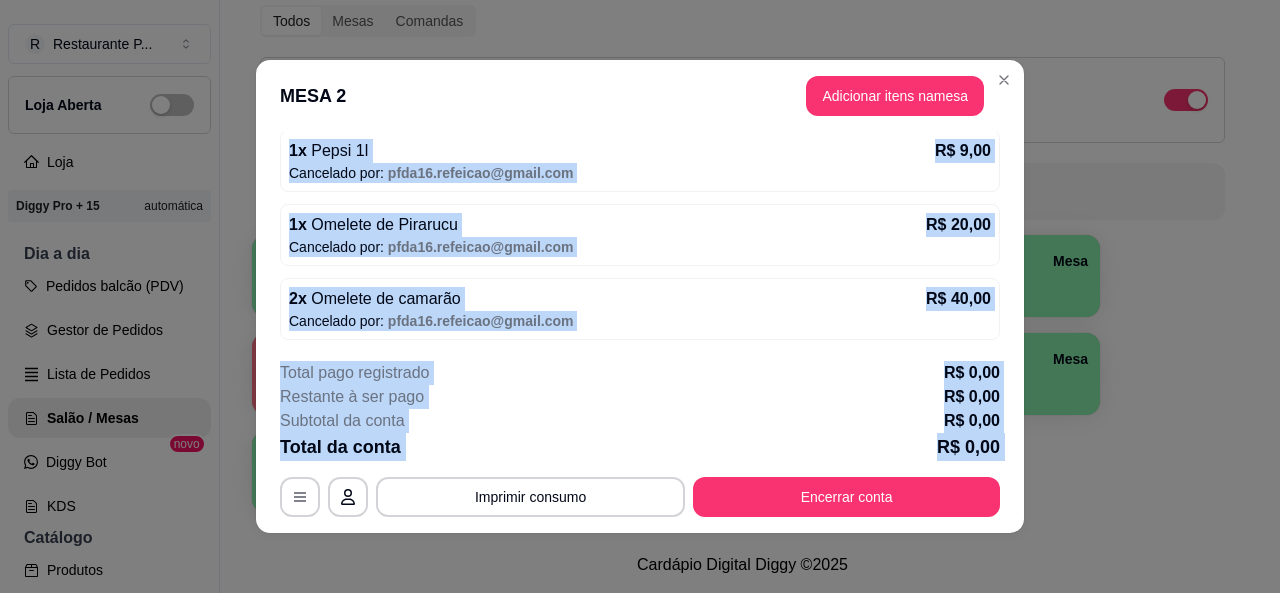 drag, startPoint x: 988, startPoint y: 149, endPoint x: 954, endPoint y: 463, distance: 315.8354 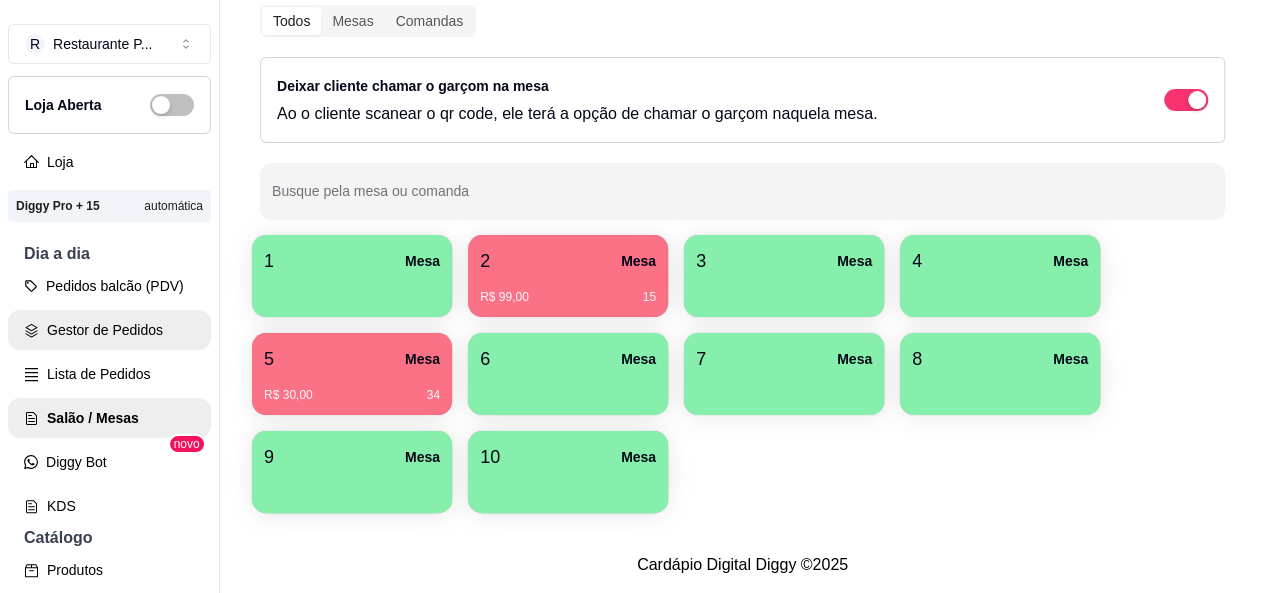 click on "Gestor de Pedidos" at bounding box center (109, 330) 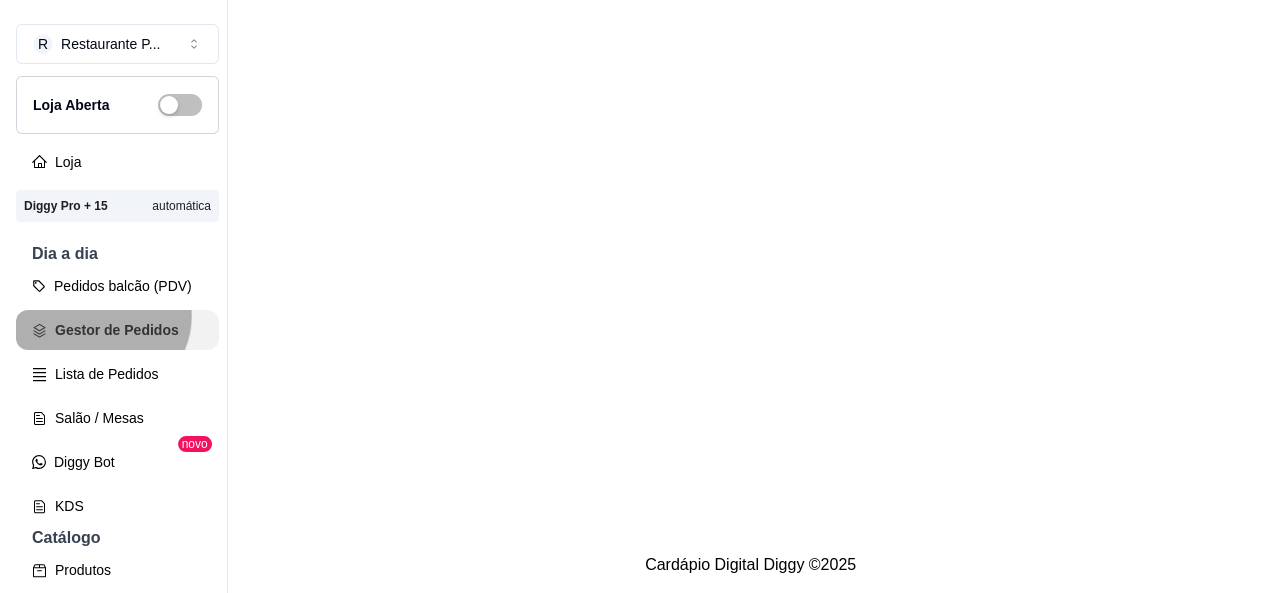 scroll, scrollTop: 0, scrollLeft: 0, axis: both 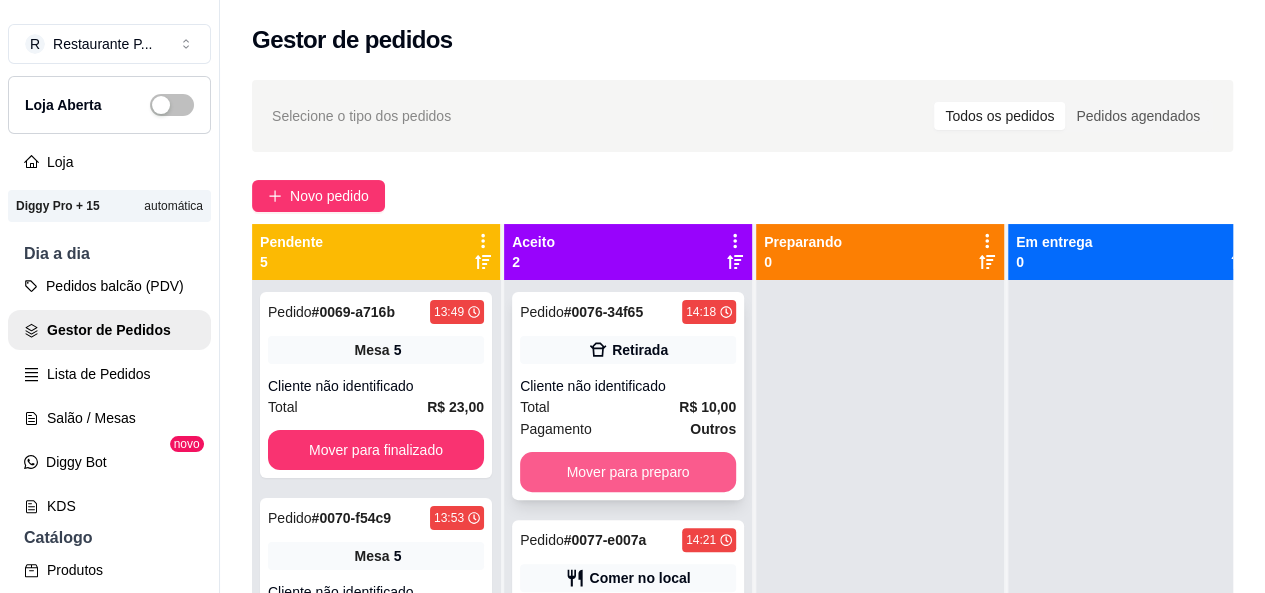 click on "Mover para preparo" at bounding box center (628, 472) 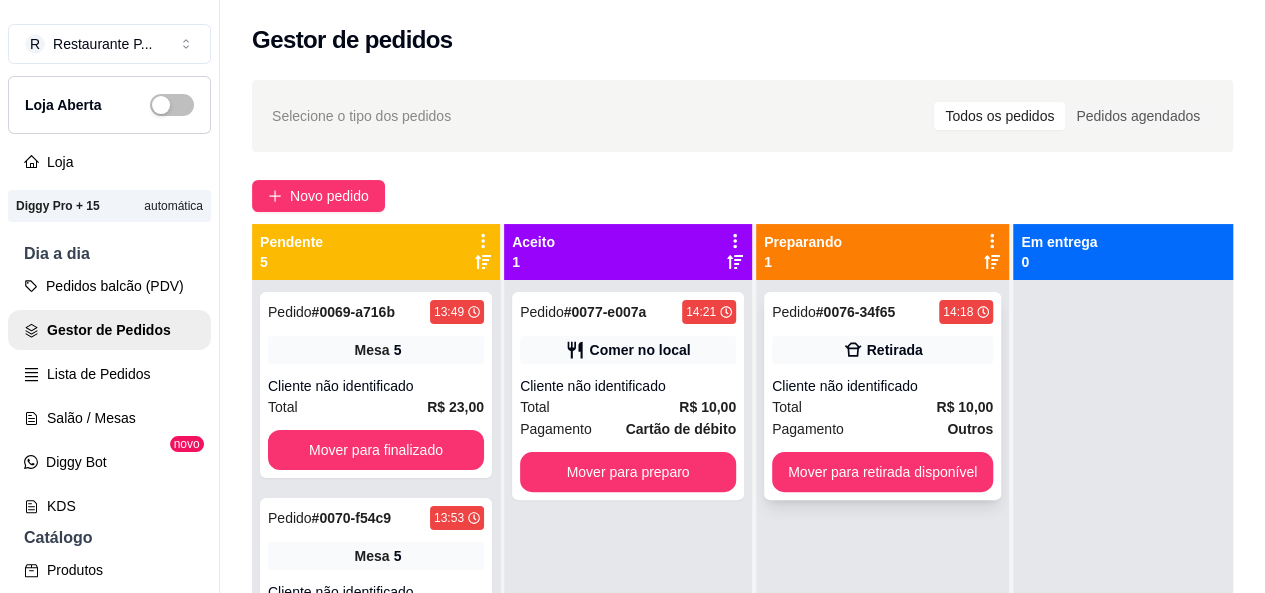 click on "Cliente não identificado" at bounding box center (882, 386) 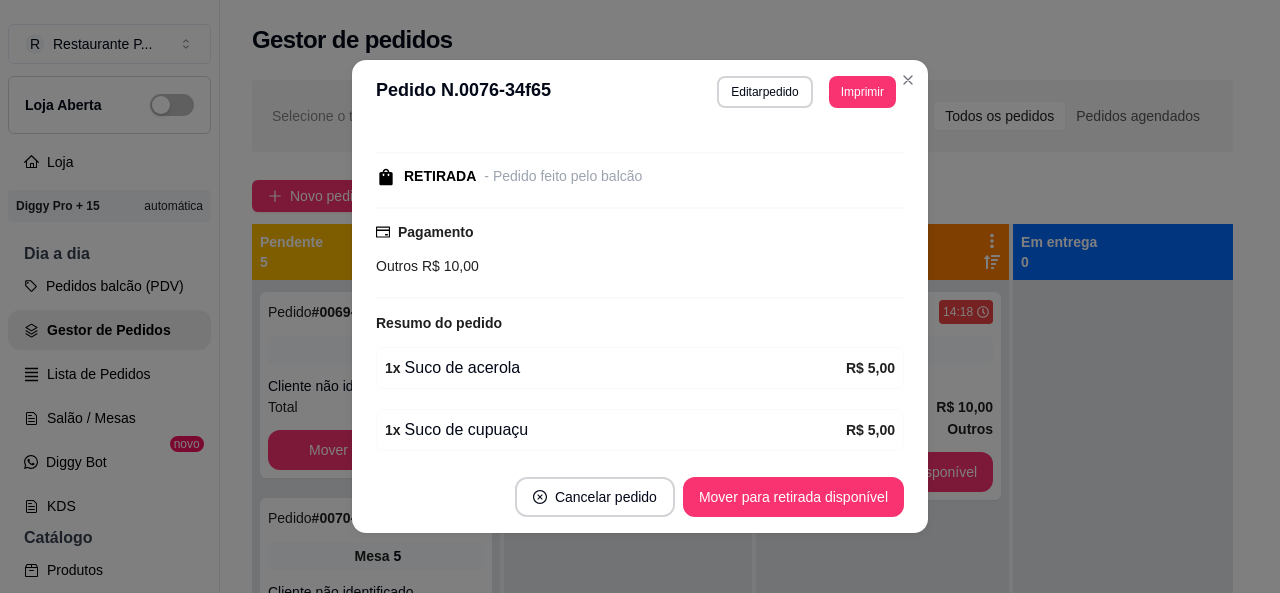 scroll, scrollTop: 200, scrollLeft: 0, axis: vertical 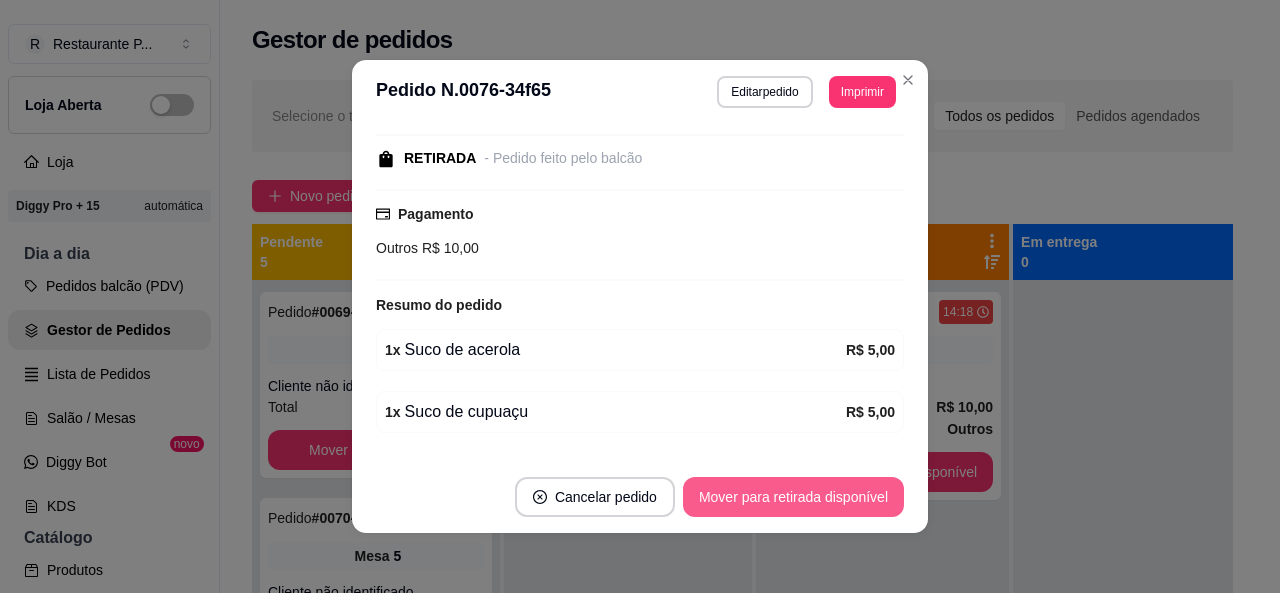 click on "Mover para retirada disponível" at bounding box center (793, 497) 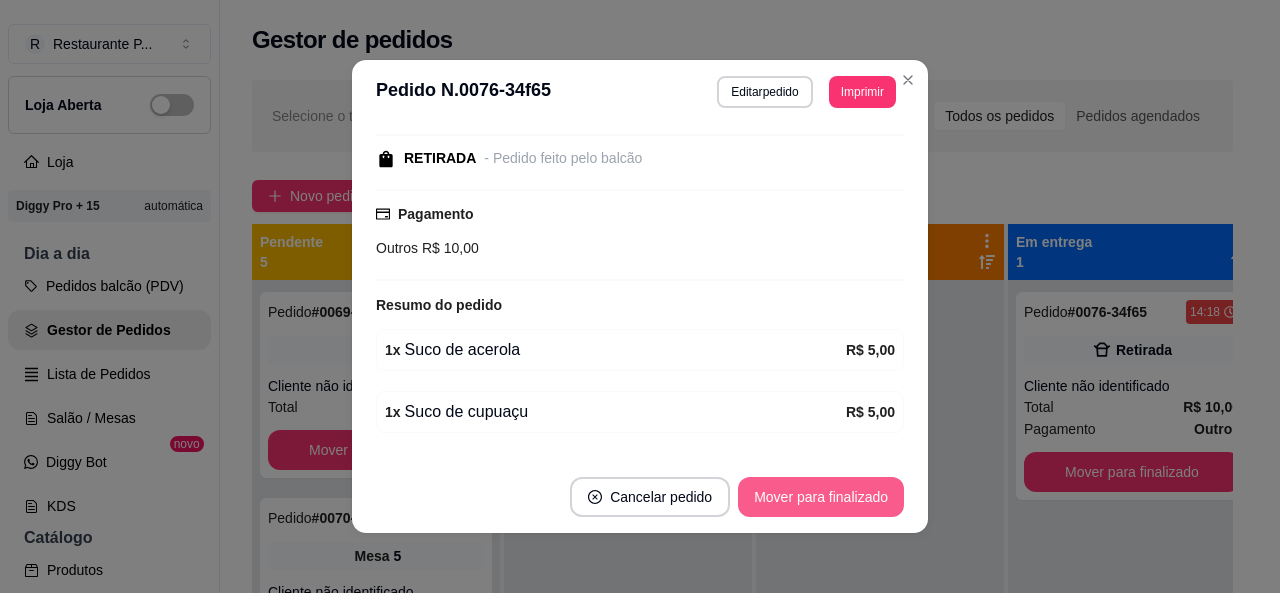 click on "Mover para finalizado" at bounding box center (821, 497) 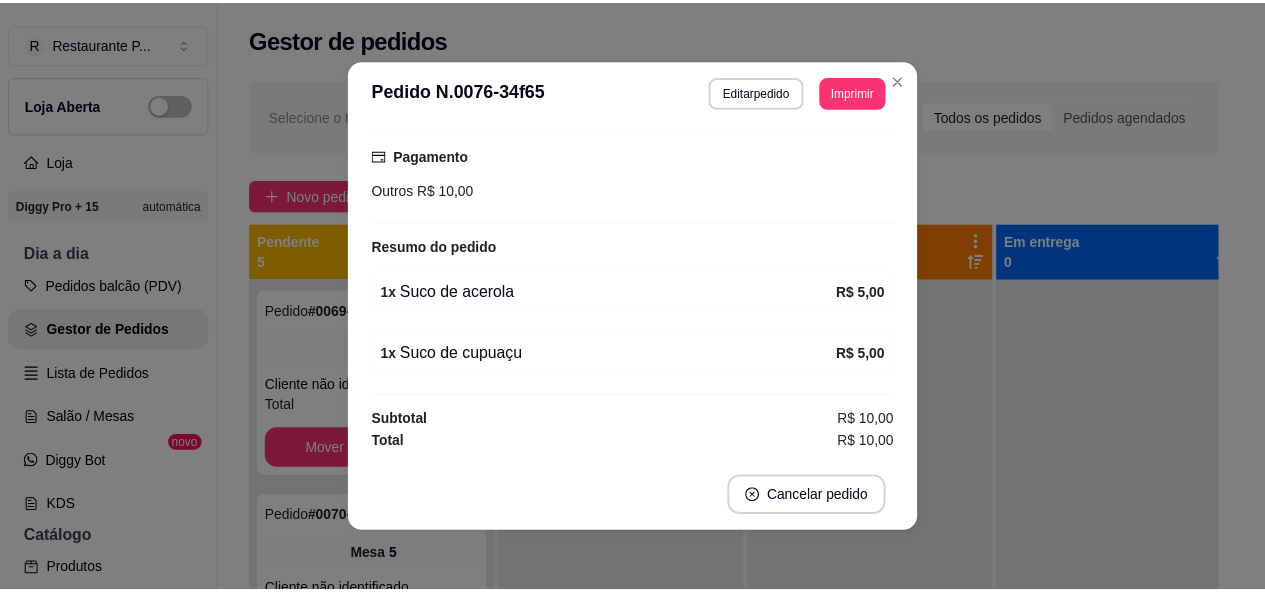 scroll, scrollTop: 114, scrollLeft: 0, axis: vertical 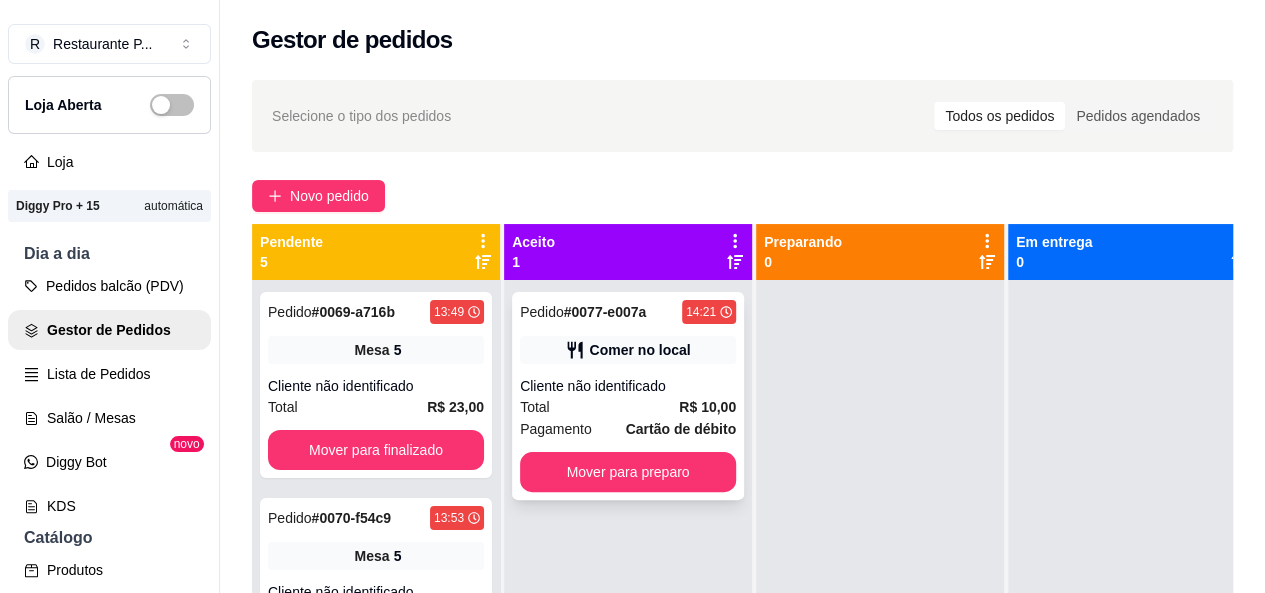 click on "Pedido # 0077-e007a 14:21 Comer no local Cliente não identificado Total R$ 10,00 Pagamento Cartão de débito Mover para preparo" at bounding box center [628, 396] 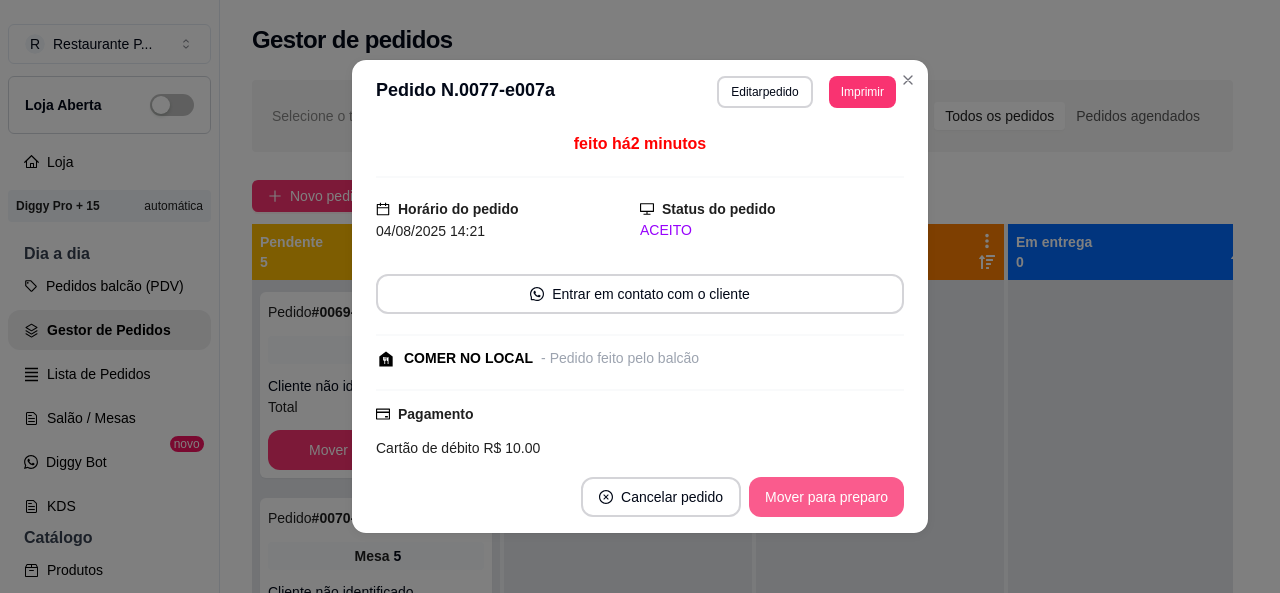 click on "Mover para preparo" at bounding box center [826, 497] 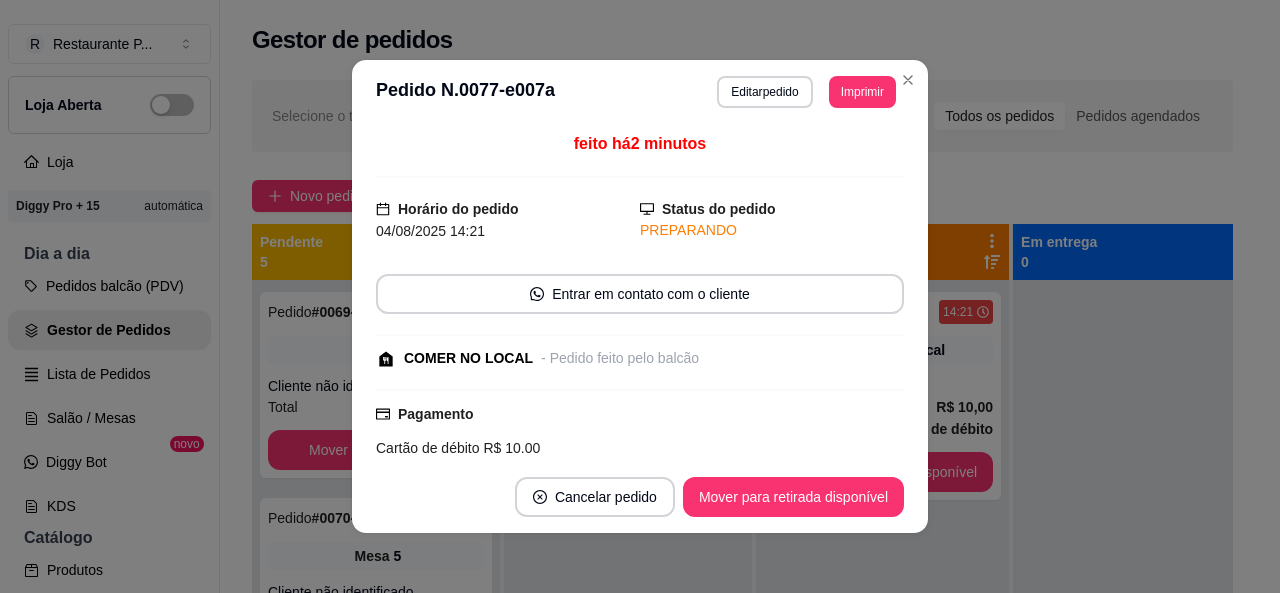 click on "Cancelar pedido Mover para retirada disponível" at bounding box center (640, 497) 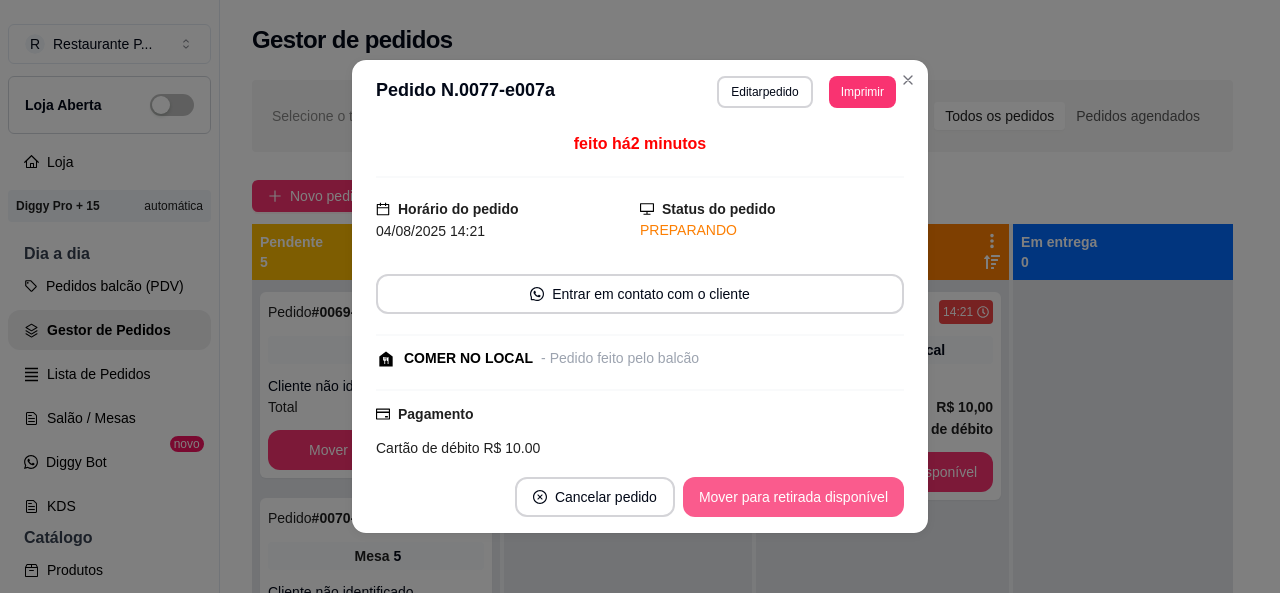 click on "Mover para retirada disponível" at bounding box center (793, 497) 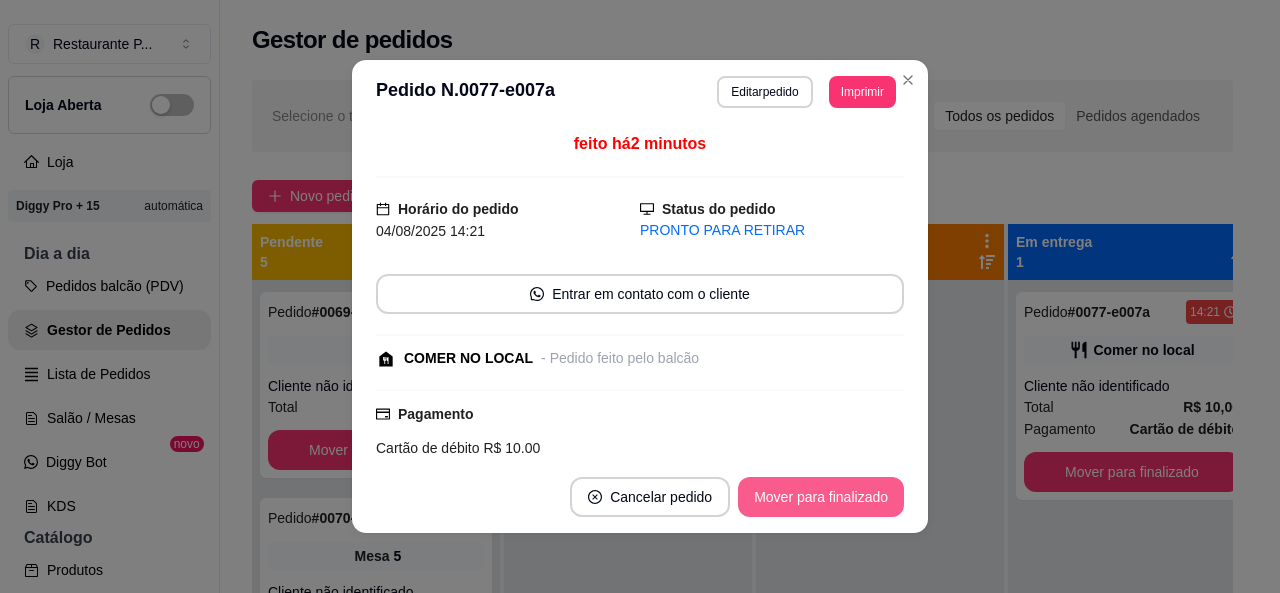 click on "Mover para finalizado" at bounding box center (821, 497) 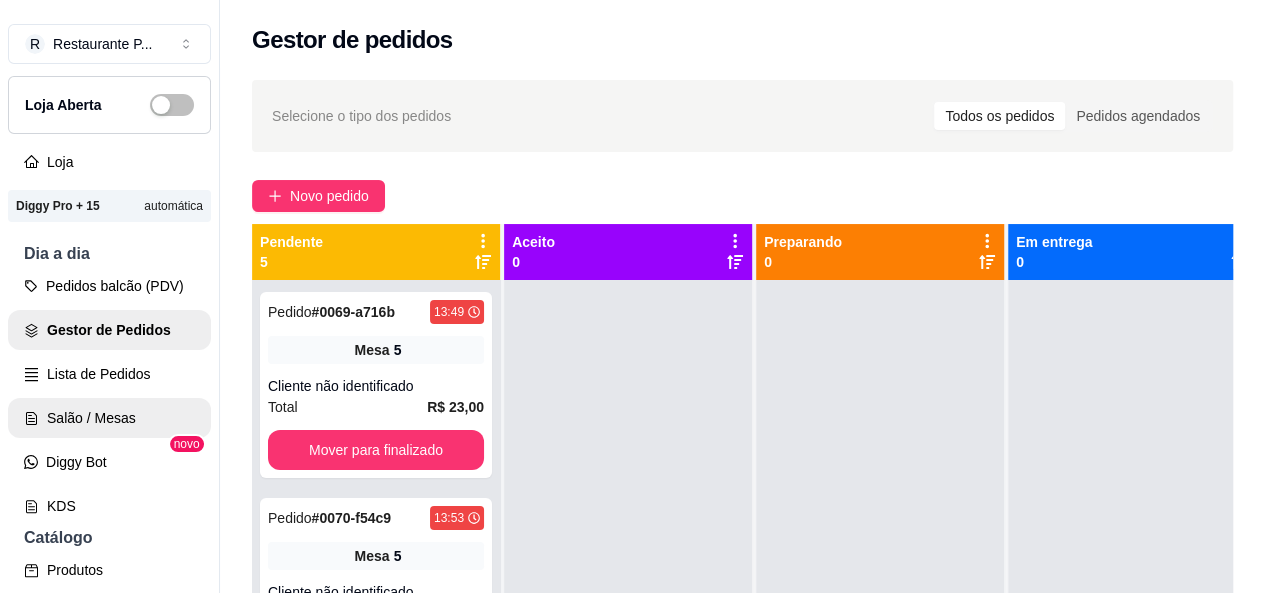 click on "Salão / Mesas" at bounding box center (109, 418) 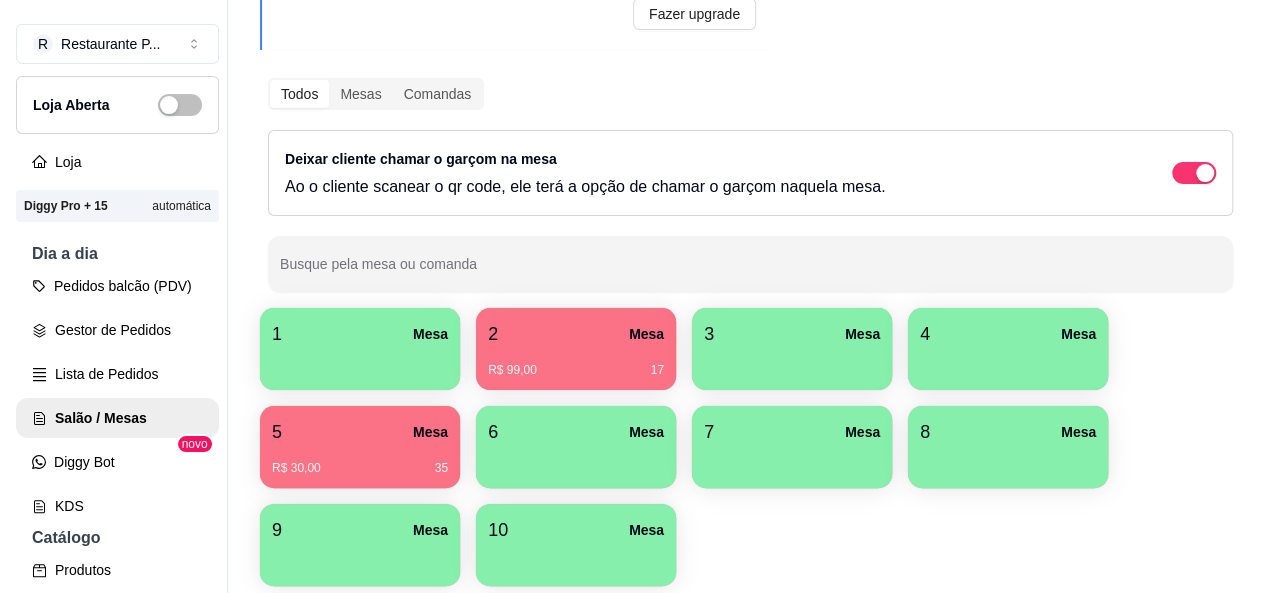 scroll, scrollTop: 305, scrollLeft: 0, axis: vertical 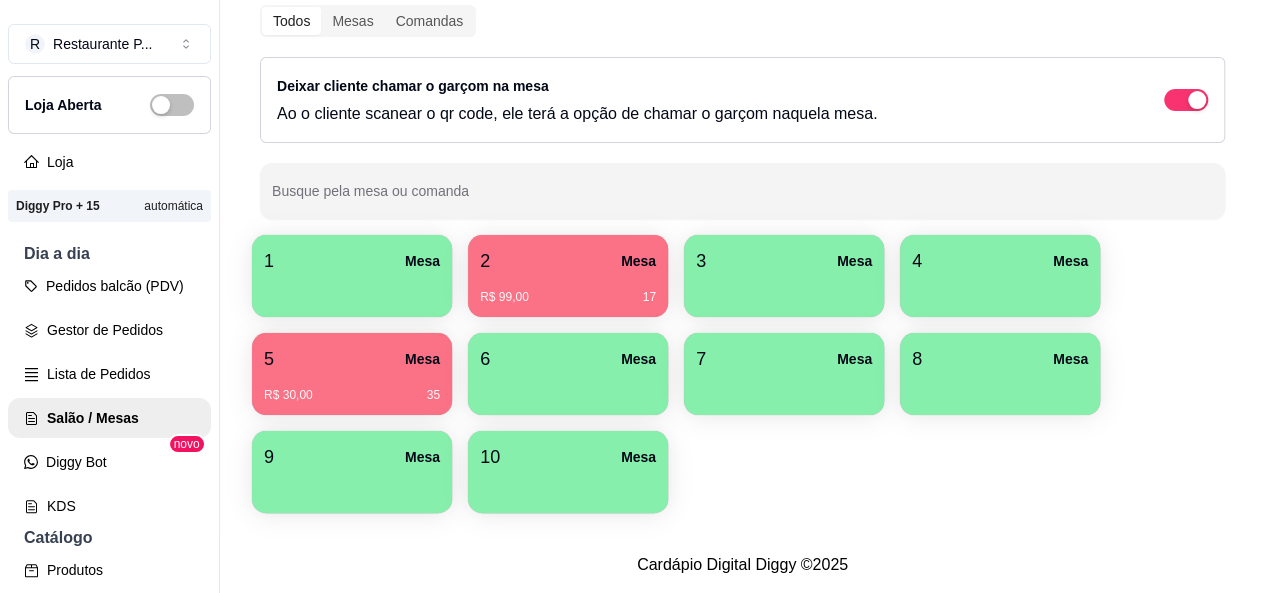 click on "R$ 30,00 35" at bounding box center (352, 388) 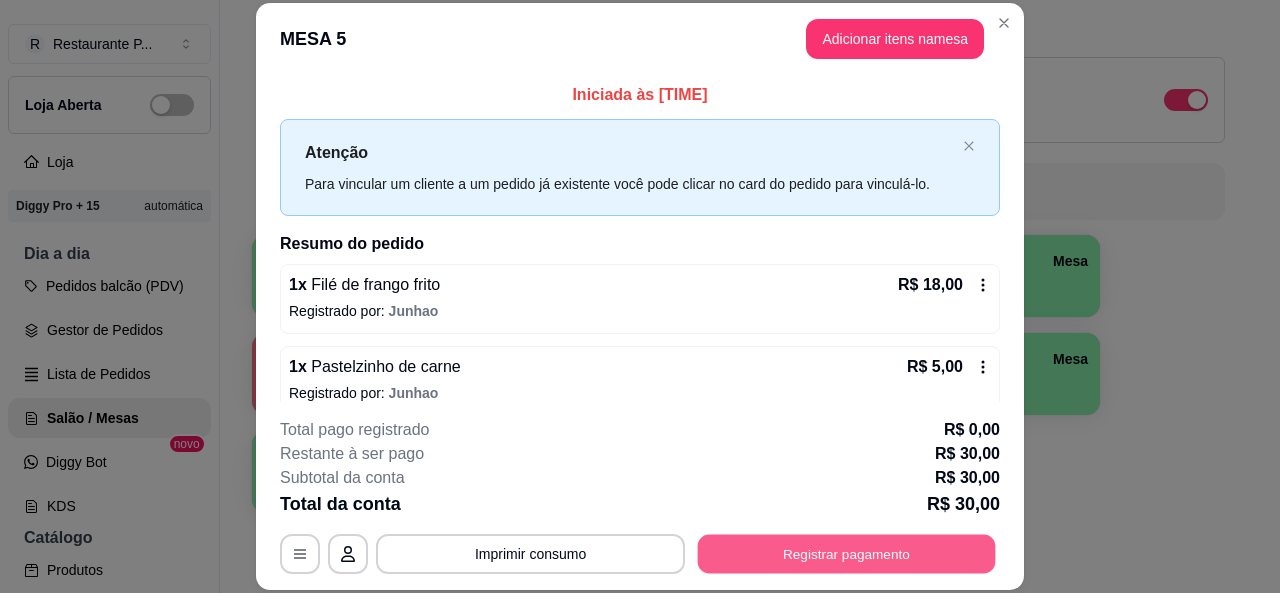 click on "Registrar pagamento" at bounding box center (847, 554) 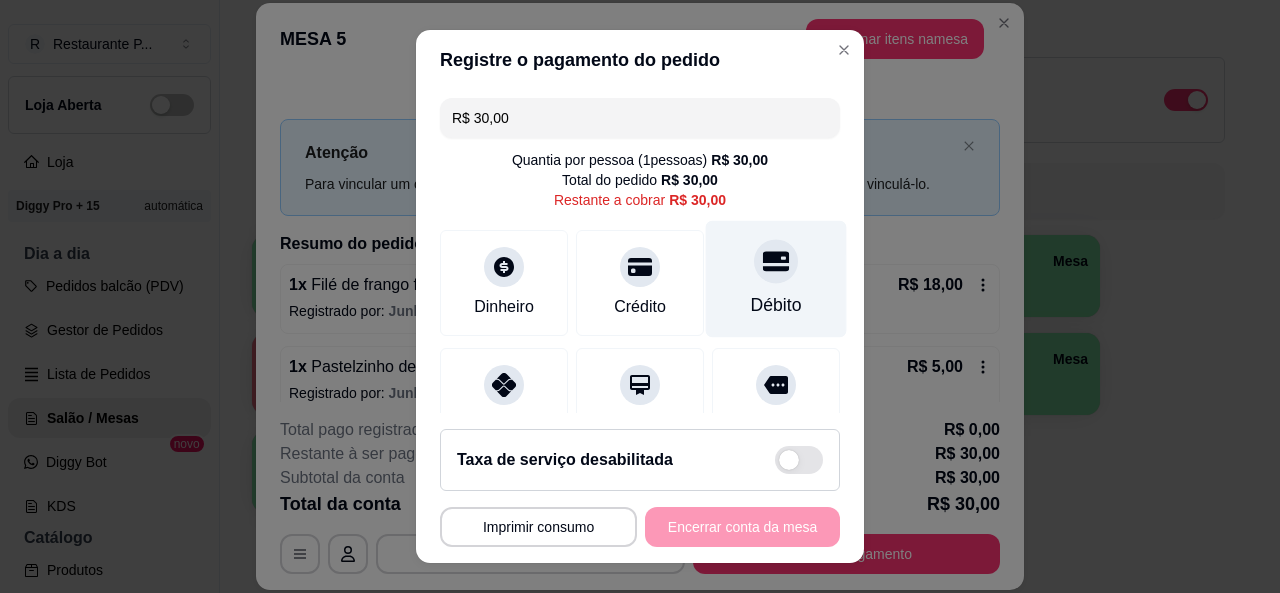 click on "Débito" at bounding box center [776, 305] 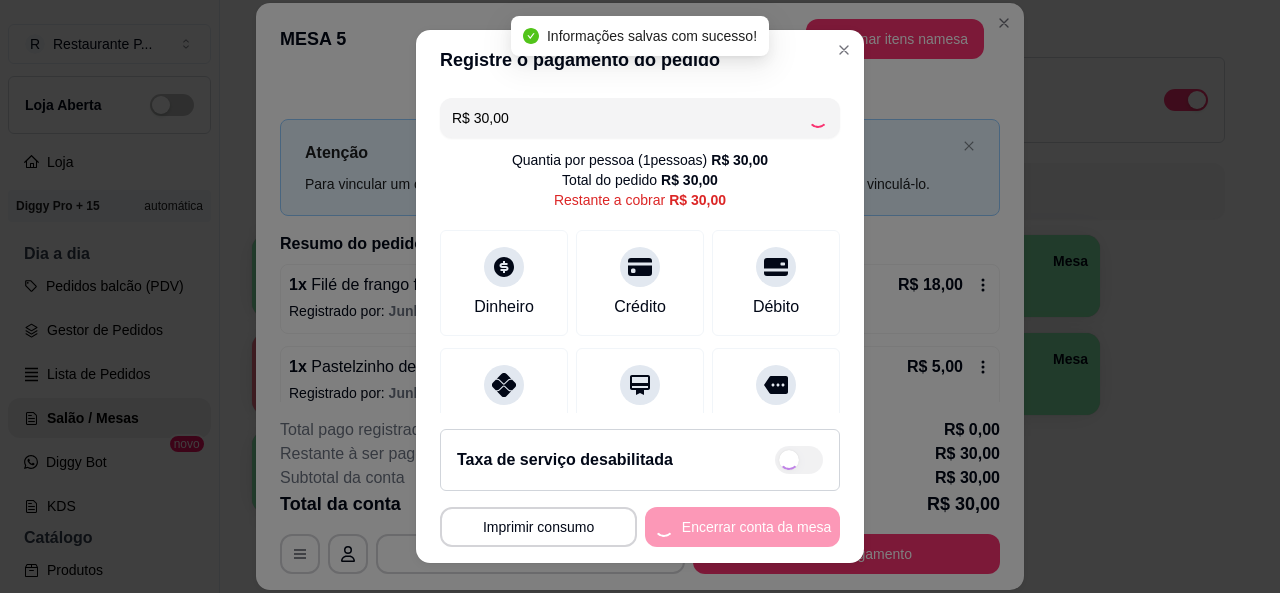 type on "R$ 0,00" 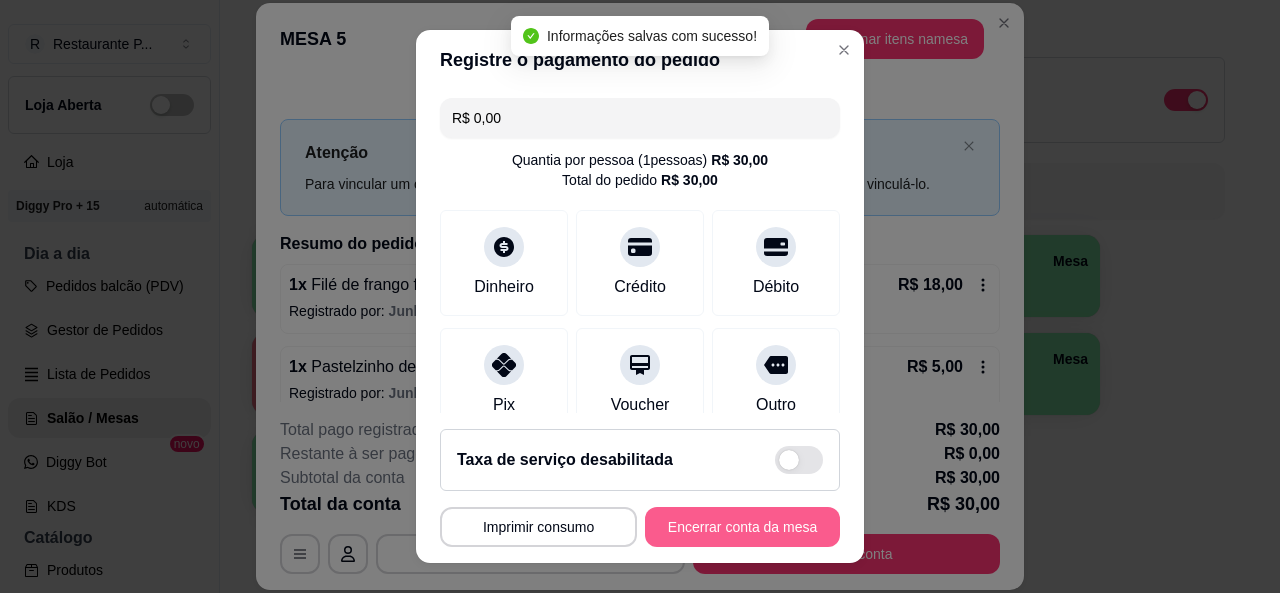 click on "Encerrar conta da mesa" at bounding box center [742, 527] 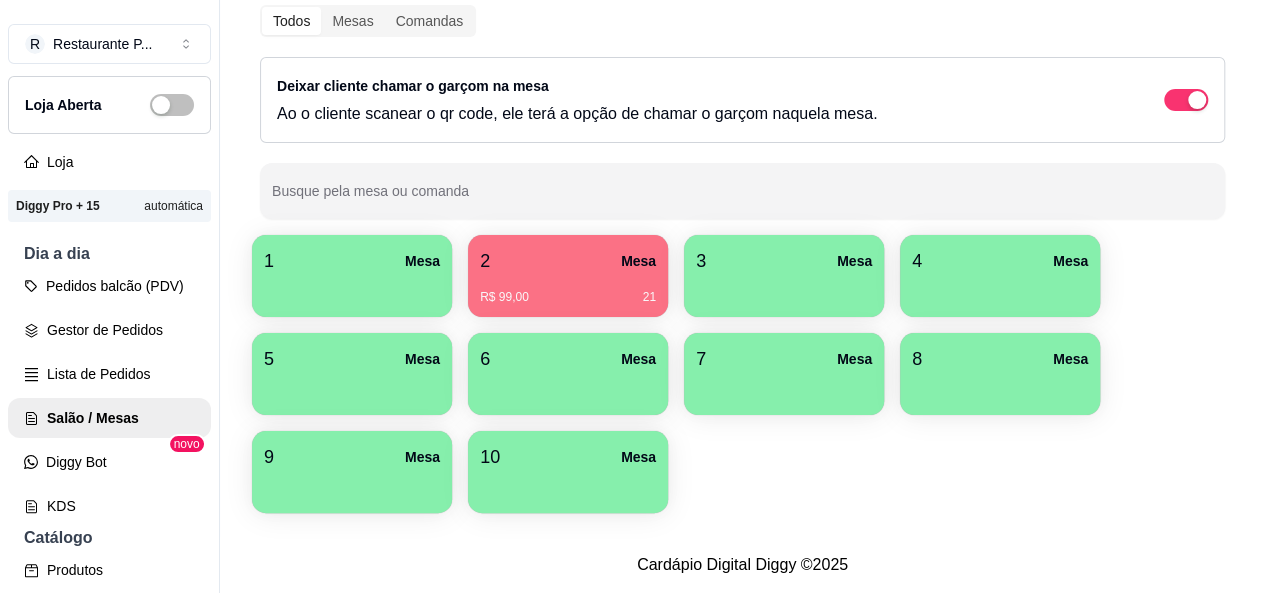 click on "R$ 99,00 21" at bounding box center (568, 290) 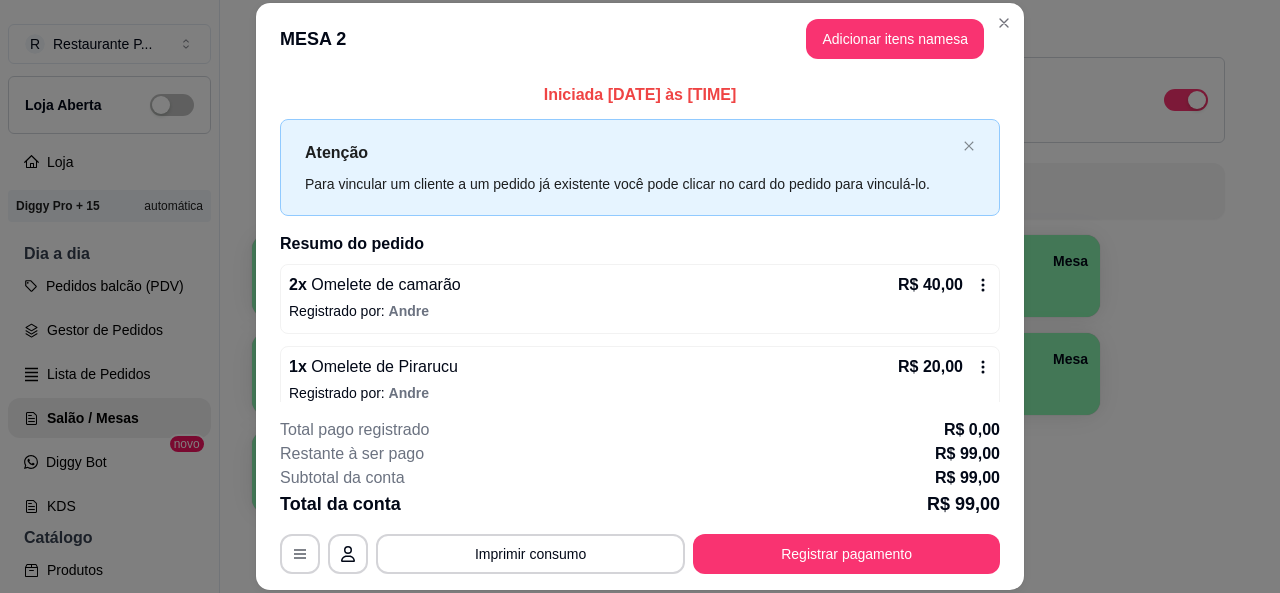 scroll, scrollTop: 287, scrollLeft: 0, axis: vertical 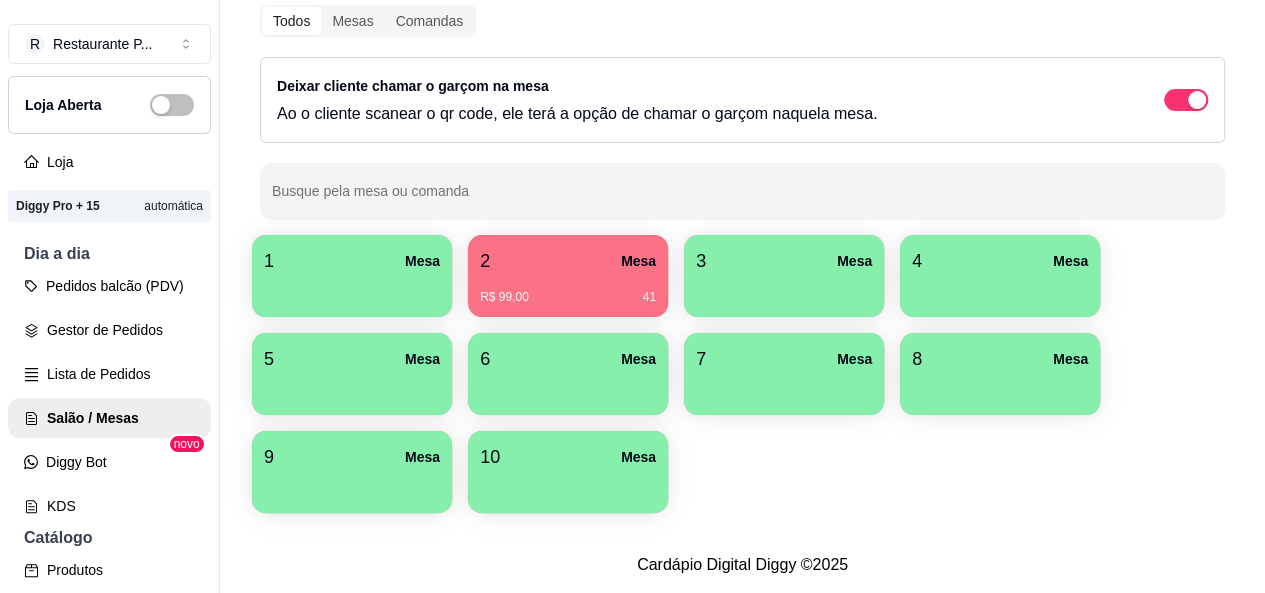 click on "2 Mesa" at bounding box center (568, 261) 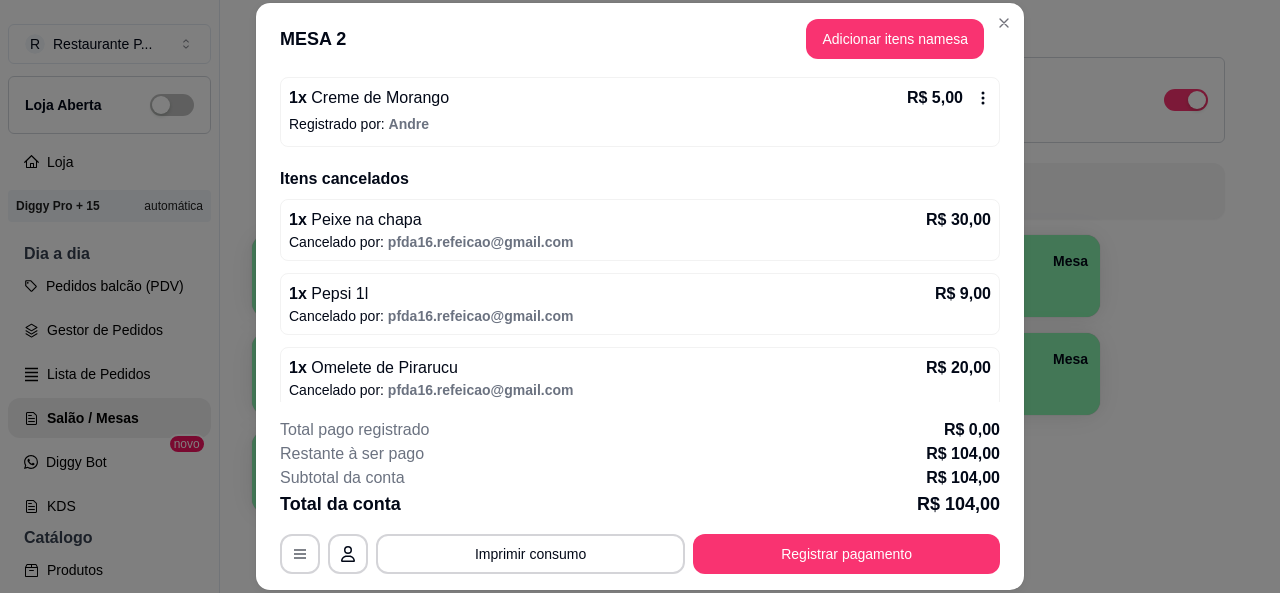 scroll, scrollTop: 596, scrollLeft: 0, axis: vertical 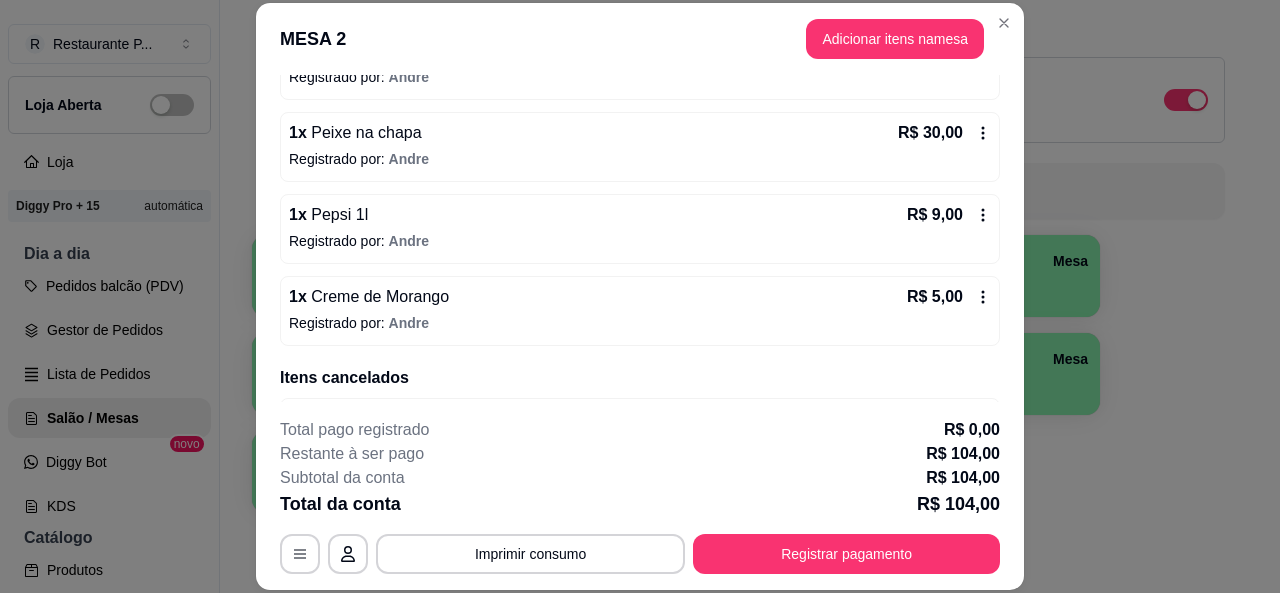 click 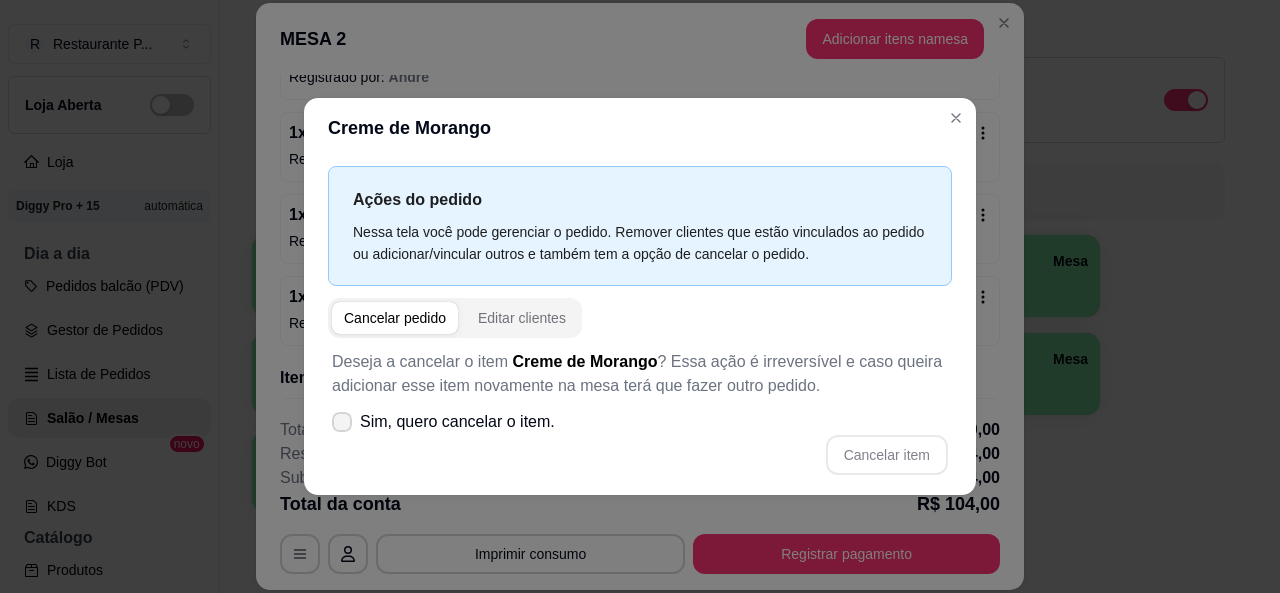 click at bounding box center [342, 422] 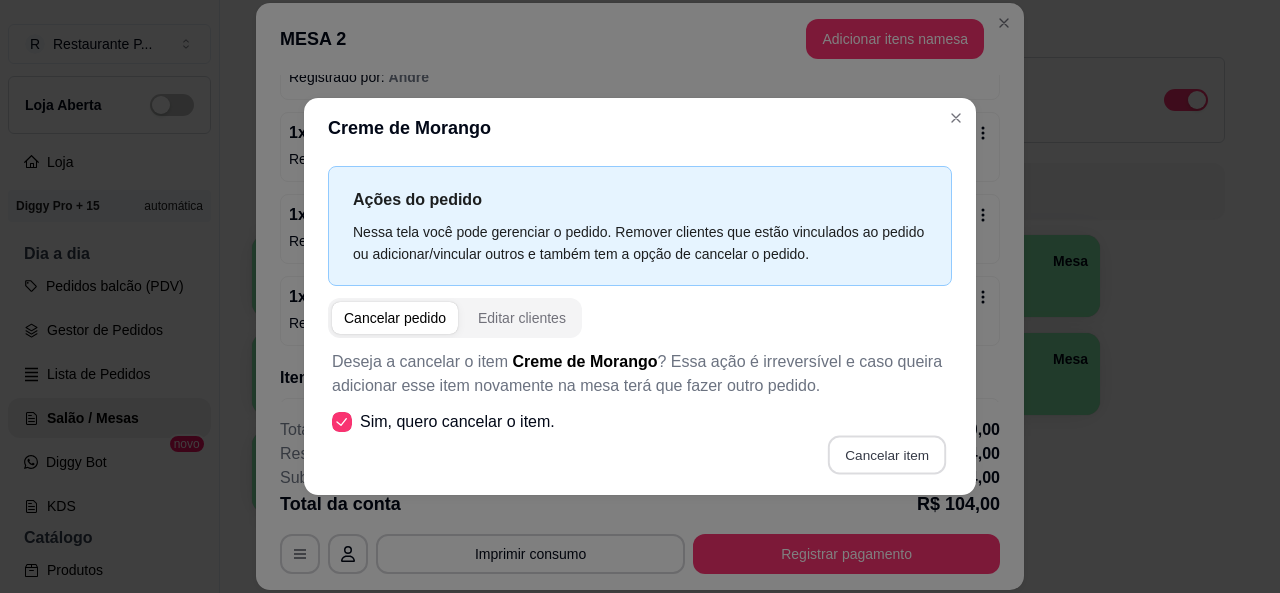 click on "Cancelar item" at bounding box center (886, 454) 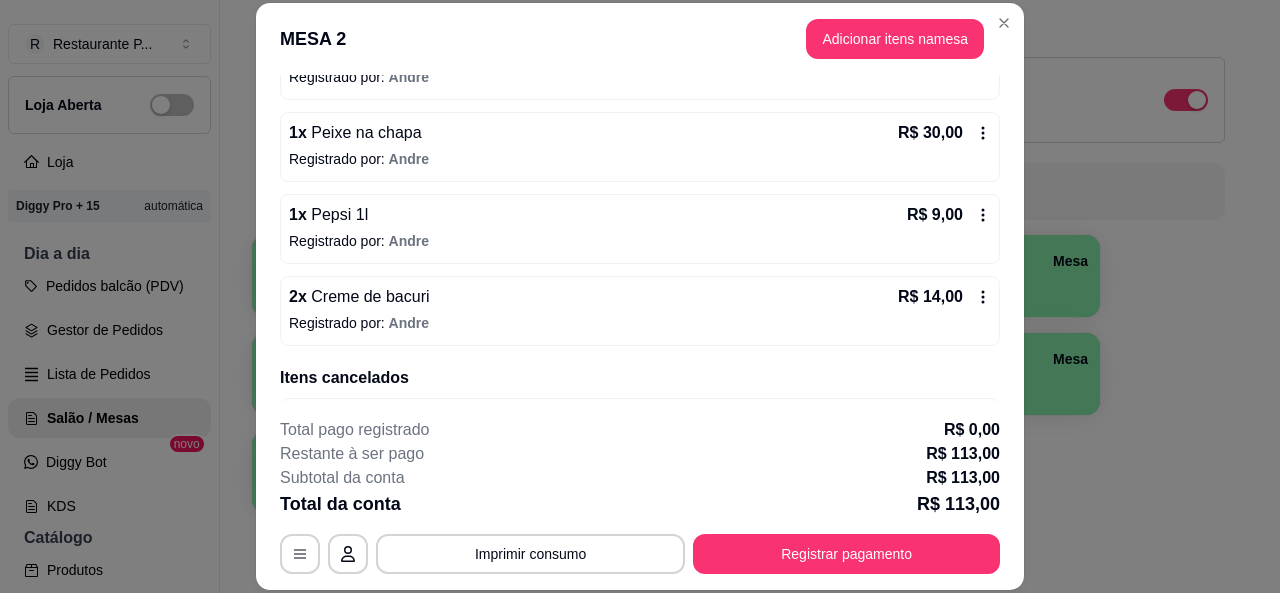 click on "MESA 2 Adicionar itens na  mesa" at bounding box center (640, 39) 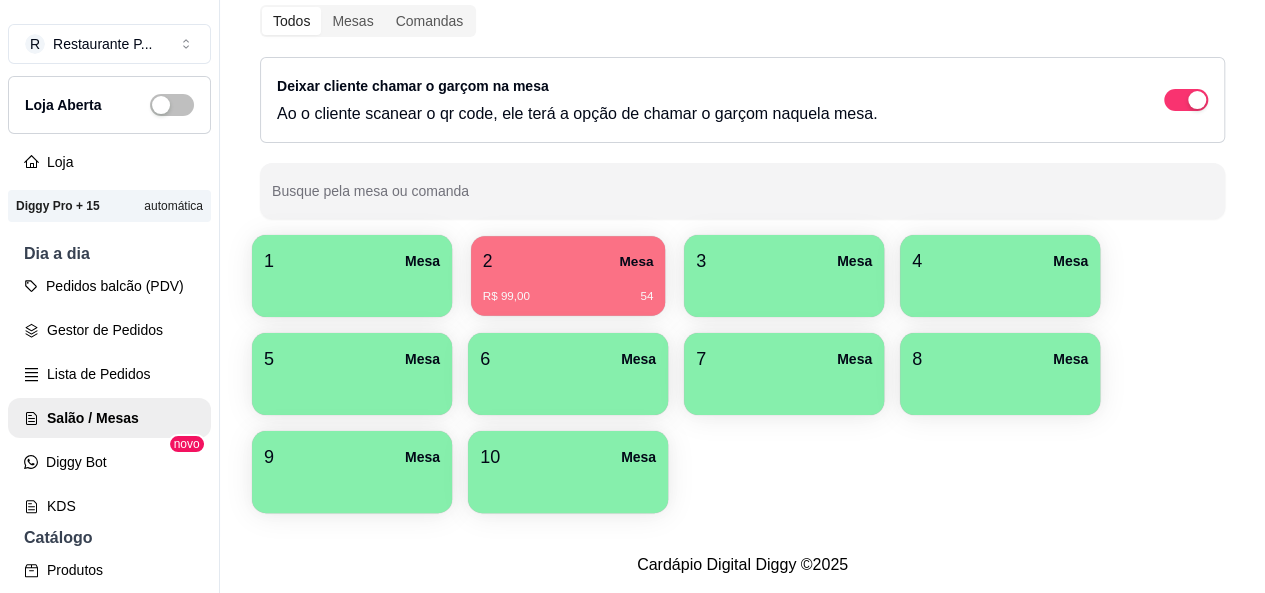 click on "2 Mesa R$ 99,00 54" at bounding box center (568, 276) 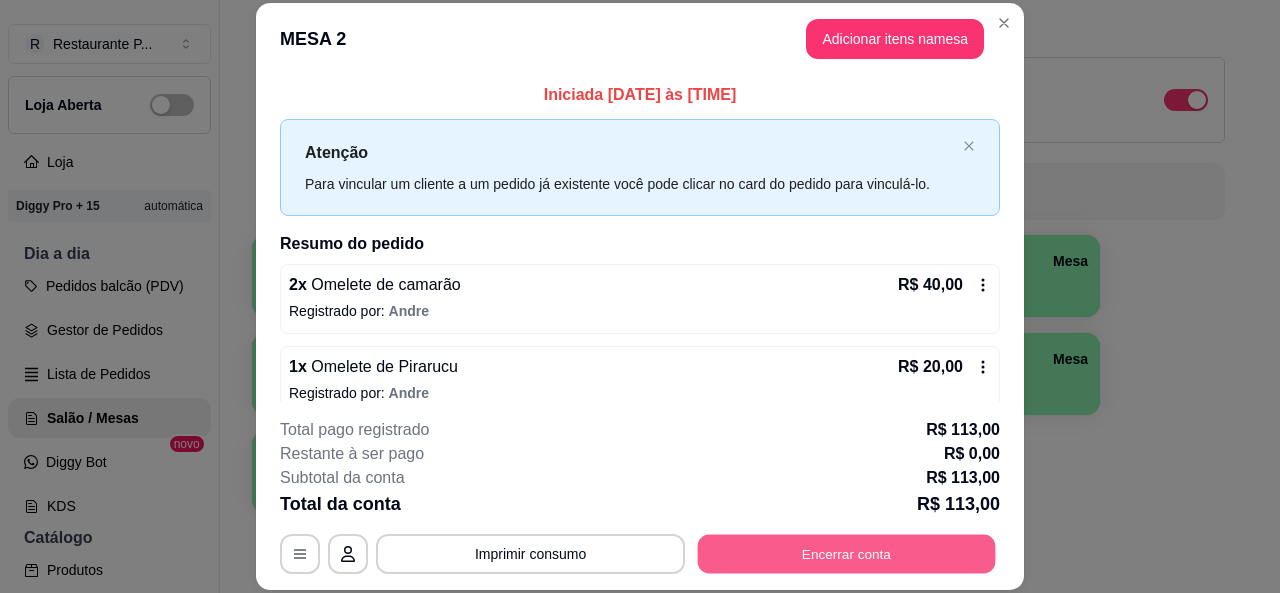 click on "Encerrar conta" at bounding box center (847, 554) 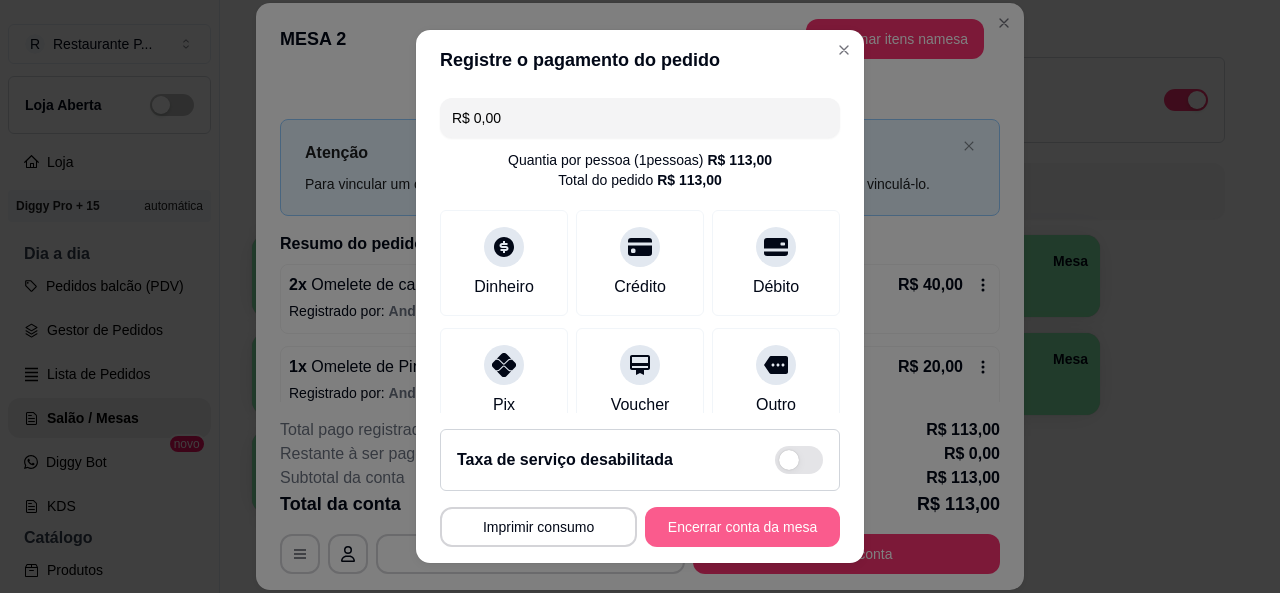 click on "Encerrar conta da mesa" at bounding box center (742, 527) 